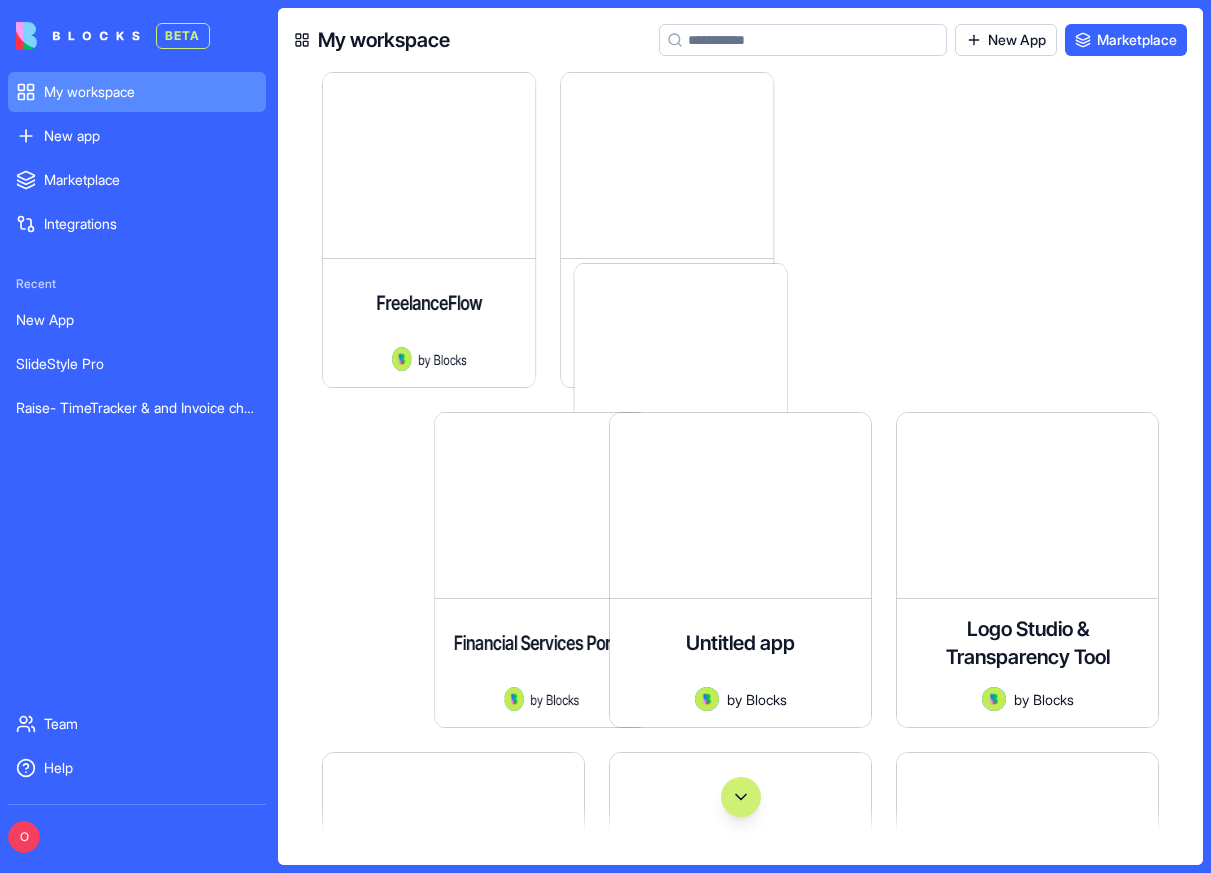 scroll, scrollTop: 0, scrollLeft: 0, axis: both 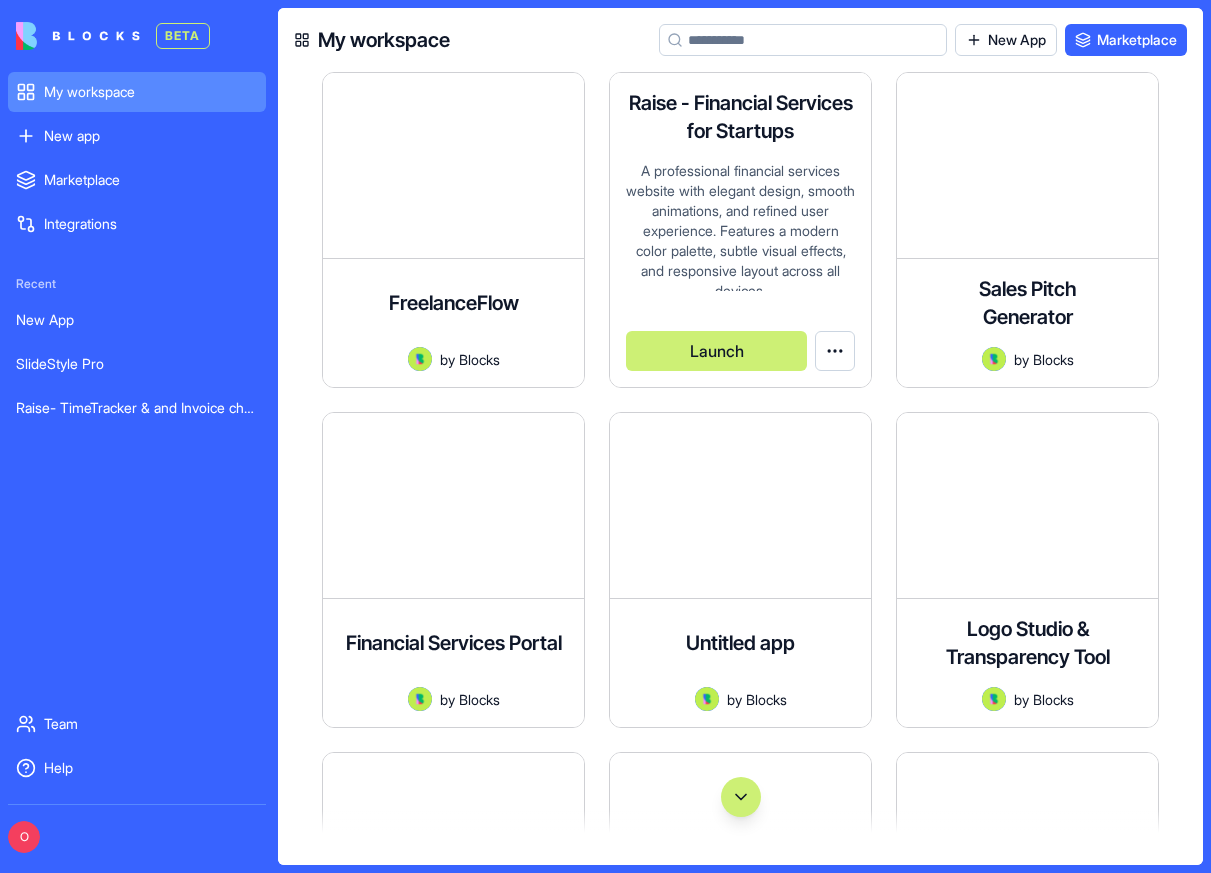click on "A professional financial services website with elegant design, smooth animations, and refined user experience. Features a modern color palette, subtle visual effects, and responsive layout across all devices." at bounding box center (740, 226) 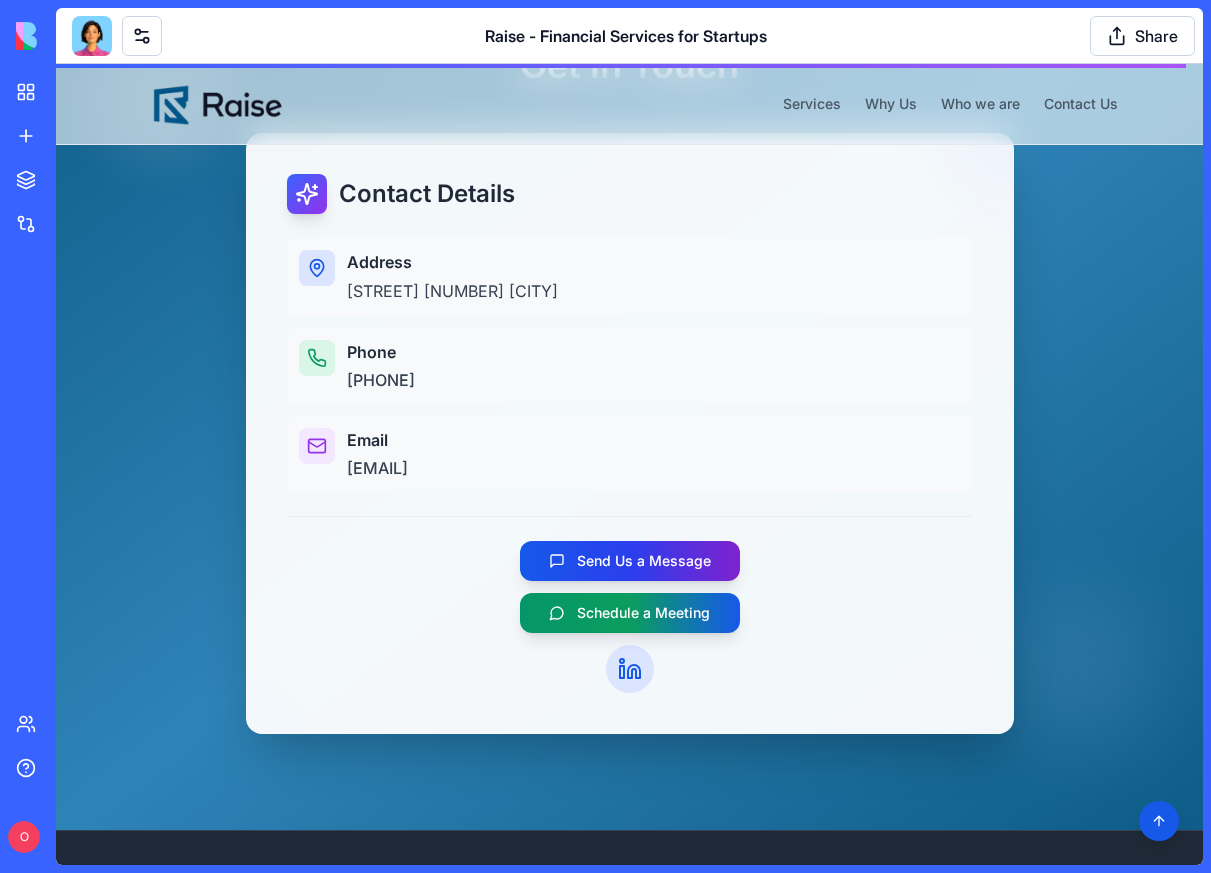scroll, scrollTop: 3068, scrollLeft: 0, axis: vertical 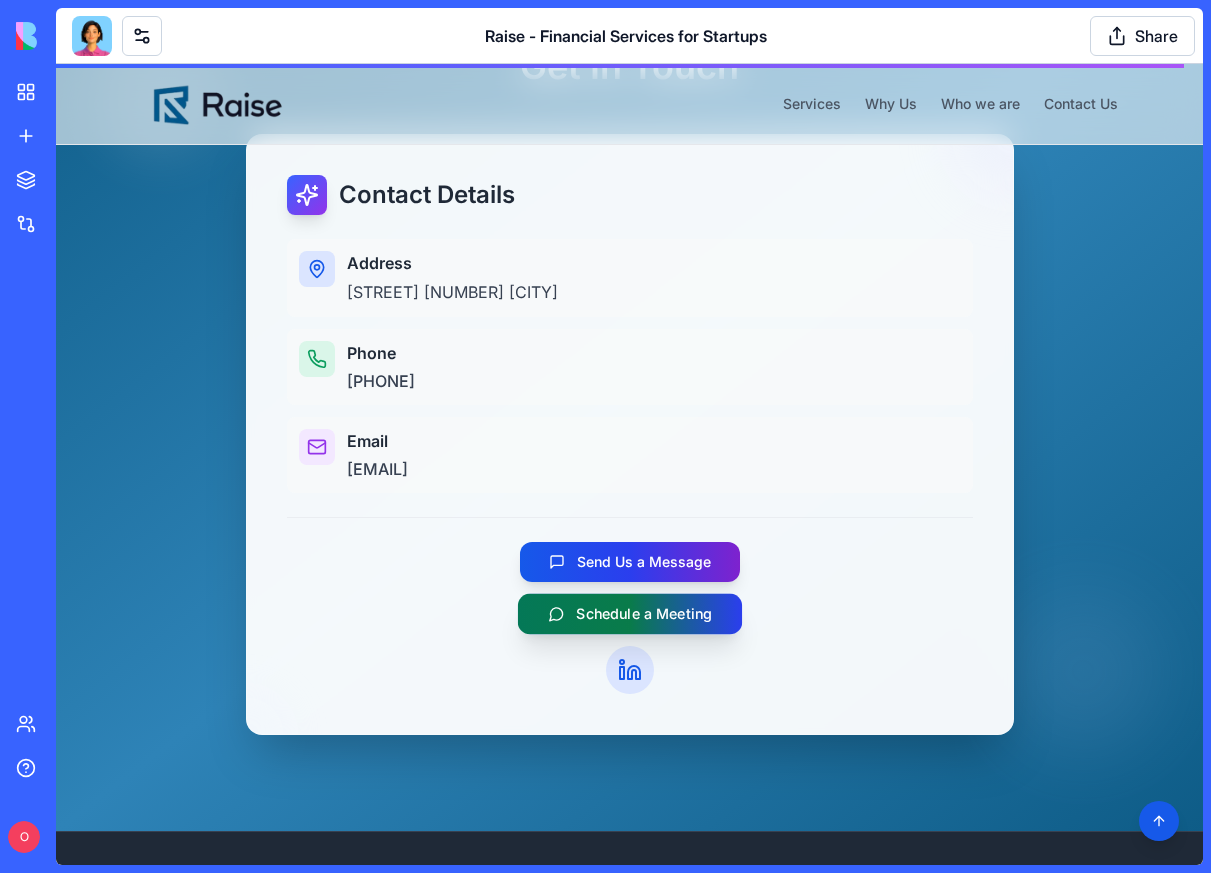 click on "Schedule a Meeting" at bounding box center (644, 614) 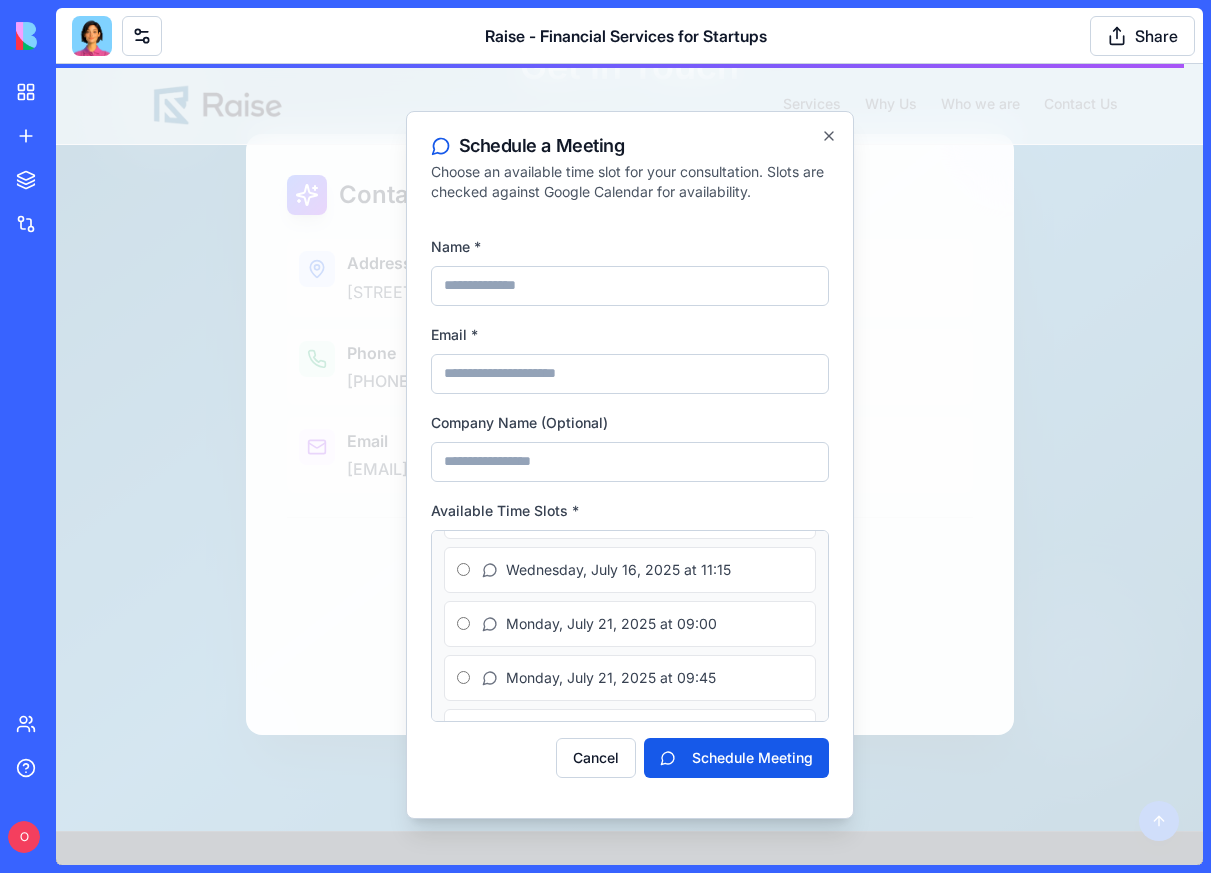 scroll, scrollTop: 159, scrollLeft: 0, axis: vertical 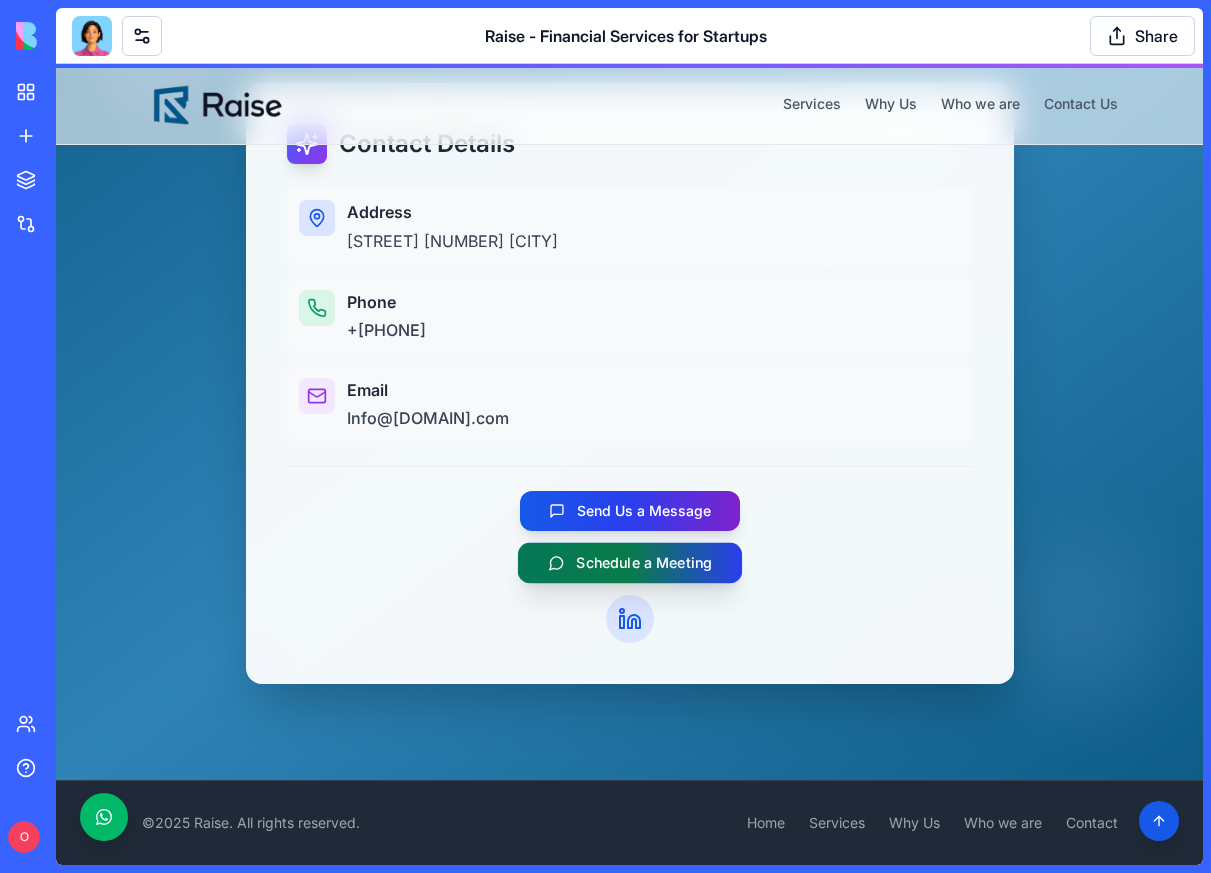 click on "Schedule a Meeting" at bounding box center (644, 563) 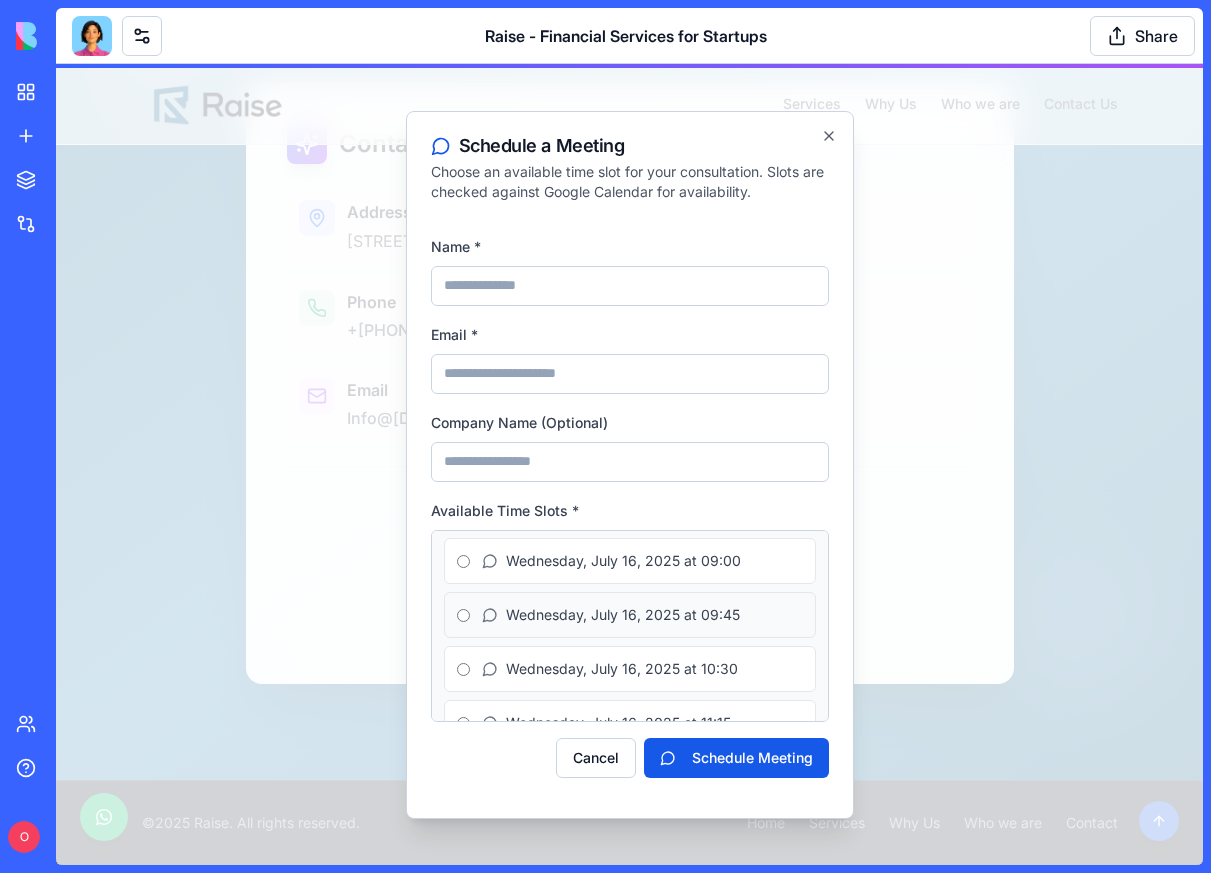 scroll, scrollTop: 0, scrollLeft: 0, axis: both 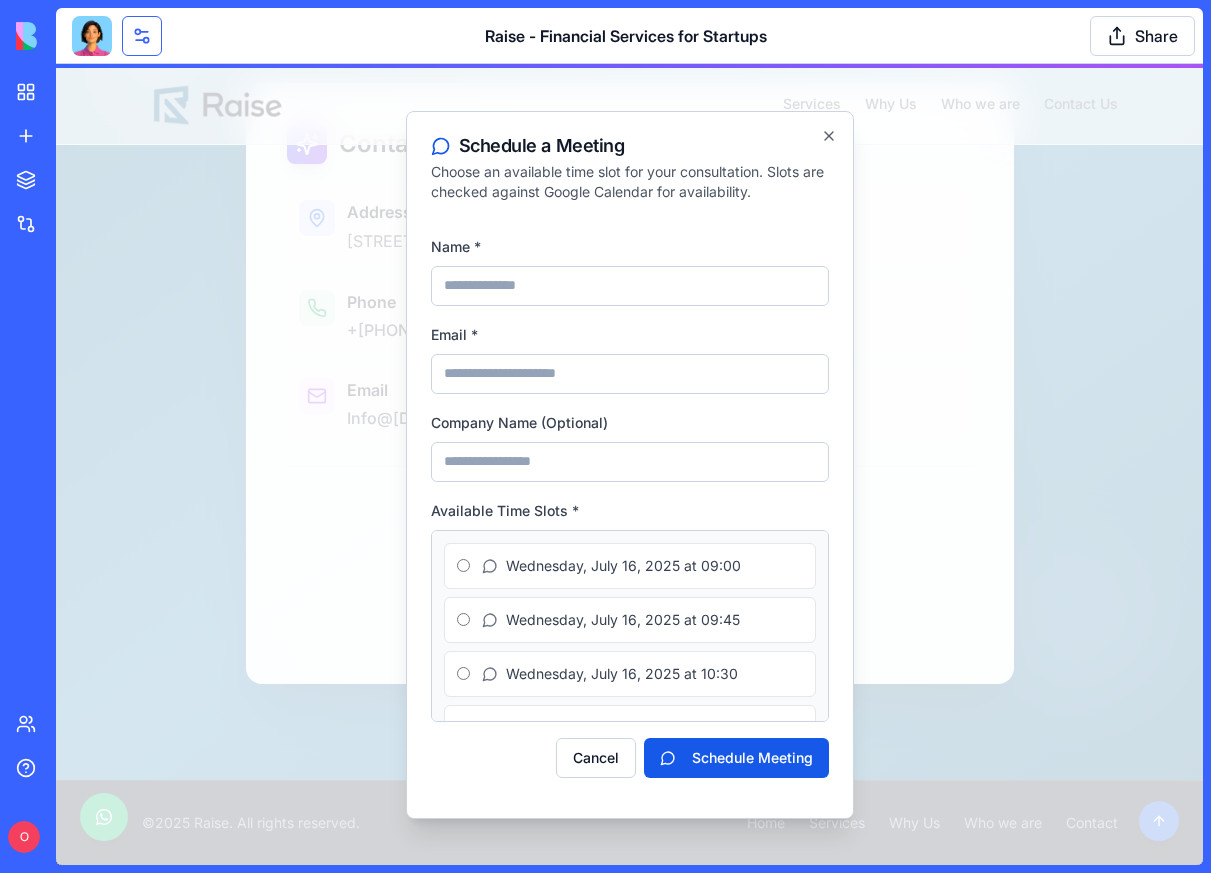 click at bounding box center (142, 36) 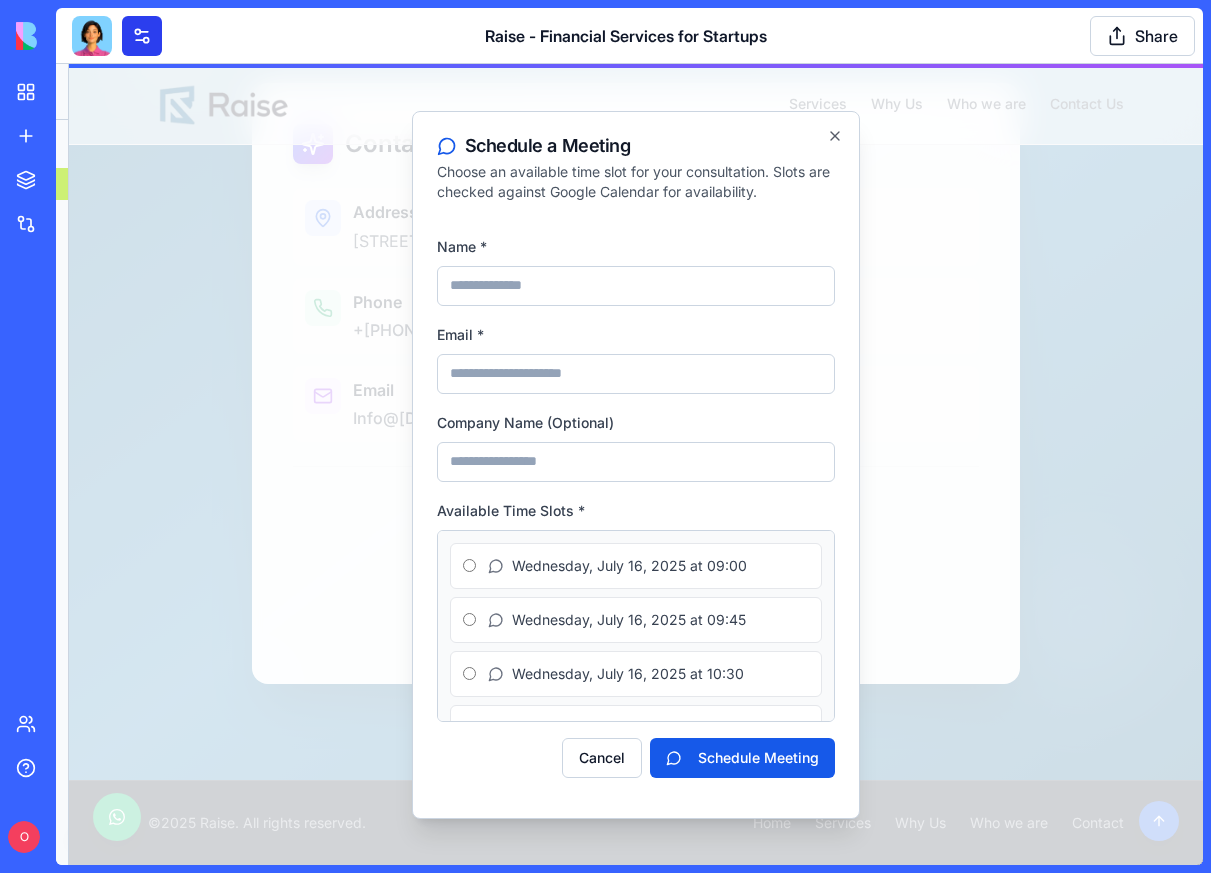 scroll, scrollTop: 3625, scrollLeft: 0, axis: vertical 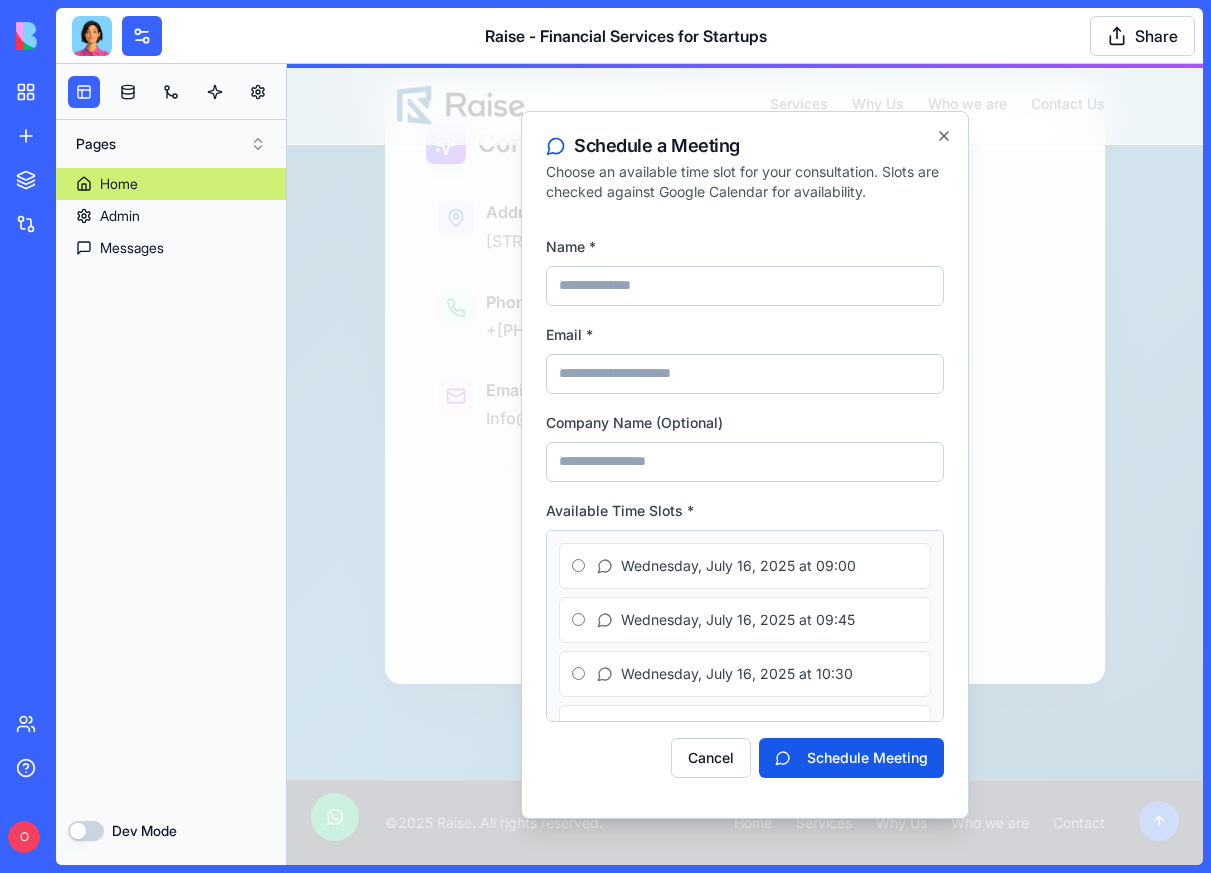 click on "Dev Mode" at bounding box center (86, 831) 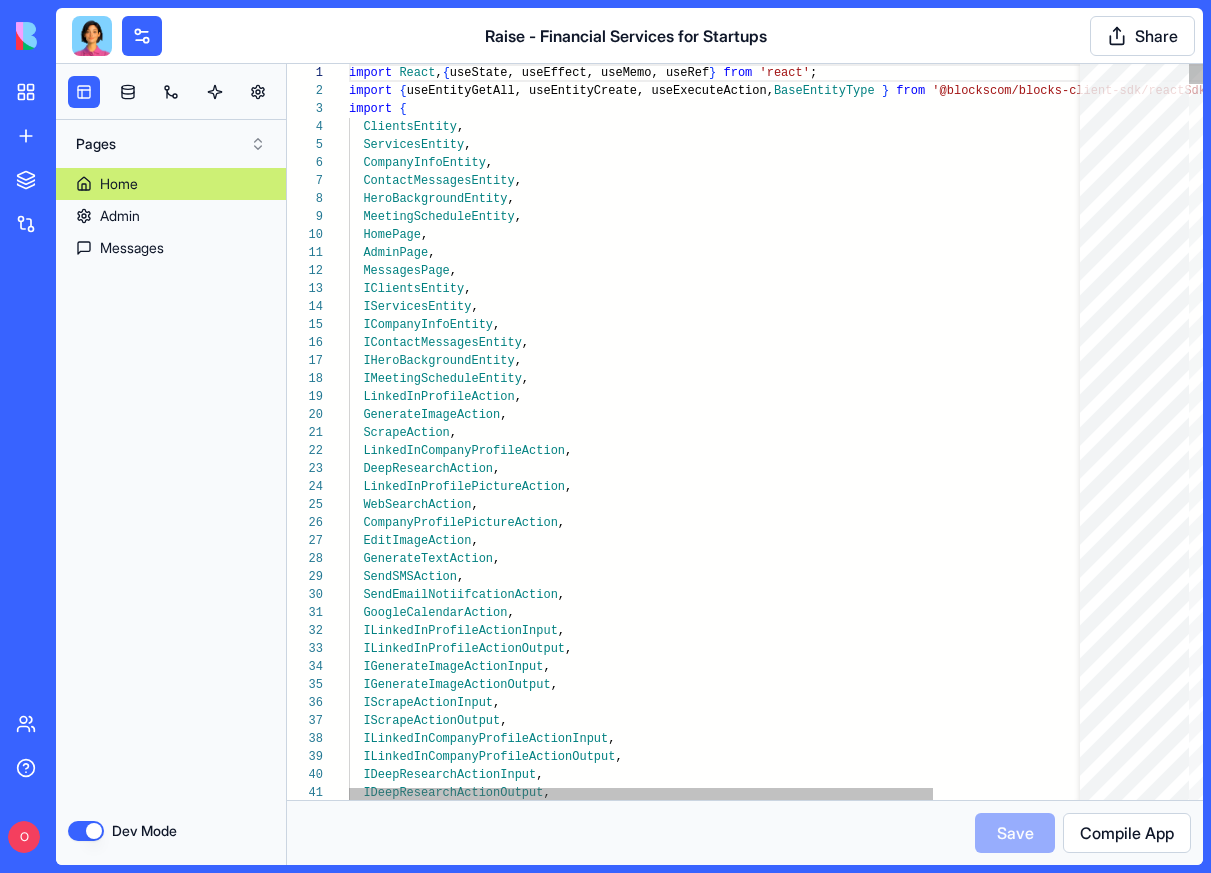 scroll, scrollTop: 180, scrollLeft: 0, axis: vertical 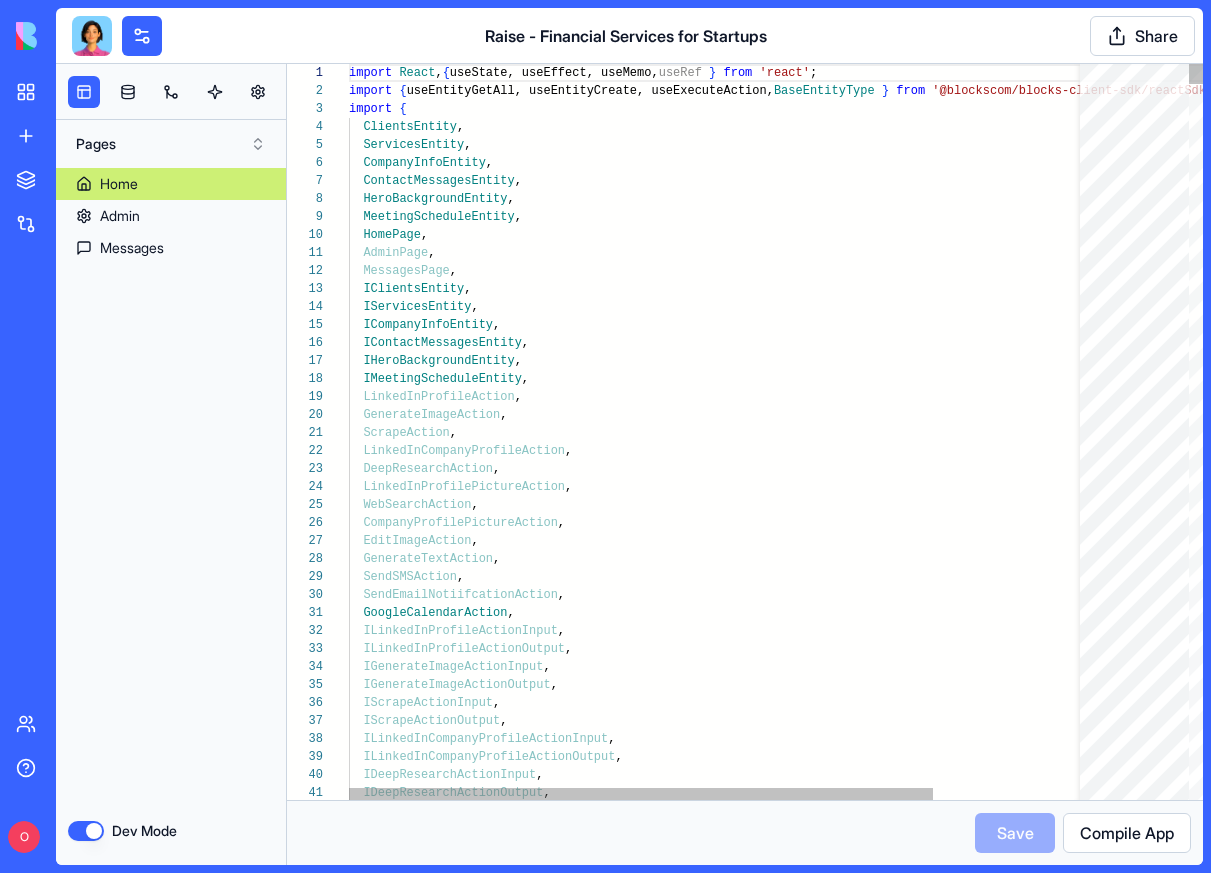 click on "import  React , { useState, useEffect, useMemo, useRef  }  from 'react' ; import  {useEntityGetAll, useEntityCreate, useExecuteAction,  BaseEntityType  }  from '@blockscom/blocks-client-sdk/reactSdk' ; import  {  ClientsEntity ,  ServicesEntity ,  CompanyInfoEntity ,  ContactMessagesEntity ,  HeroBackgroundEntity ,  MeetingScheduleEntity ,  HomePage ,  AdminPage ,  MessagesPage ,  IClientsEntity ,  IServicesEntity ,  ICompanyInfoEntity ,  IContactMessagesEntity ,  IHeroBackgroundEntity ,  IMeetingScheduleEntity ,  LinkedInProfileAction ,  GenerateImageAction ,  ScrapeAction ,  LinkedInCompanyProfileAction ,  DeepResearchAction ,  LinkedInProfilePictureAction ,  WebSearchAction ,  CompanyProfilePictureAction ,  EditImageAction ,  GenerateTextAction ,  SendSMSAction ,  SendEmailNotiifcationAction ,  GoogleCalendarAction ,  ILinkedInProfileActionInput ,  , , ," at bounding box center (814, 14742) 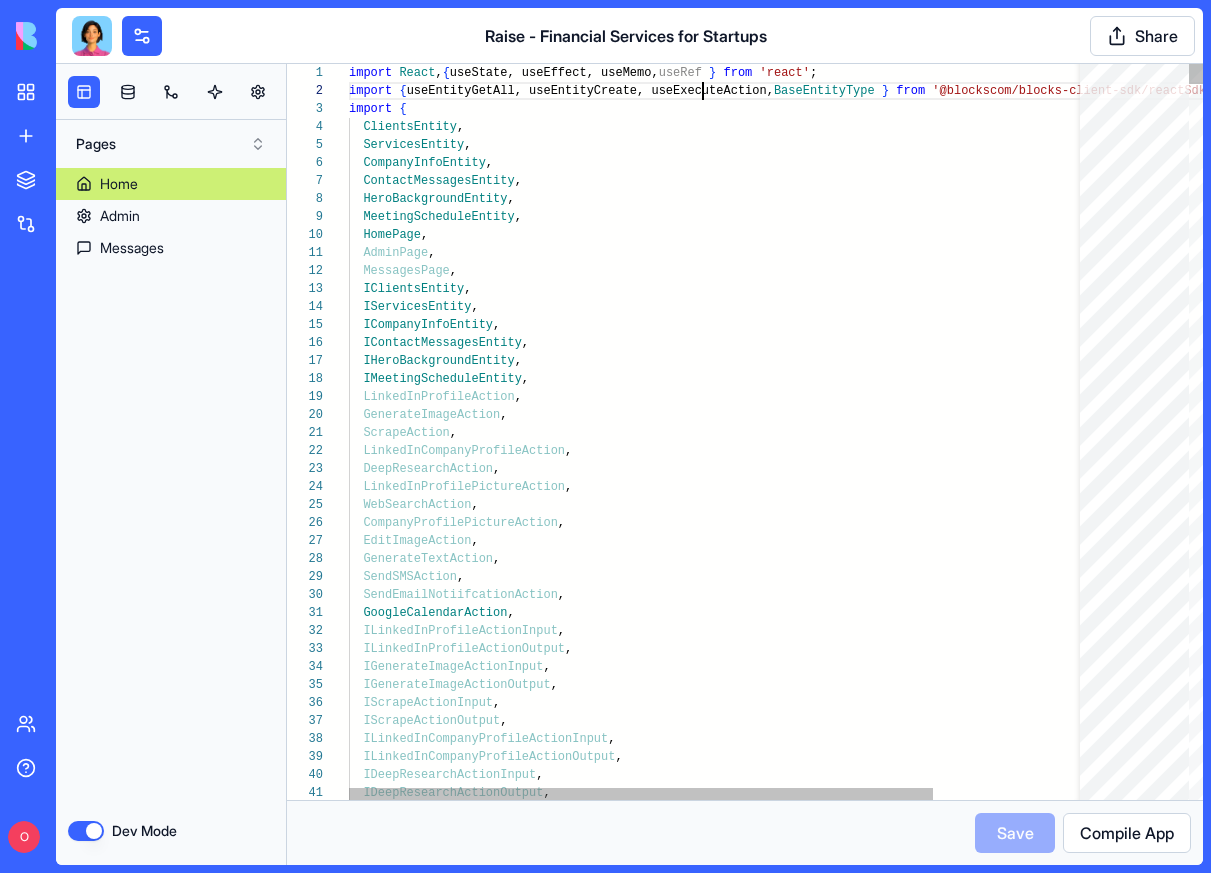 click on "import  React , { useState, useEffect, useMemo, useRef  }  from 'react' ; import  {useEntityGetAll, useEntityCreate, useExecuteAction,  BaseEntityType  }  from '@blockscom/blocks-client-sdk/reactSdk' ; import  {  ClientsEntity ,  ServicesEntity ,  CompanyInfoEntity ,  ContactMessagesEntity ,  HeroBackgroundEntity ,  MeetingScheduleEntity ,  HomePage ,  AdminPage ,  MessagesPage ,  IClientsEntity ,  IServicesEntity ,  ICompanyInfoEntity ,  IContactMessagesEntity ,  IHeroBackgroundEntity ,  IMeetingScheduleEntity ,  LinkedInProfileAction ,  GenerateImageAction ,  ScrapeAction ,  LinkedInCompanyProfileAction ,  DeepResearchAction ,  LinkedInProfilePictureAction ,  WebSearchAction ,  CompanyProfilePictureAction ,  EditImageAction ,  GenerateTextAction ,  SendSMSAction ,  SendEmailNotiifcationAction ,  GoogleCalendarAction ,  ILinkedInProfileActionInput ,  , , ," at bounding box center [814, 14742] 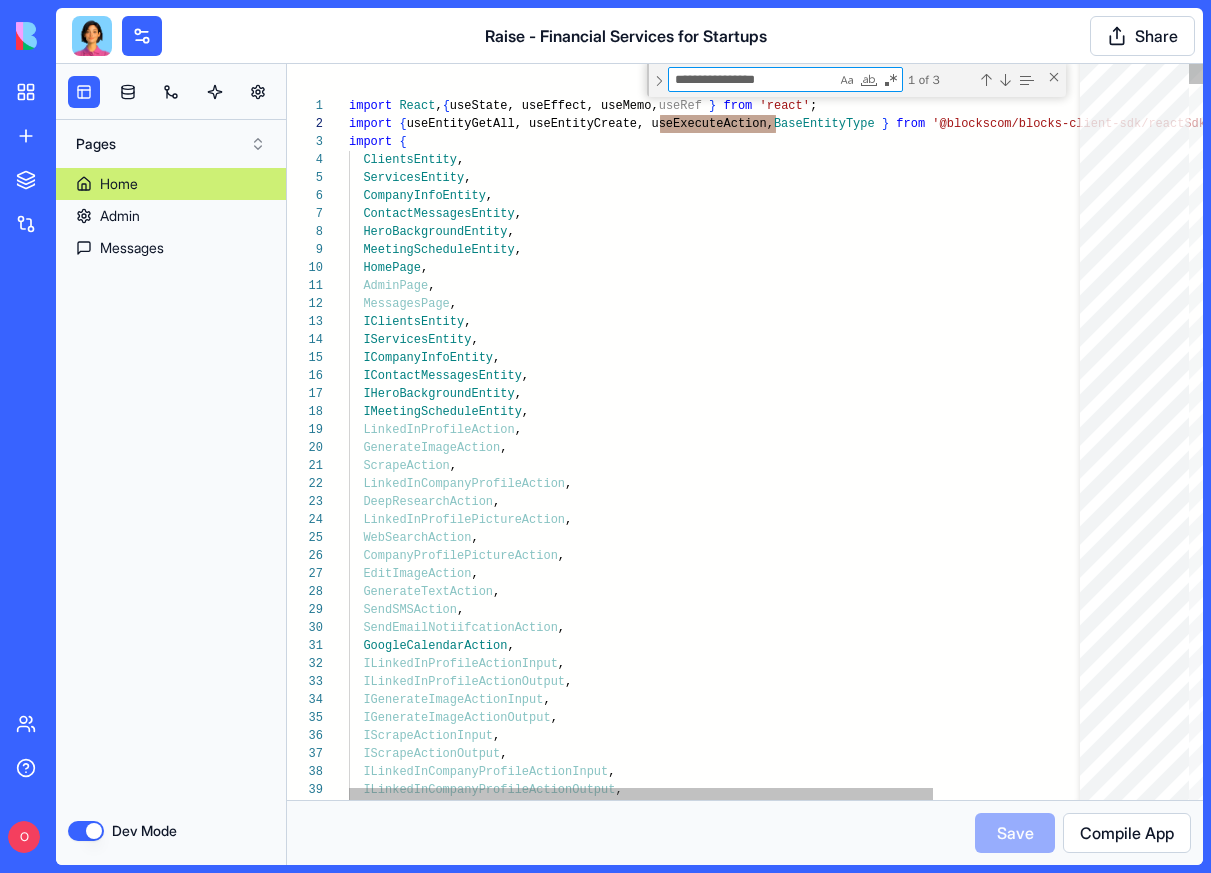scroll, scrollTop: 180, scrollLeft: 744, axis: both 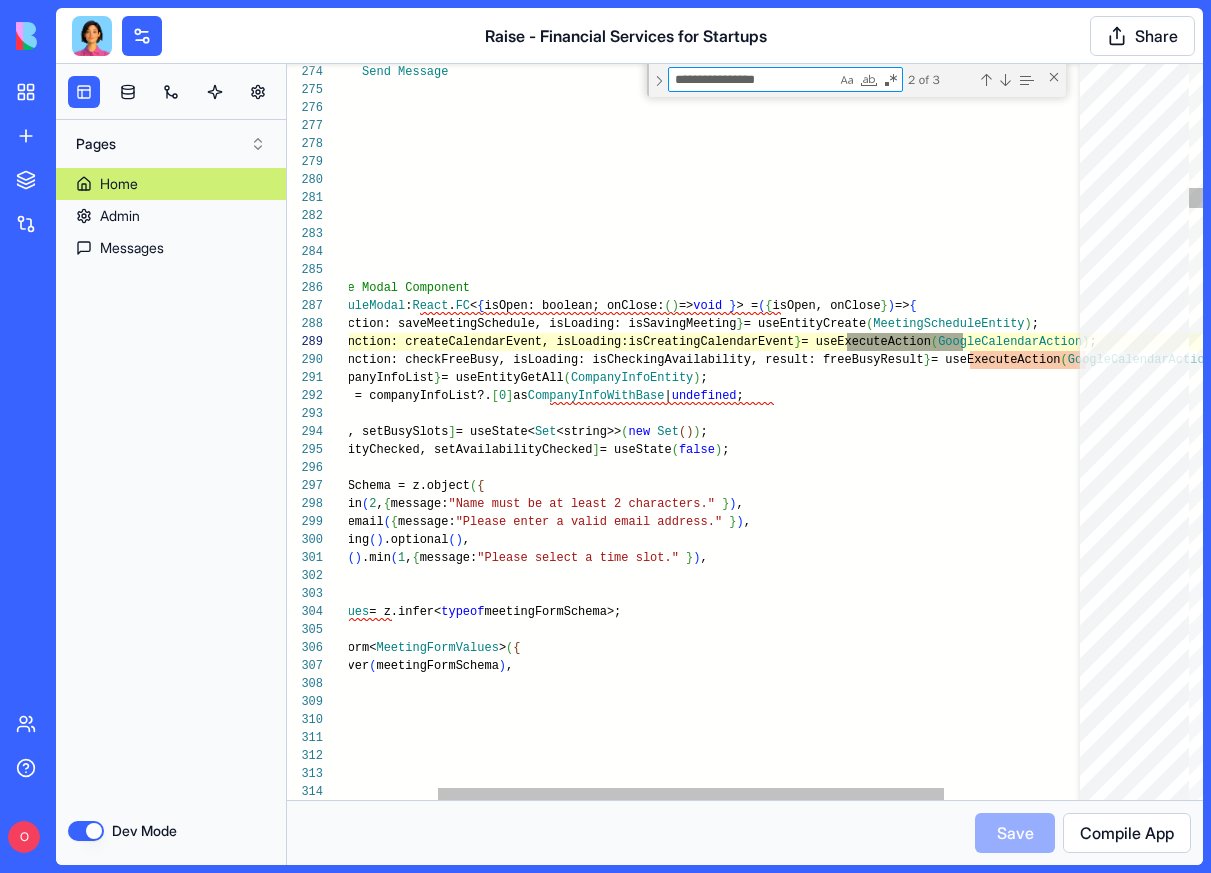 click on "</form>              </ Form >       </ DialogContent >     </ Dialog >    ) ; } ; // Meeting Schedule Modal Component const   MeetingScheduleModal :  React . FC < {  isOpen: boolean; onClose:  ( )  =>  void   } > =  ( {  isOpen, onClose  } )  =>  {    const   {  createFunction: saveMeetingSchedule, isLoading: i sSavingMeeting  }  = useEntityCreate ( MeetingScheduleEntity ) ;    const   {  executeFunction: createCalendarEvent, isLoading:  isCreatingCalendarEvent  }  = useExecuteAction ( GoogleCalendarAction ) ;    const   {  executeFunction: checkFreeBusy, isLoading: isChec kingAvailability, result: freeBusyResult  }  = useExecuteAction ( GoogleCalendarAction ) ;    const   {  data: companyInfoList  }  = useEntityGetAll ( CompanyInfoEntity ) ;    const  companyInfo = companyInfoList?. [ 0 ]  as  CompanyInfoWithBase  |  undefined ;       const   [ busySlots, setBusySlots ]  = useState< Set <string>>" at bounding box center [755, 9810] 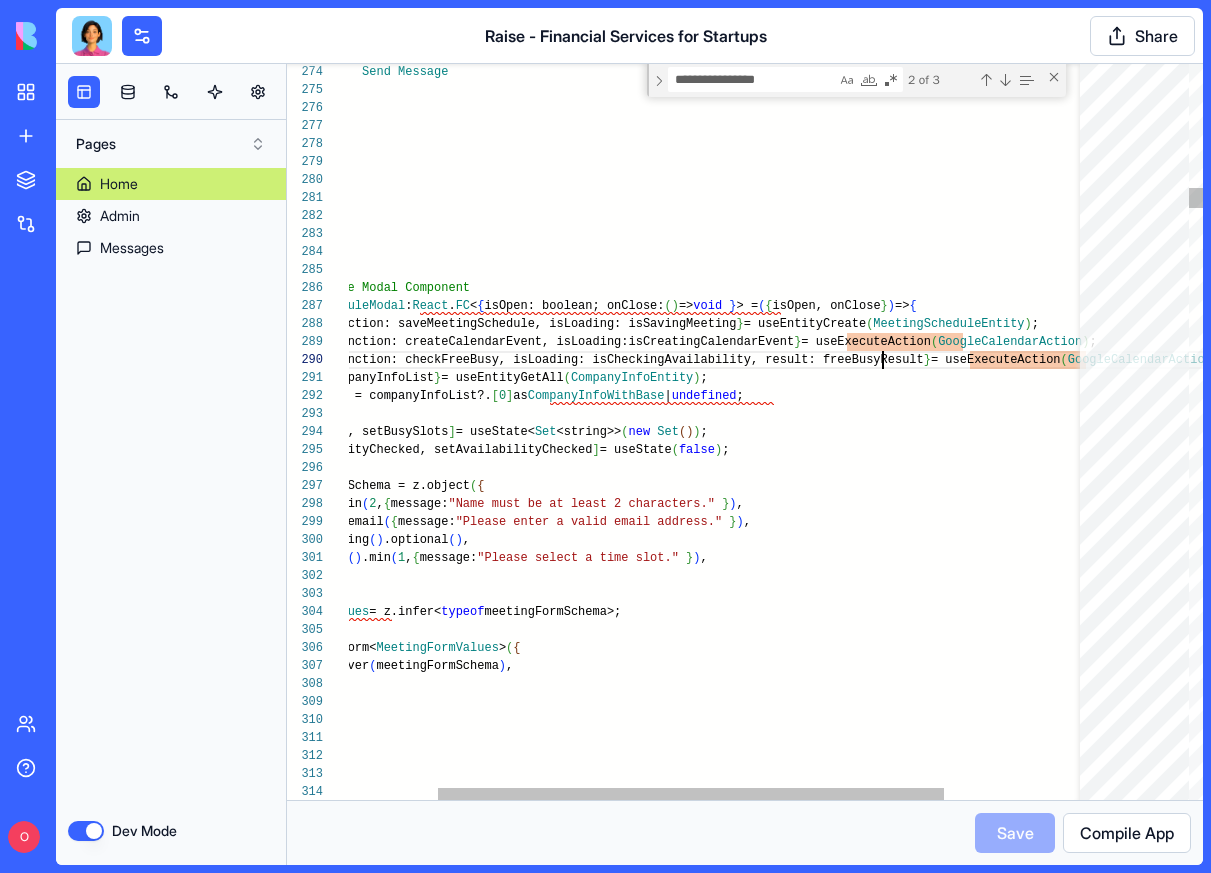 scroll, scrollTop: 162, scrollLeft: 715, axis: both 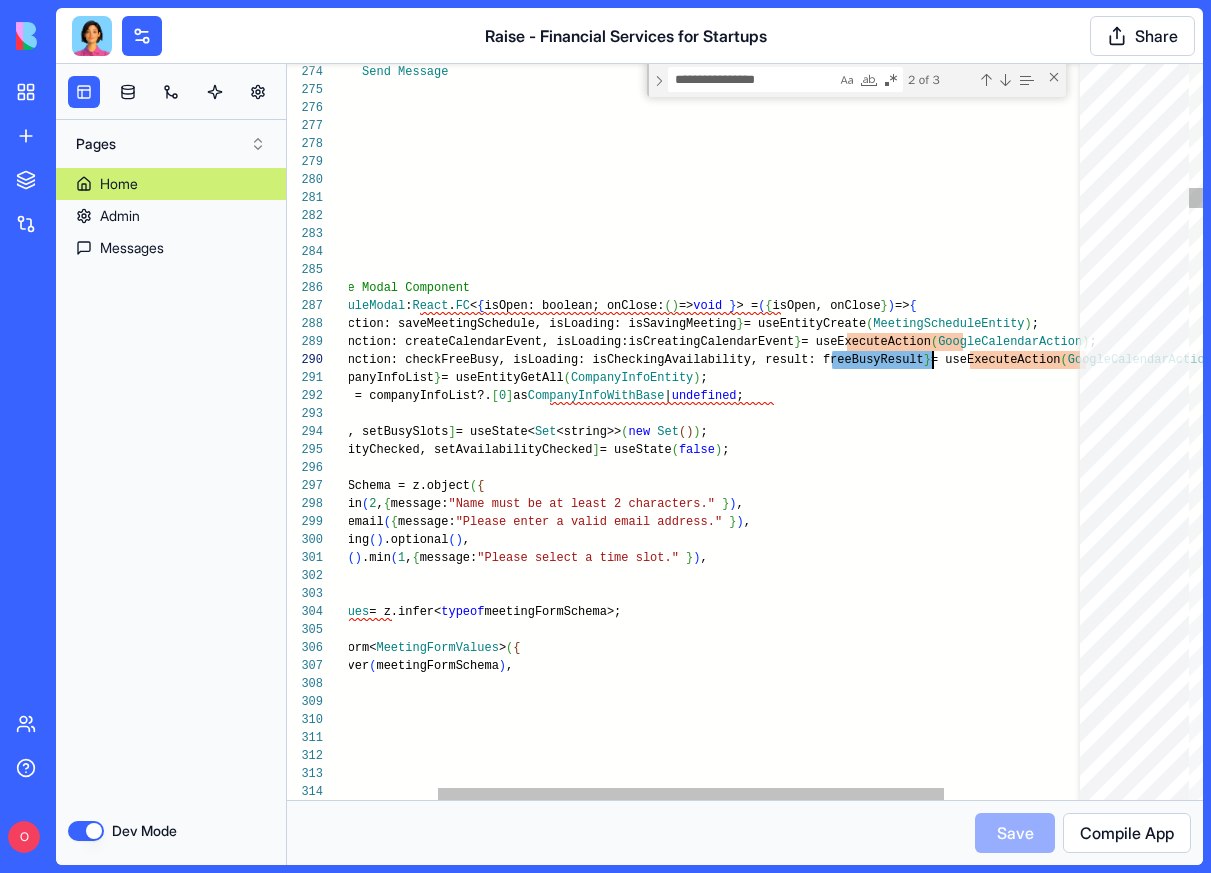 type on "**********" 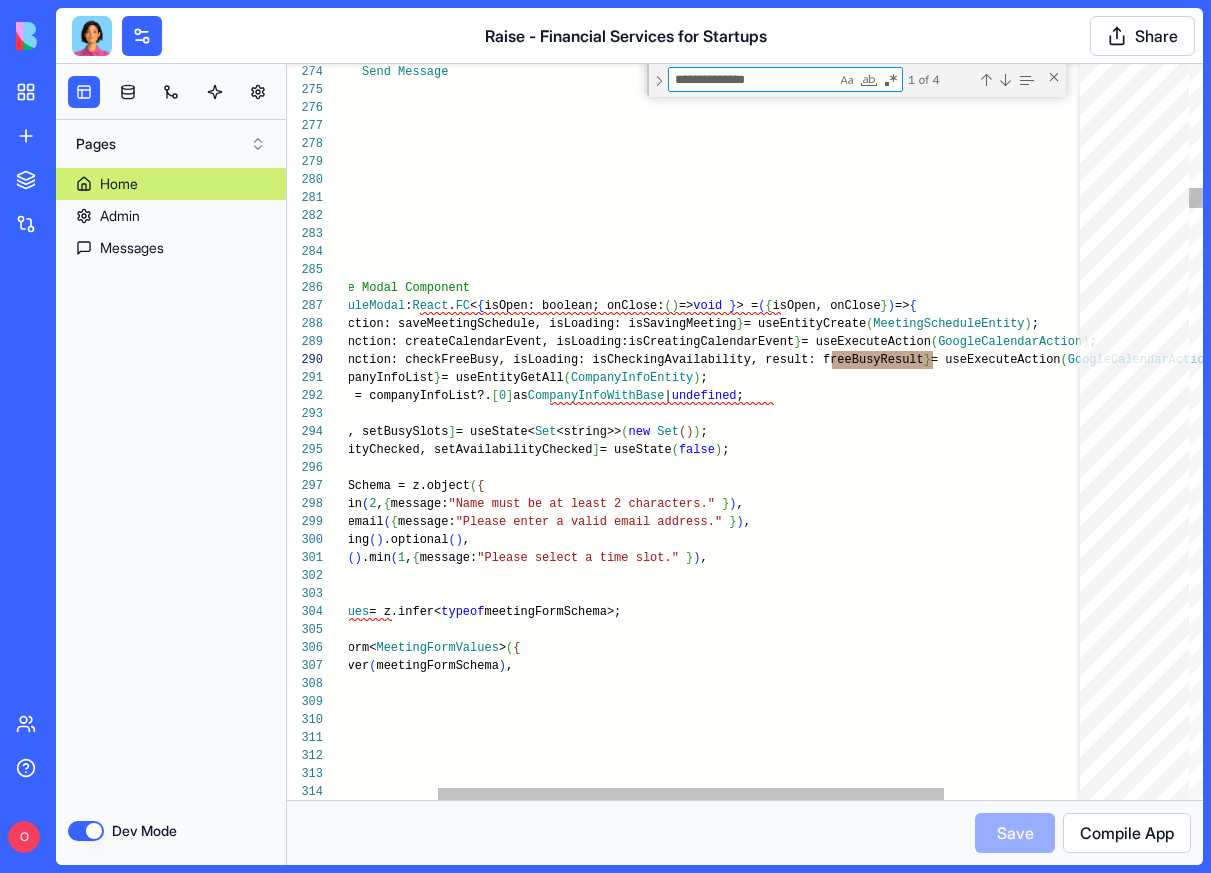 scroll, scrollTop: 180, scrollLeft: 159, axis: both 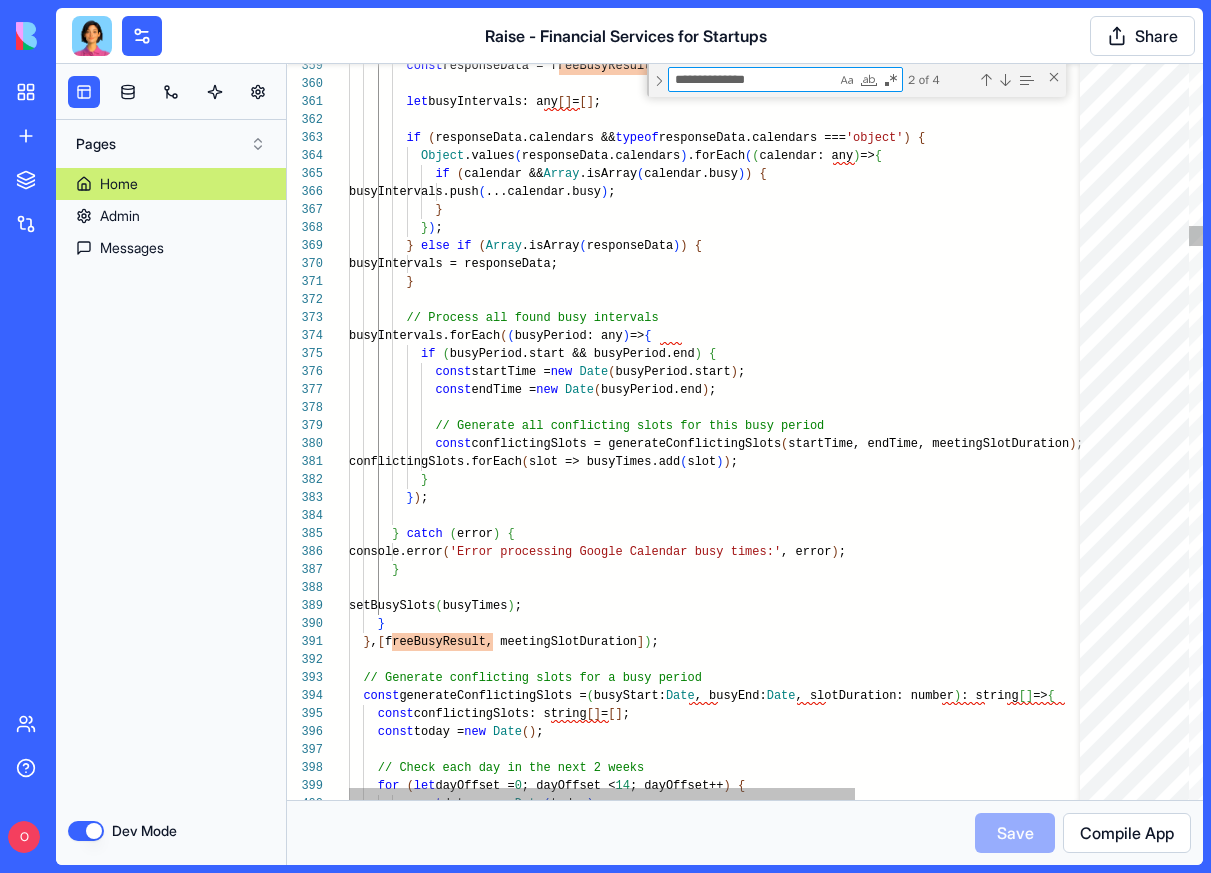 click on "const  generateConflictingSlots =  ( busyStart:  Date , busyEnd:  Date , slotDuration: number ) : string [ ]  =>  {    // Generate conflicting slots for a busy period    } ,  [ freeBusyResult, meetingSlotDuration ] ) ;      }       setBusySlots ( busyTimes ) ;               }         console.error ( 'Error processing Google Calendar busy times:' , error ) ;        }   catch   ( error )   {                   } ) ;            }             conflictingSlots.forEach ( slot => busyTimes.add ( slot ) ) ;              const  conflictingSlots = generateConflictingSlots ( startTime, endTime, meetingSlotDuration ) ;              // Generate all conflicting slots for this busy pe riod                           const  endTime =  new   Date ( busyPeriod.end ) ;              const  startTime =  new   Date ( busyPeriod.start ) ; if" at bounding box center [886, 8274] 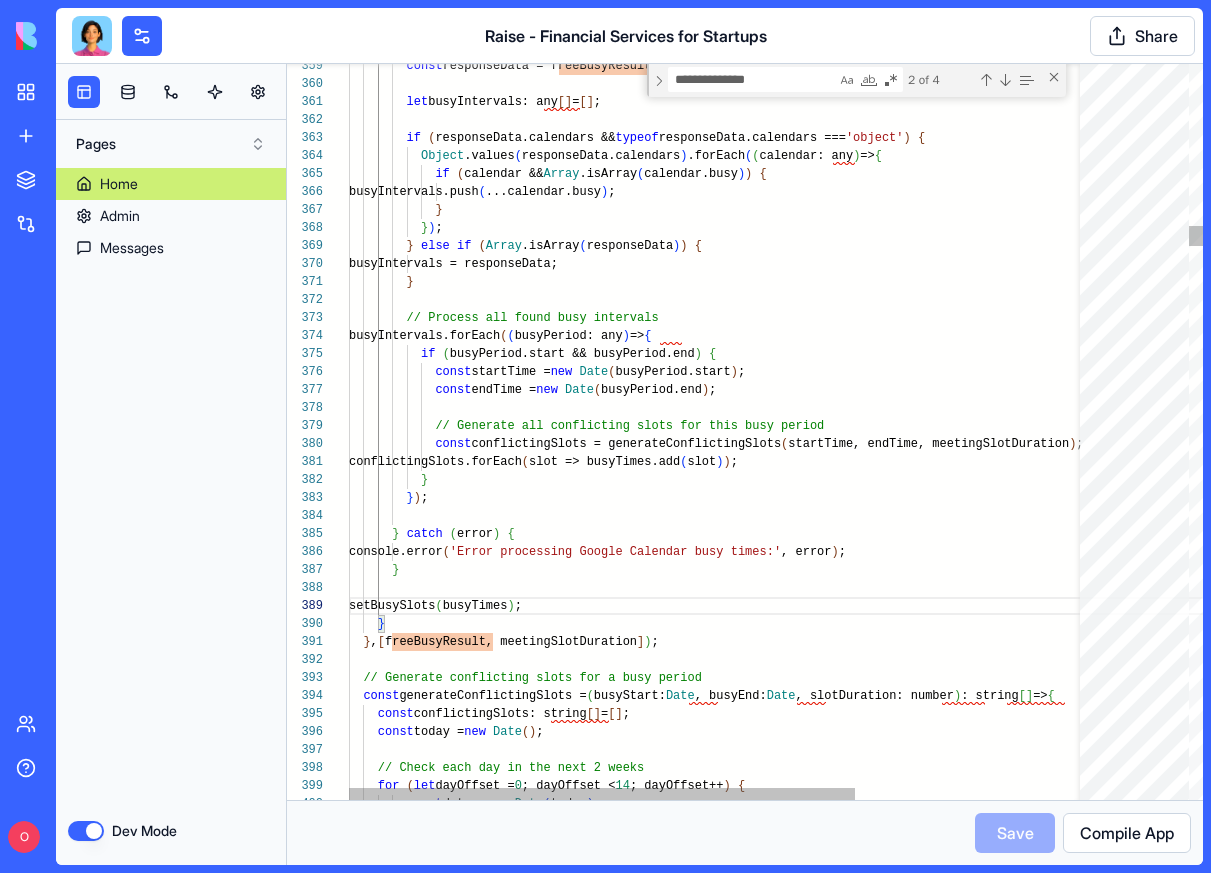 click on "const  generateConflictingSlots =  ( busyStart:  Date , busyEnd:  Date , slotDuration: number ) : string [ ]  =>  {    // Generate conflicting slots for a busy period    } ,  [ freeBusyResult, meetingSlotDuration ] ) ;      }       setBusySlots ( busyTimes ) ;               }         console.error ( 'Error processing Google Calendar busy times:' , error ) ;        }   catch   ( error )   {                   } ) ;            }             conflictingSlots.forEach ( slot => busyTimes.add ( slot ) ) ;              const  conflictingSlots = generateConflictingSlots ( startTime, endTime, meetingSlotDuration ) ;              // Generate all conflicting slots for this busy pe riod                           const  endTime =  new   Date ( busyPeriod.end ) ;              const  startTime =  new   Date ( busyPeriod.start ) ; if" at bounding box center [886, 8274] 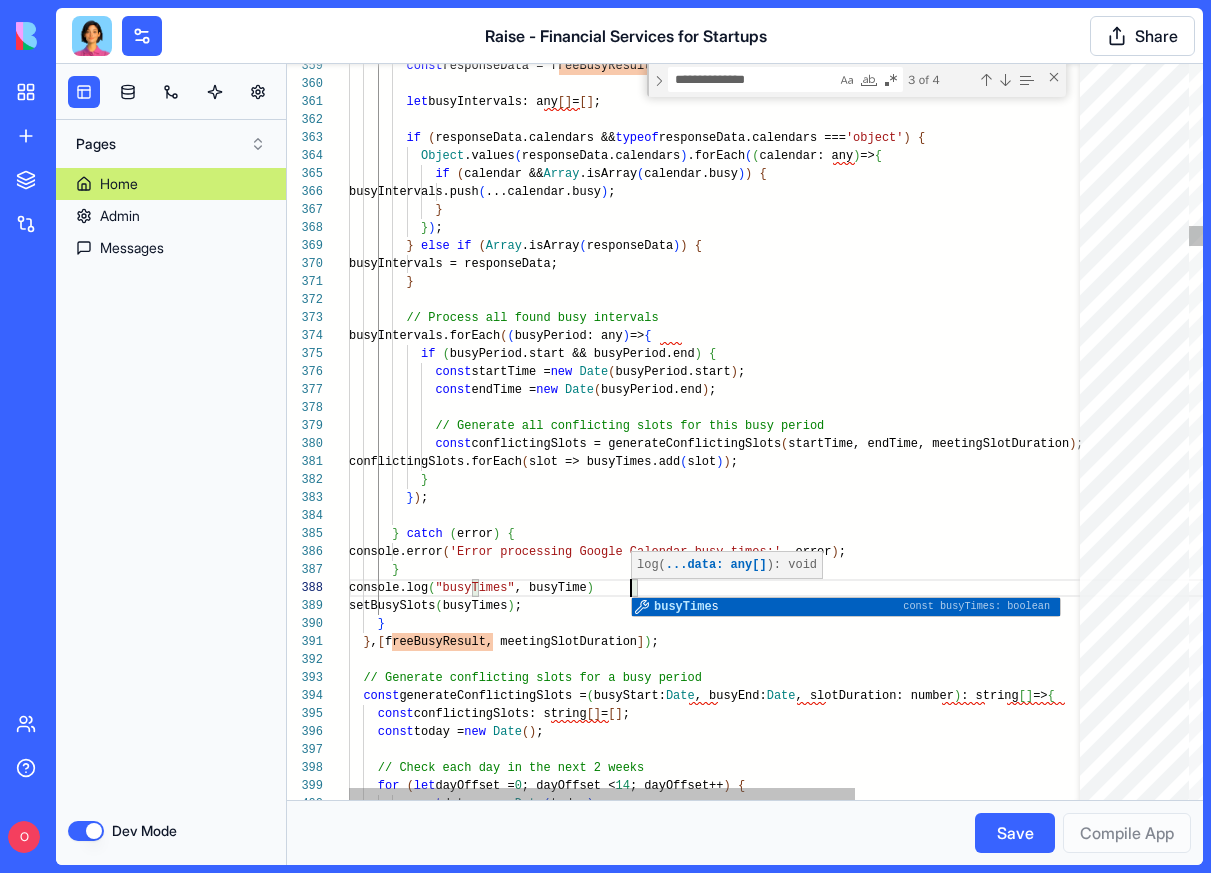 scroll, scrollTop: 126, scrollLeft: 289, axis: both 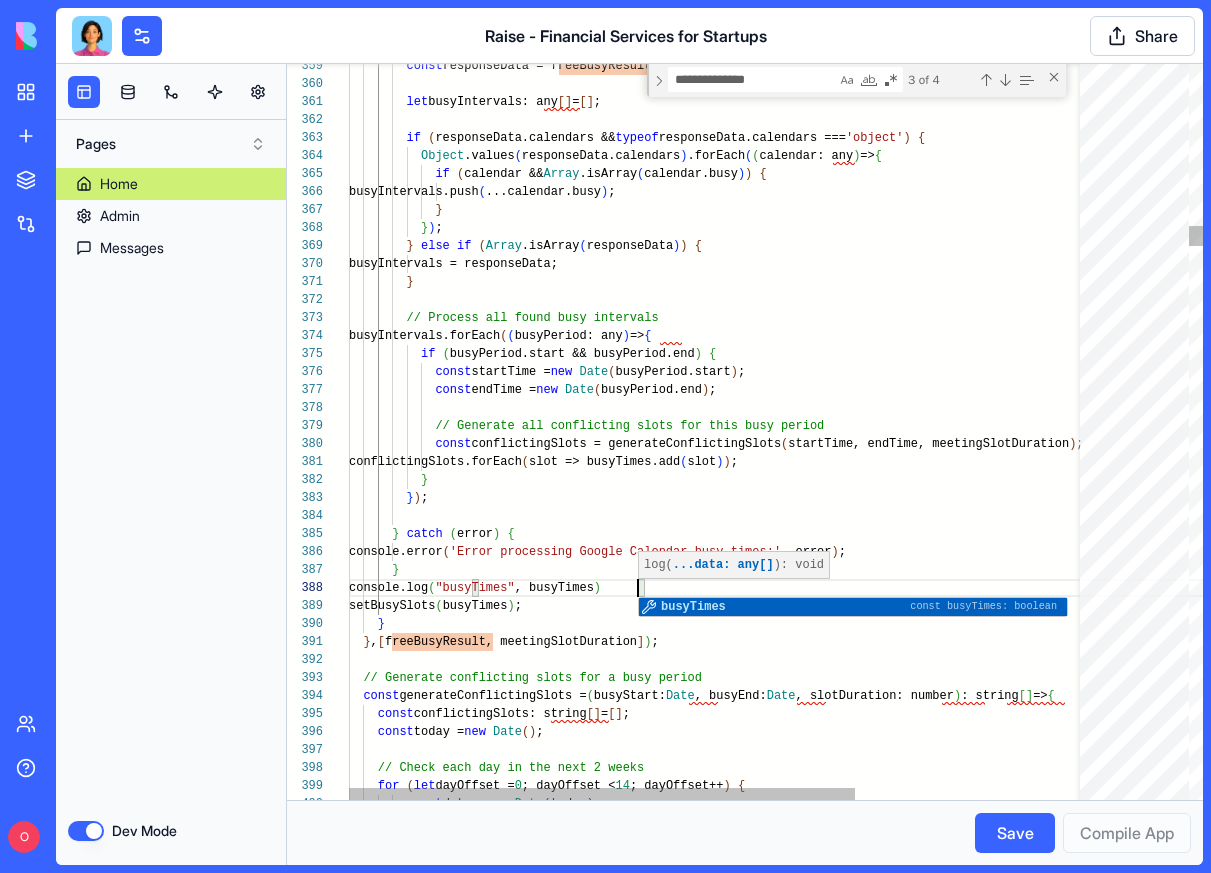 click on "const  generateConflictingSlots =  ( busyStart:  Date , busyEnd:  Date , slotDuration: number ) : string [ ]  =>  {    // Generate conflicting slots for a busy period    } ,  [ freeBusyResult, meetingSlotDuration ] ) ;      }       setBusySlots ( busyTimes ) ;       console.log ( "busyTimes" , busyTimes )        }         console.error ( 'Error processing Google Calendar busy times:' , error ) ;        }   catch   ( error )   {                   } ) ;            }             conflictingSlots.forEach ( slot => busyTimes.add ( slot ) ) ;              const  conflictingSlots = generateConflictingSlots ( startTime, endTime, meetingSlotDuration ) ;              // Generate all conflicting slots for this busy pe riod                           const  endTime =  new   Date ( busyPeriod.end ) ;              const new   Date ( )" at bounding box center [886, 8274] 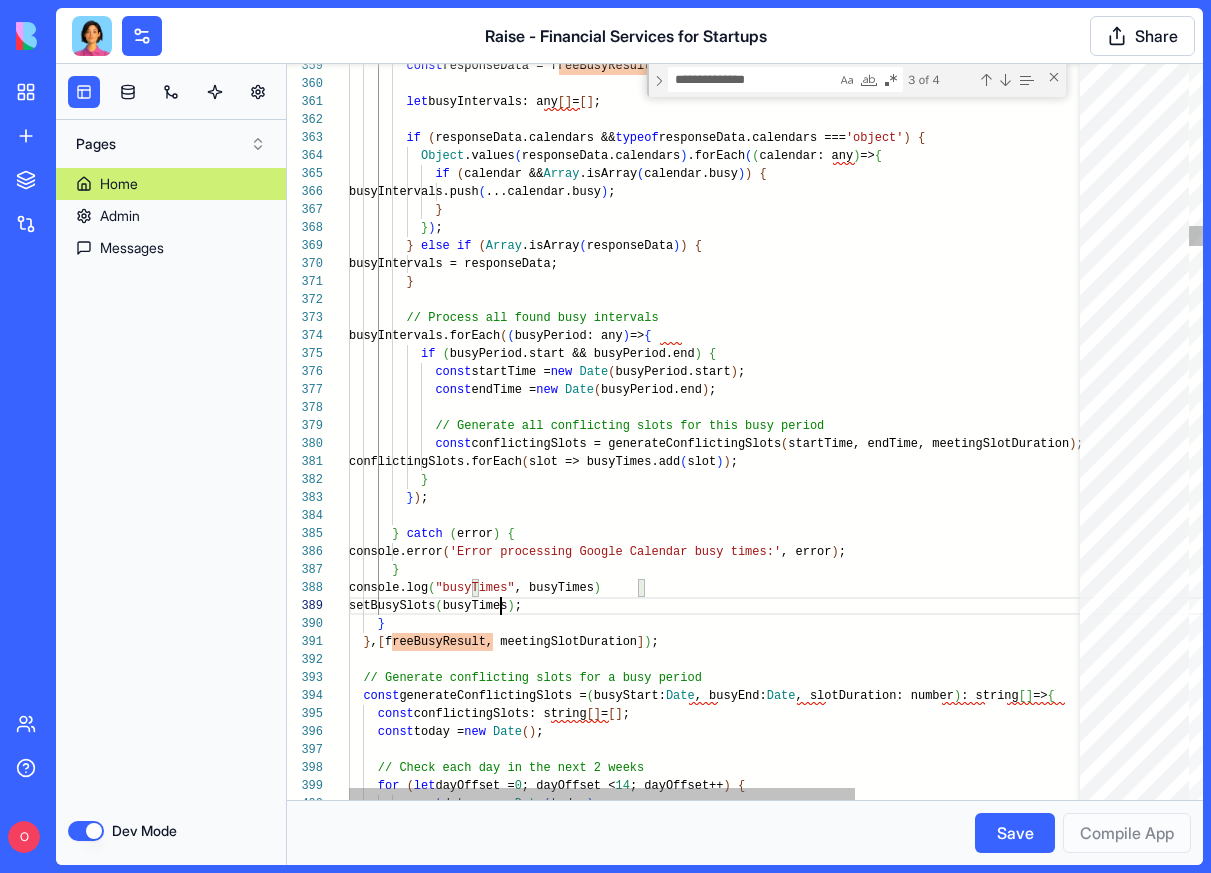 scroll, scrollTop: 144, scrollLeft: 152, axis: both 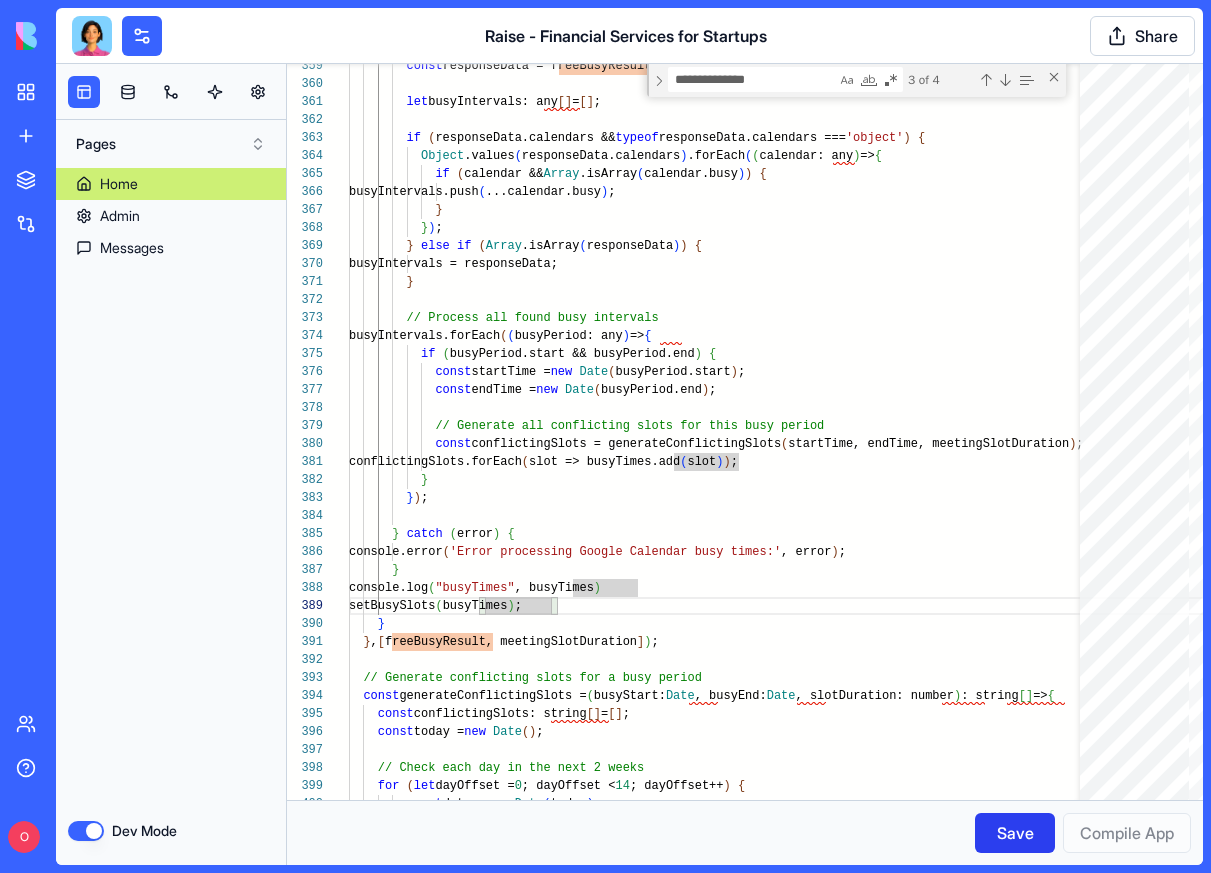 type on "**********" 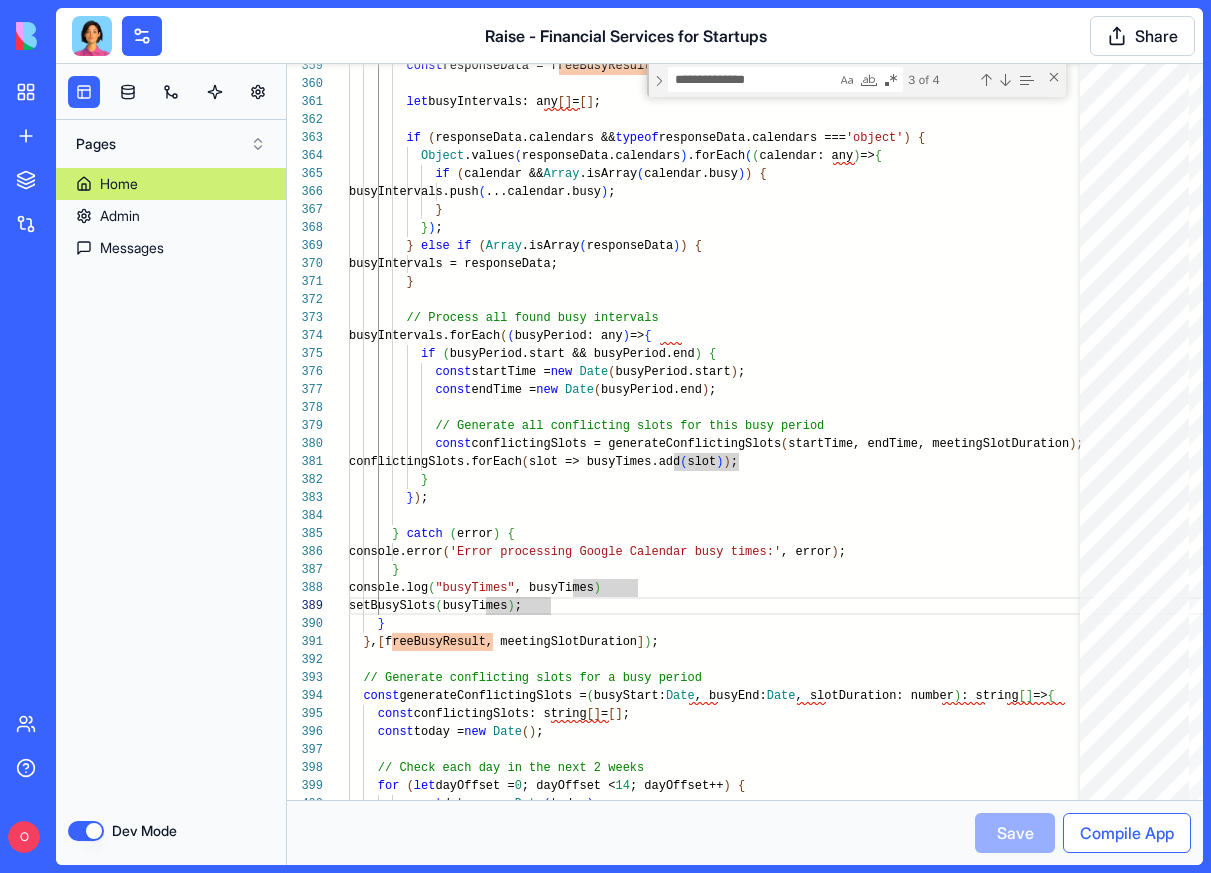 click on "Compile App" at bounding box center [1127, 833] 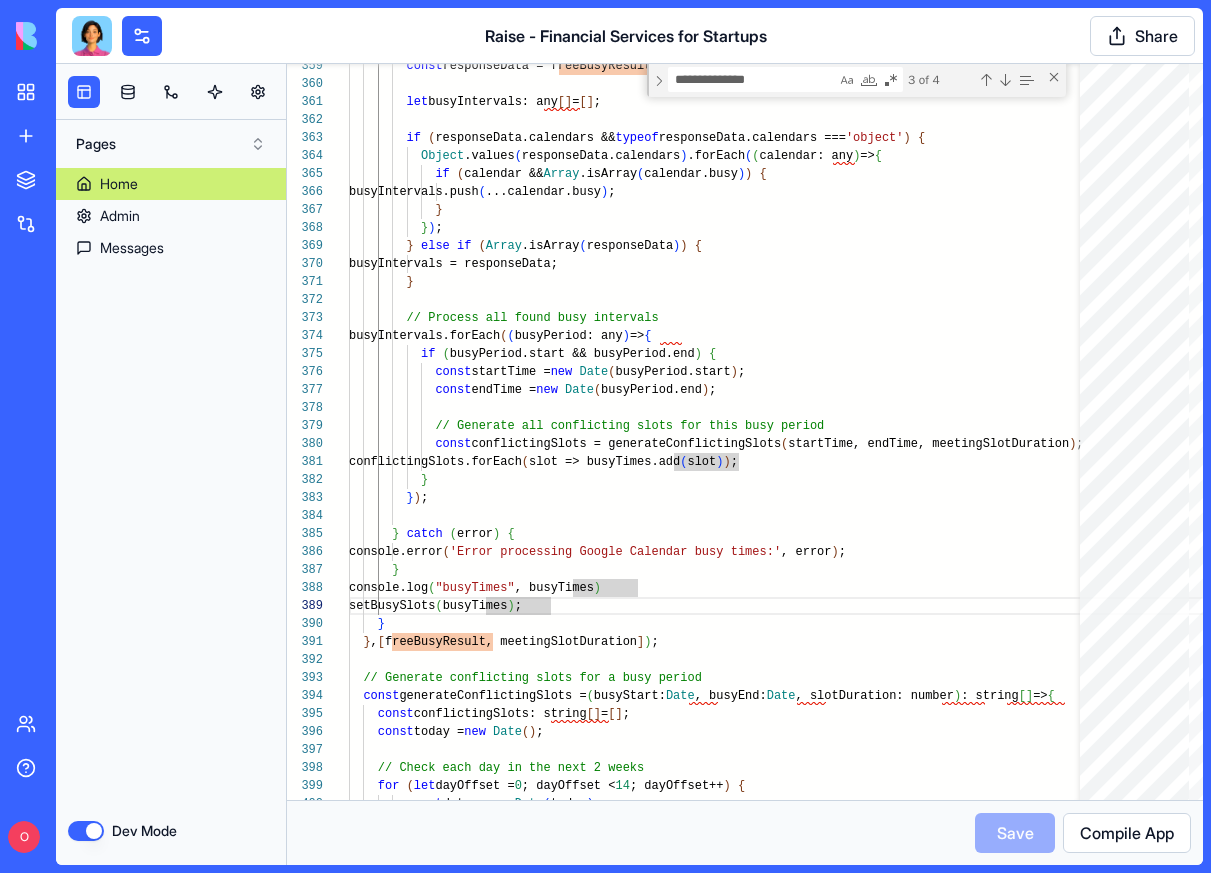 click on "Dev Mode" at bounding box center (86, 831) 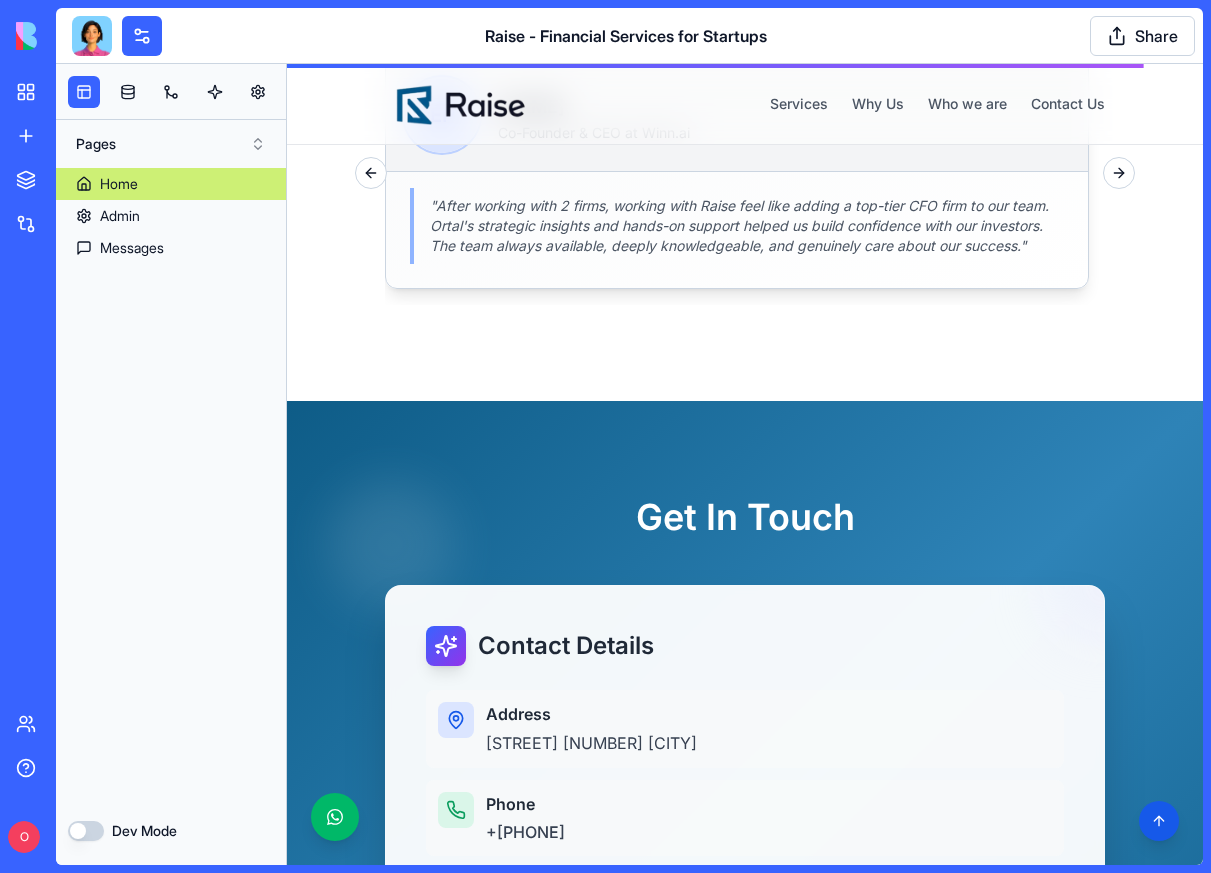 scroll, scrollTop: 3625, scrollLeft: 0, axis: vertical 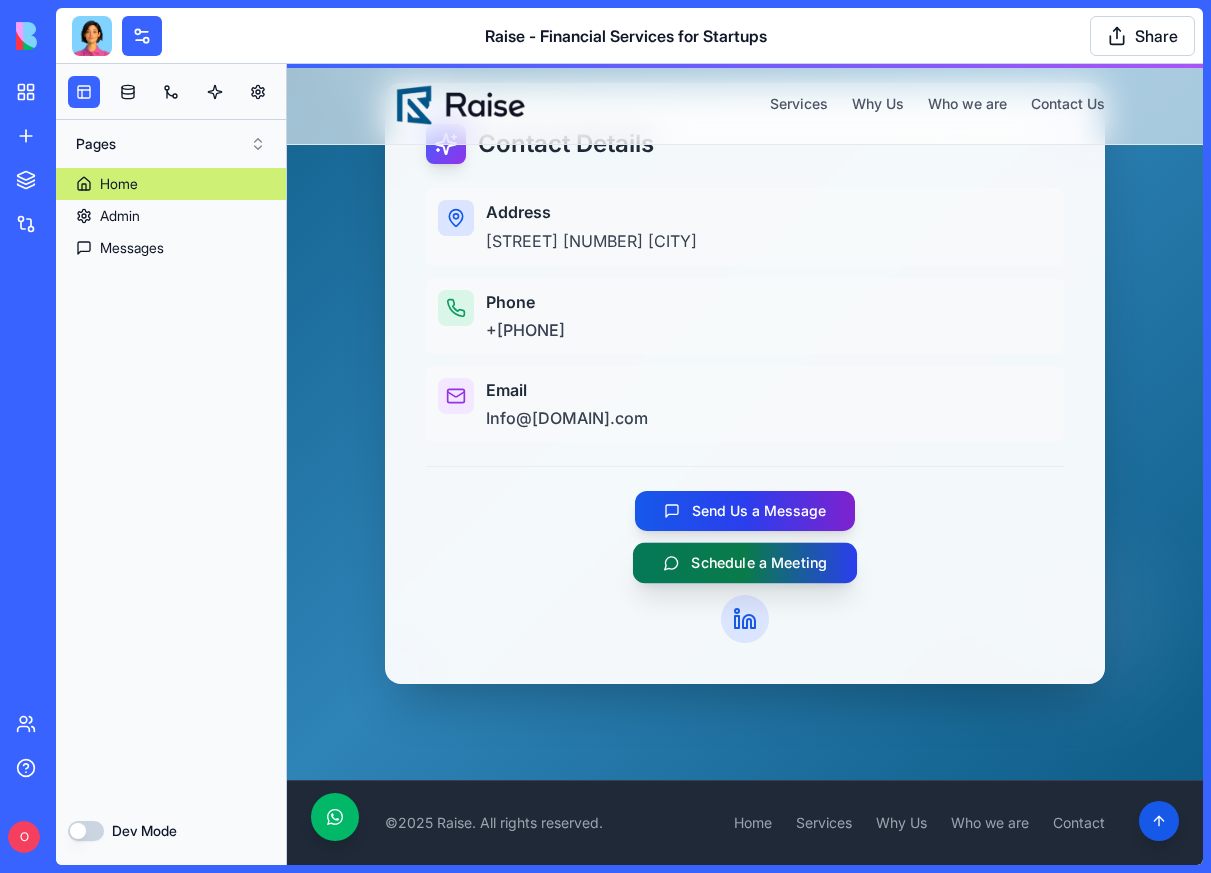 click on "Schedule a Meeting" at bounding box center (759, 563) 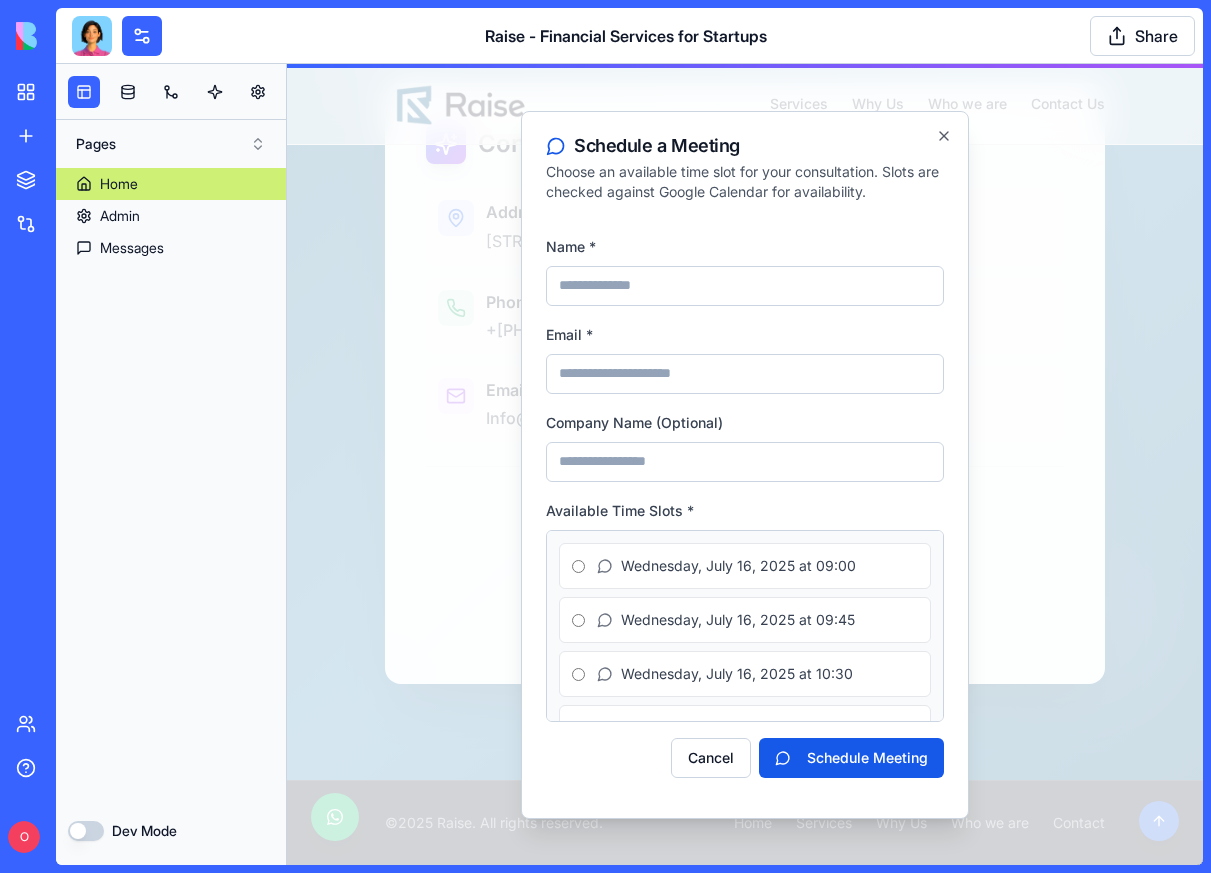 click on "Dev Mode" at bounding box center (86, 831) 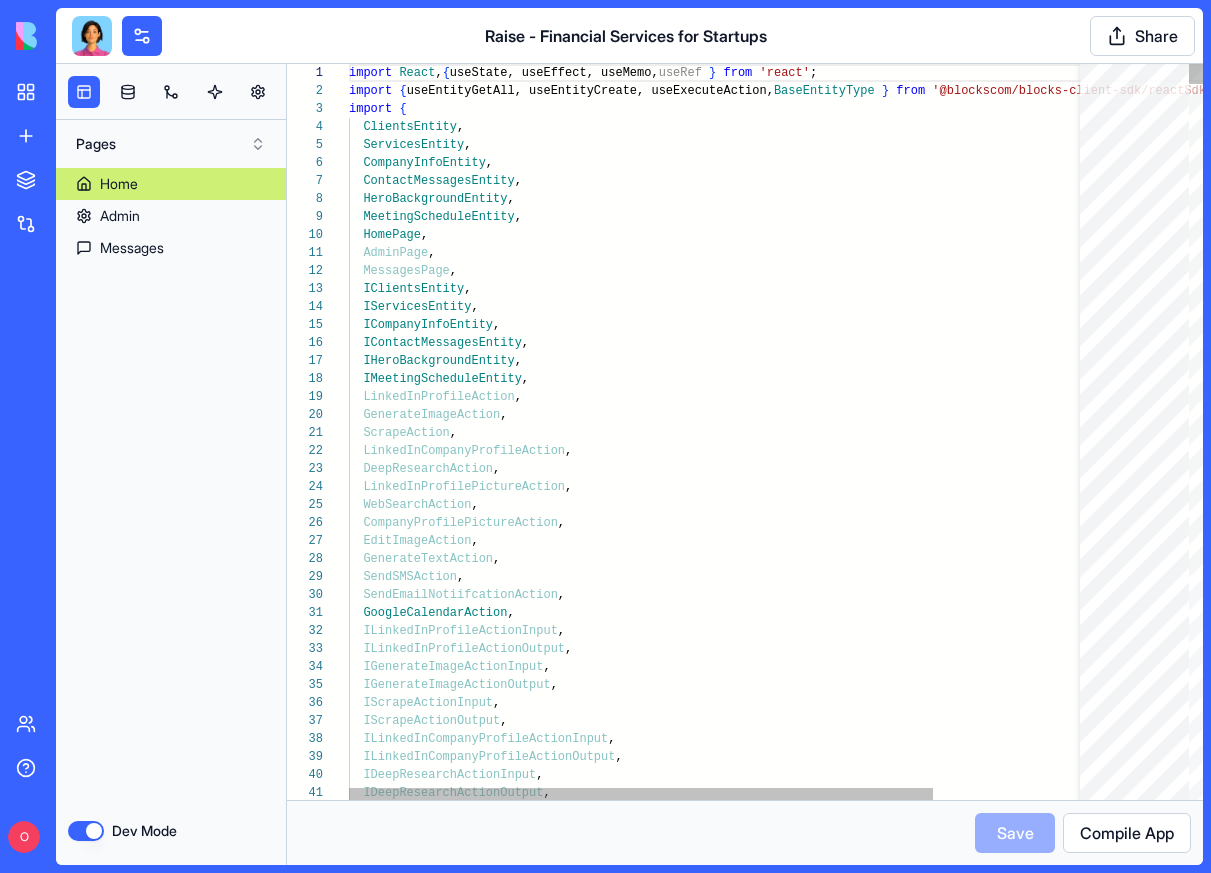 scroll, scrollTop: 180, scrollLeft: 0, axis: vertical 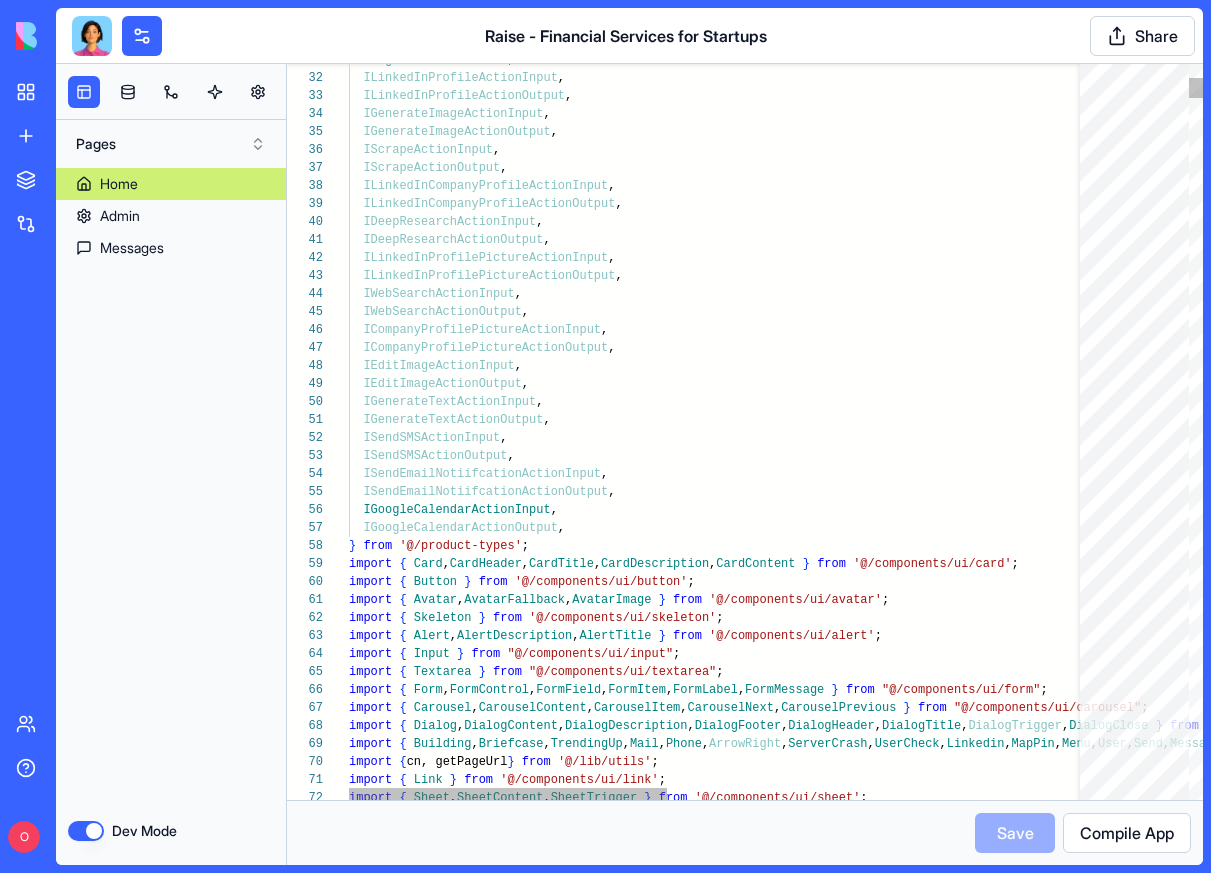 type on "on" 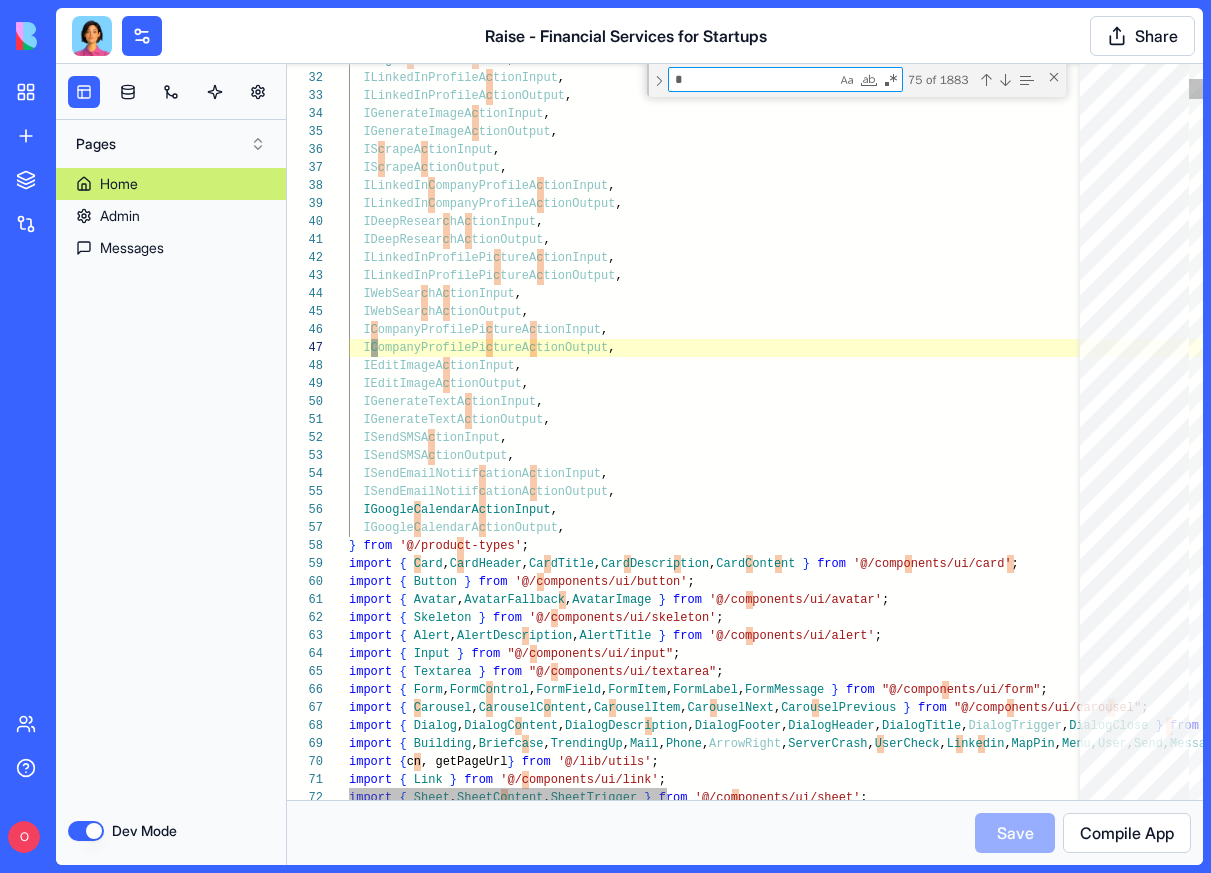 type on "**" 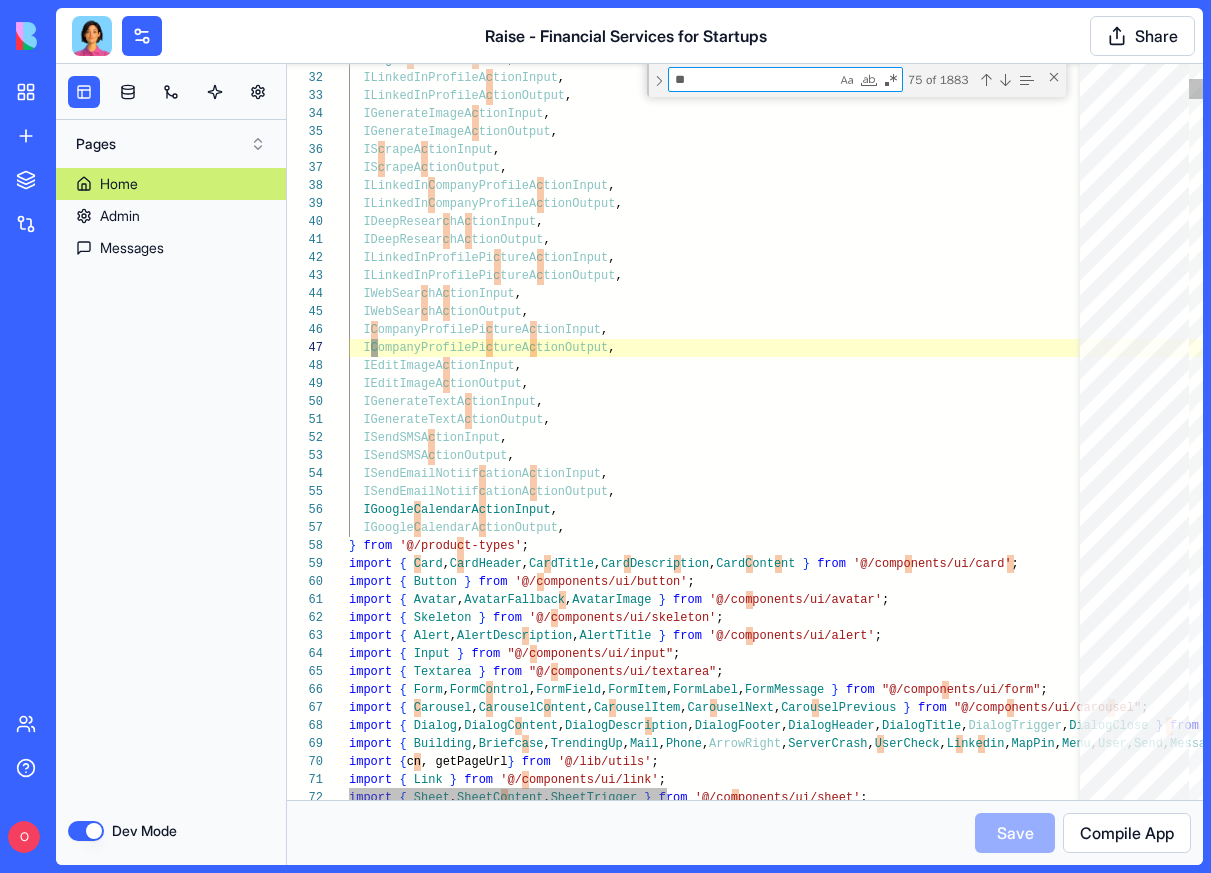 type on "**********" 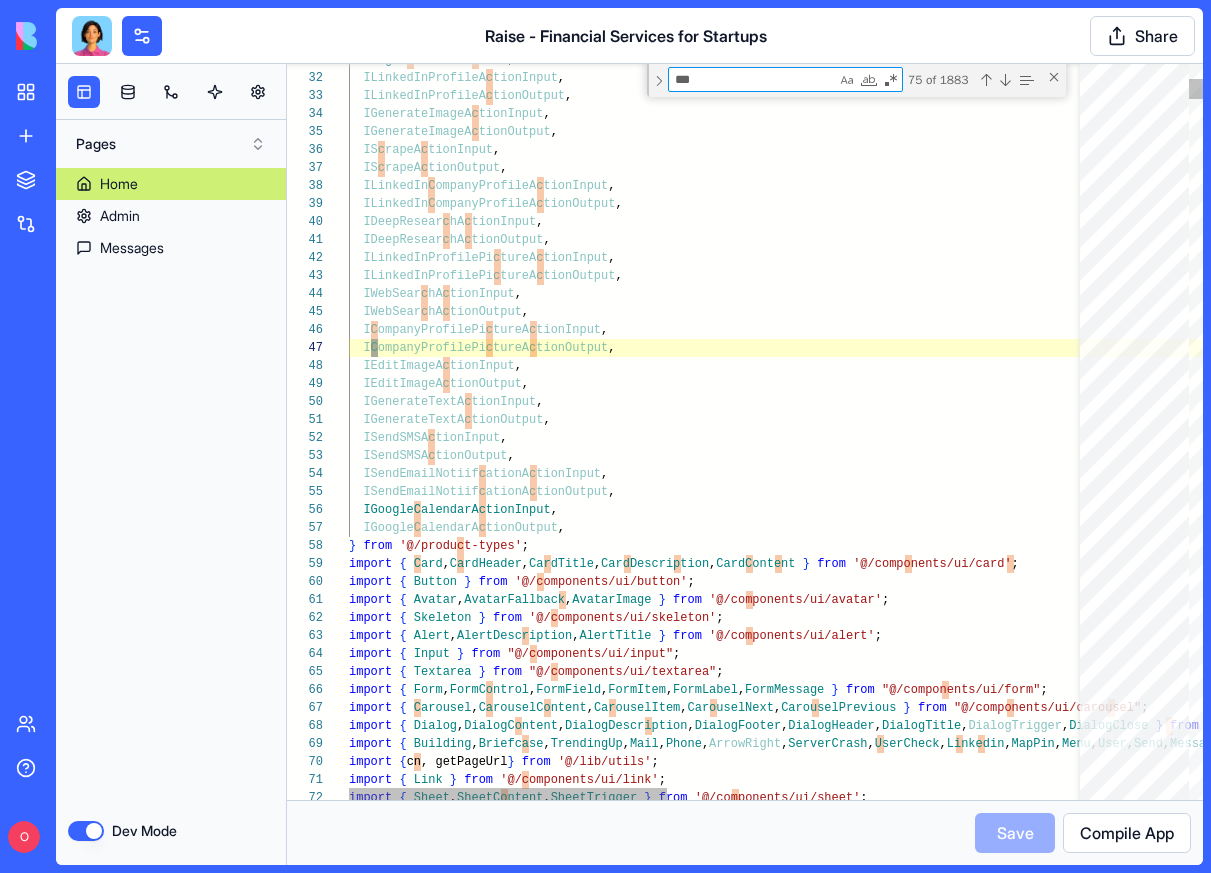 type on "**********" 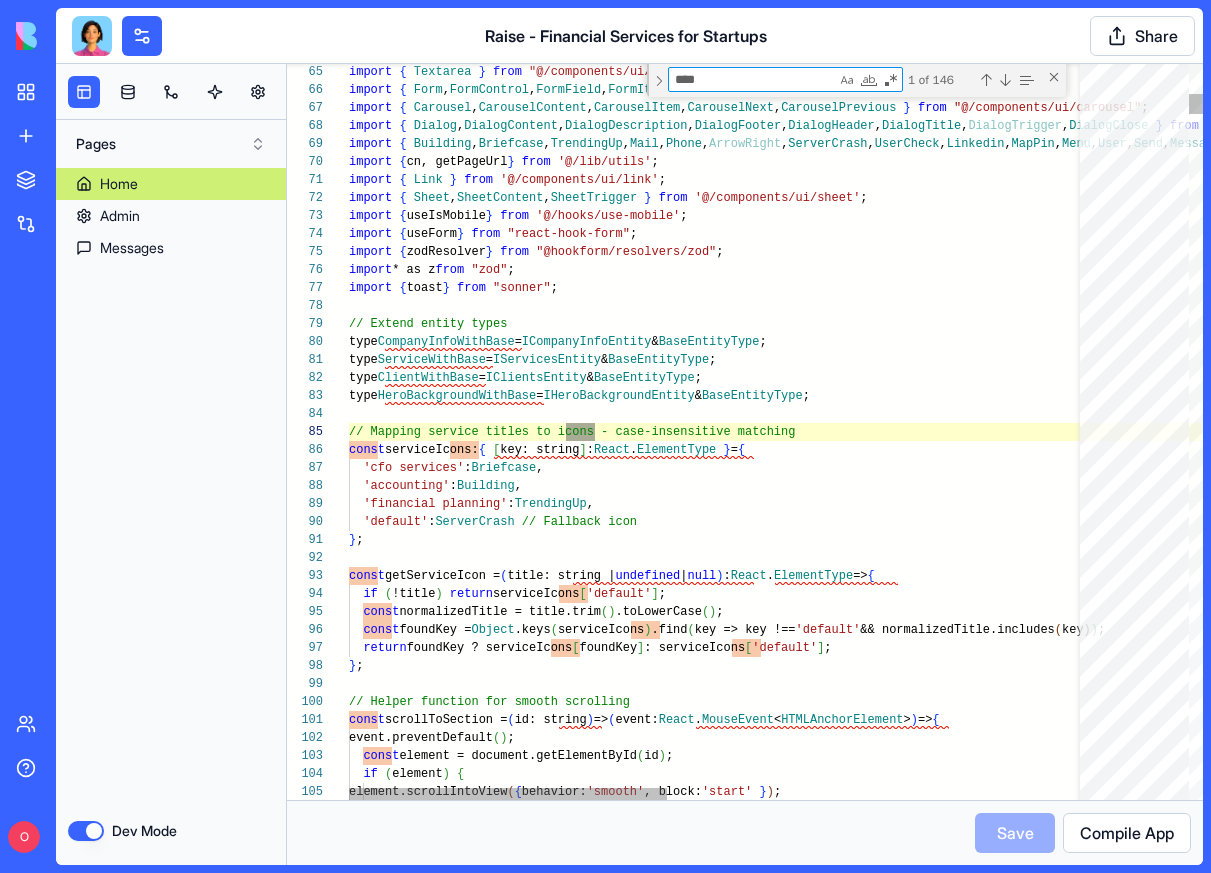 type on "*****" 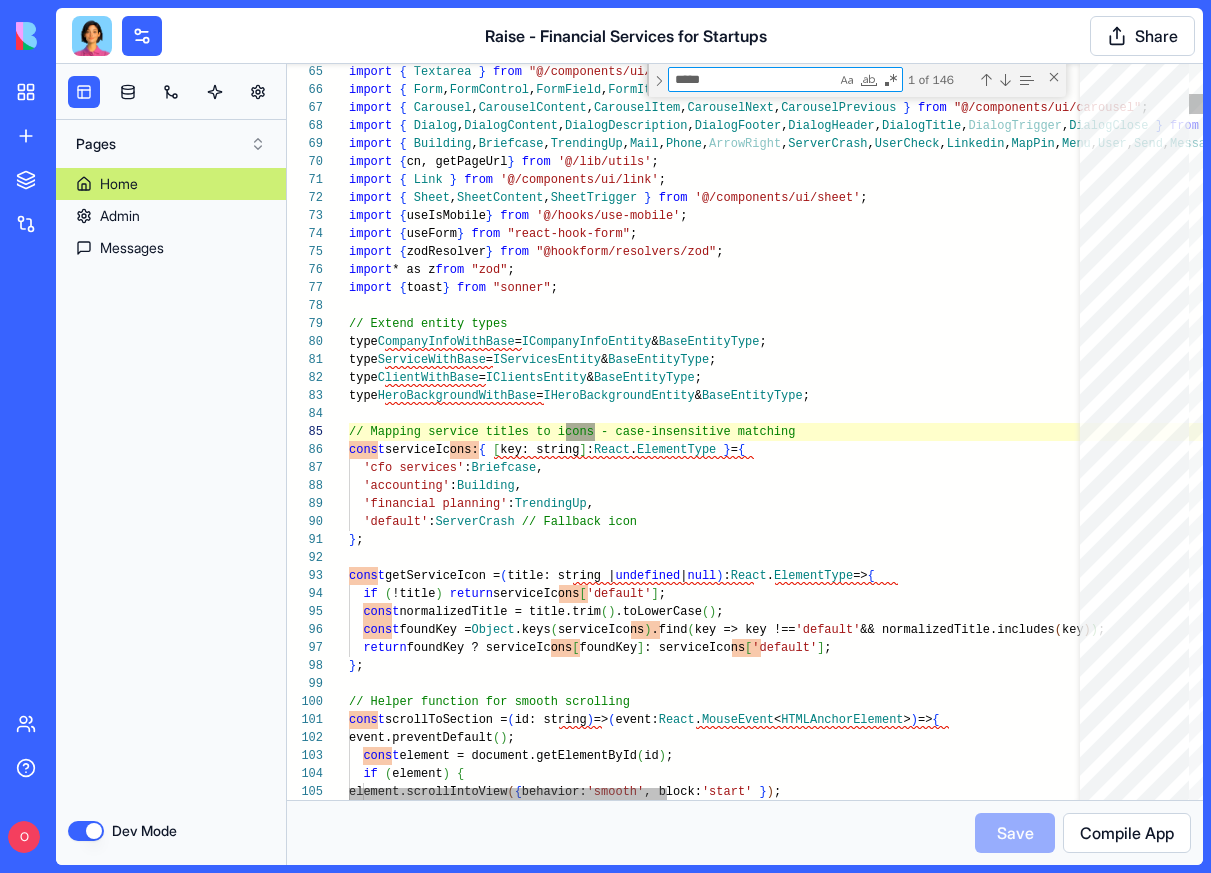 type on "**********" 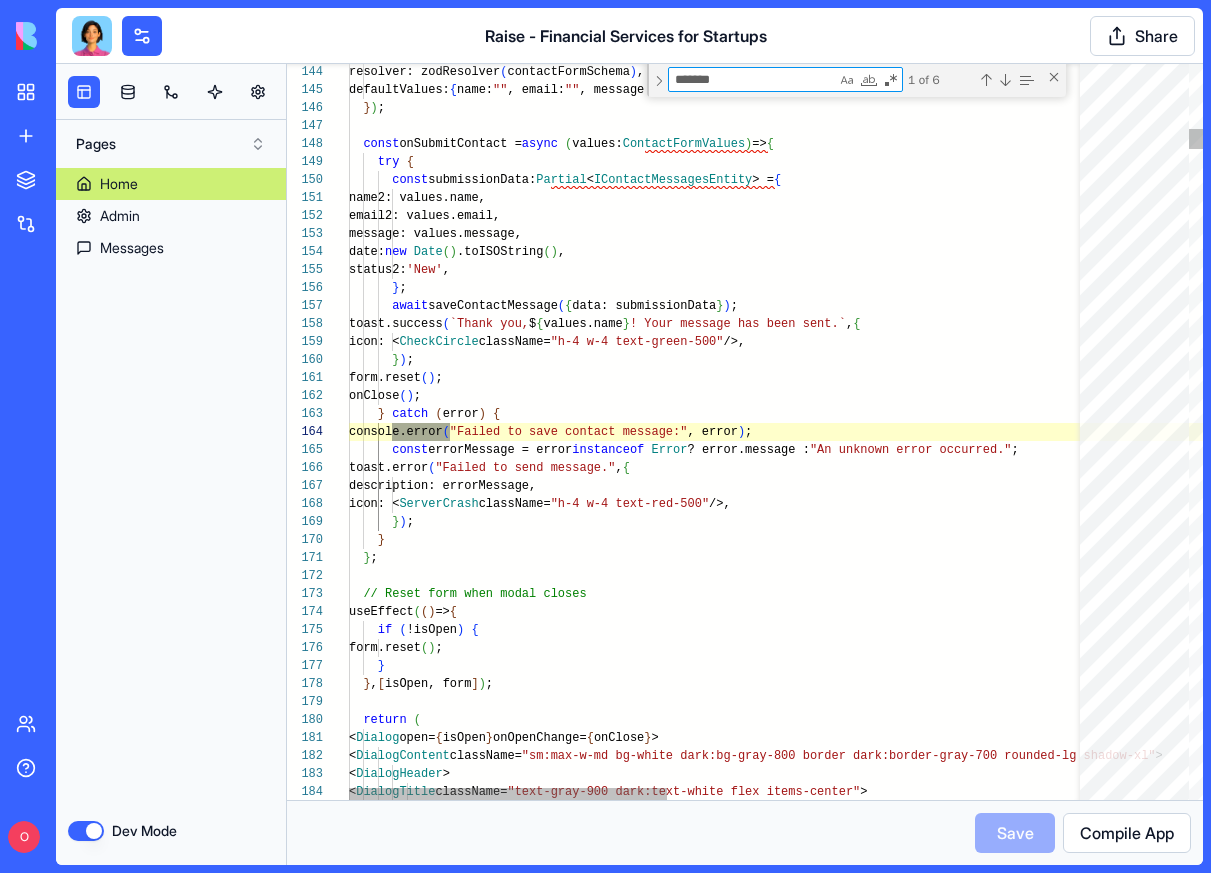 type on "********" 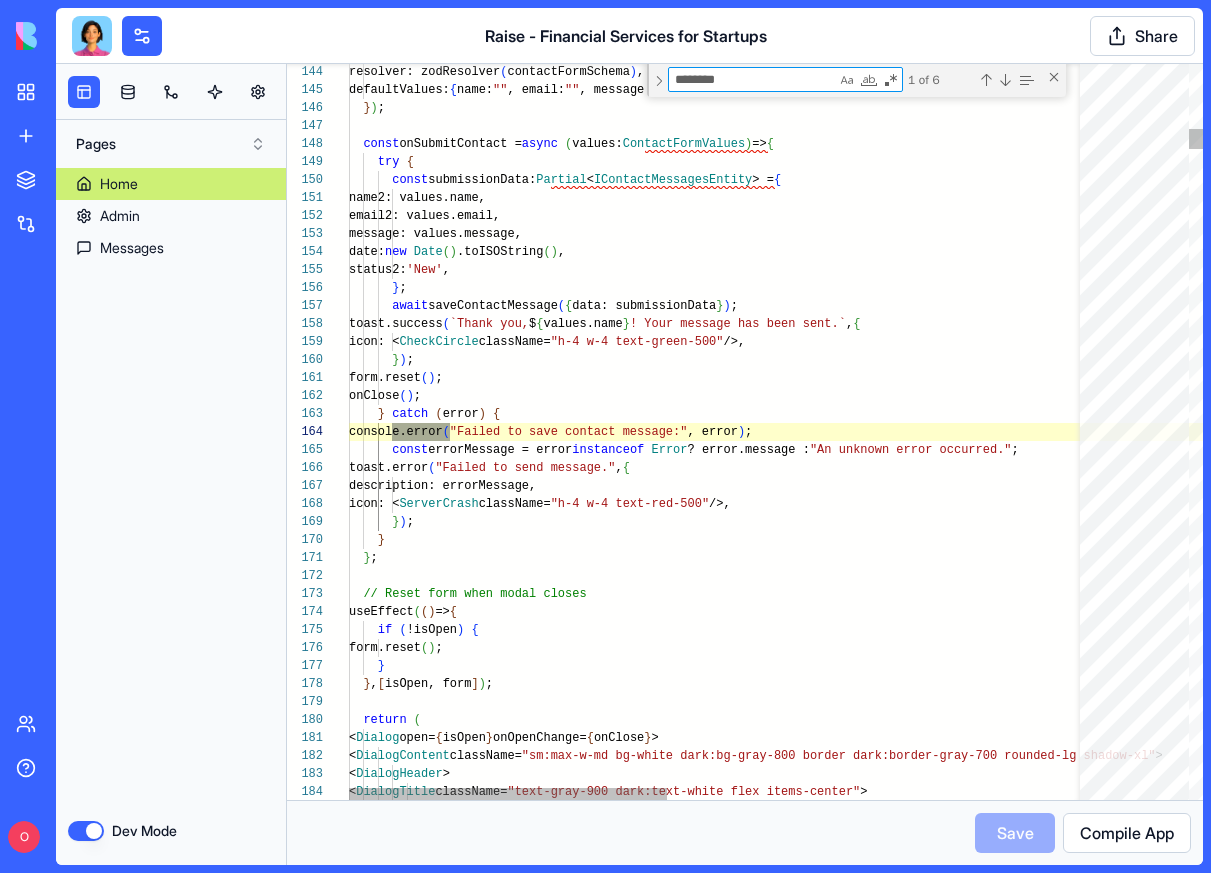 scroll, scrollTop: 180, scrollLeft: 101, axis: both 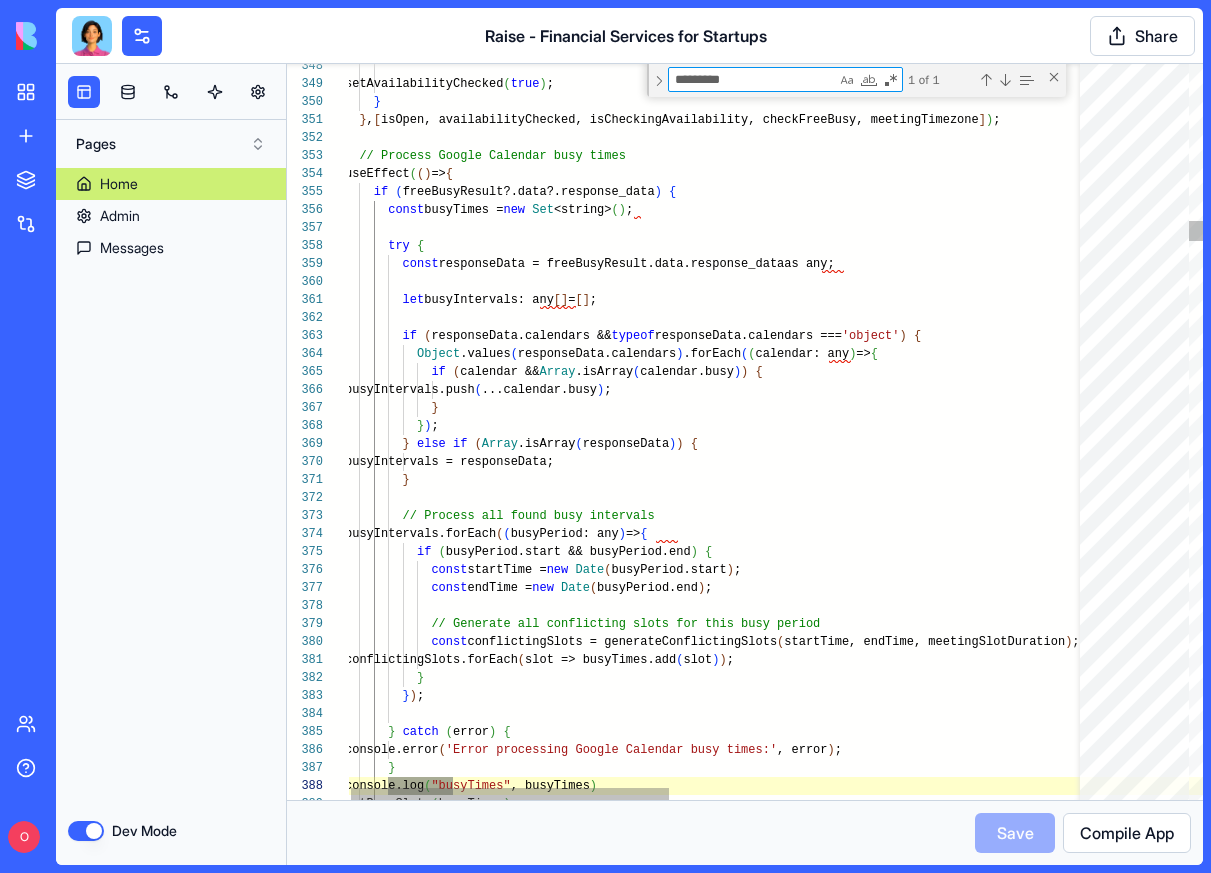 type on "*********" 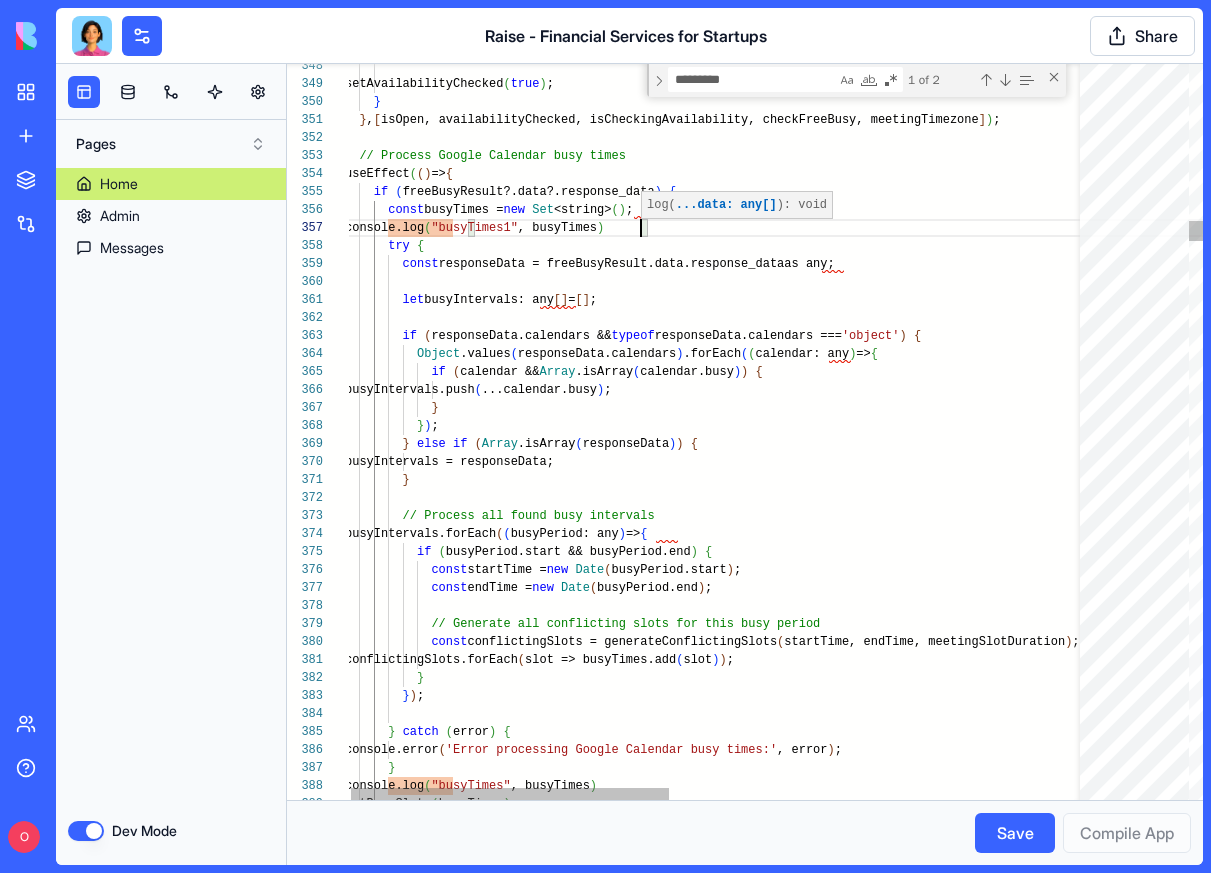 scroll, scrollTop: 108, scrollLeft: 296, axis: both 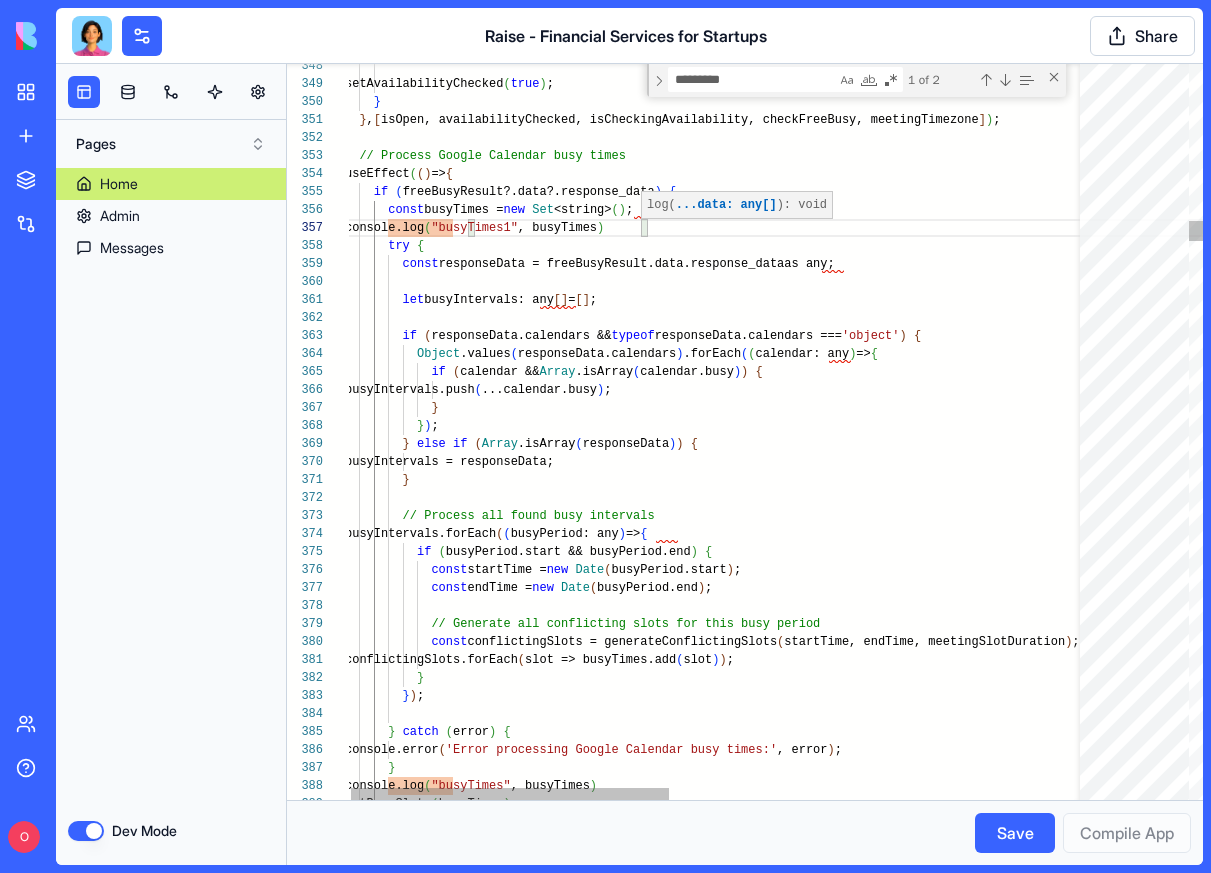 click on "} ) ;          }   else   if   ( Array .isArray ( responseData ) )   {           busyIntervals = responseData;          }                   // Process all found busy intervals         busyIntervals.forEach ( ( busyPeriod: any )  =>  {            if   ( busyPeriod.start && busyPeriod.end )   {              const  startTime =  new   Date ( busyPeriod.start ) ;              const  endTime =  new   Date ( busyPeriod.end ) ;                           // Generate all conflicting slots for this busy pe riod              const  conflictingSlots = generateConflictingSlots ( startTime, endTime, meetingSlotDuration ) ;             conflictingSlots.forEach ( slot => busyTimes.add ( slot ) ) ;            }          } ) ;                 }   catch   ( error )   {              } ( ) ; if" at bounding box center [1200, 8472] 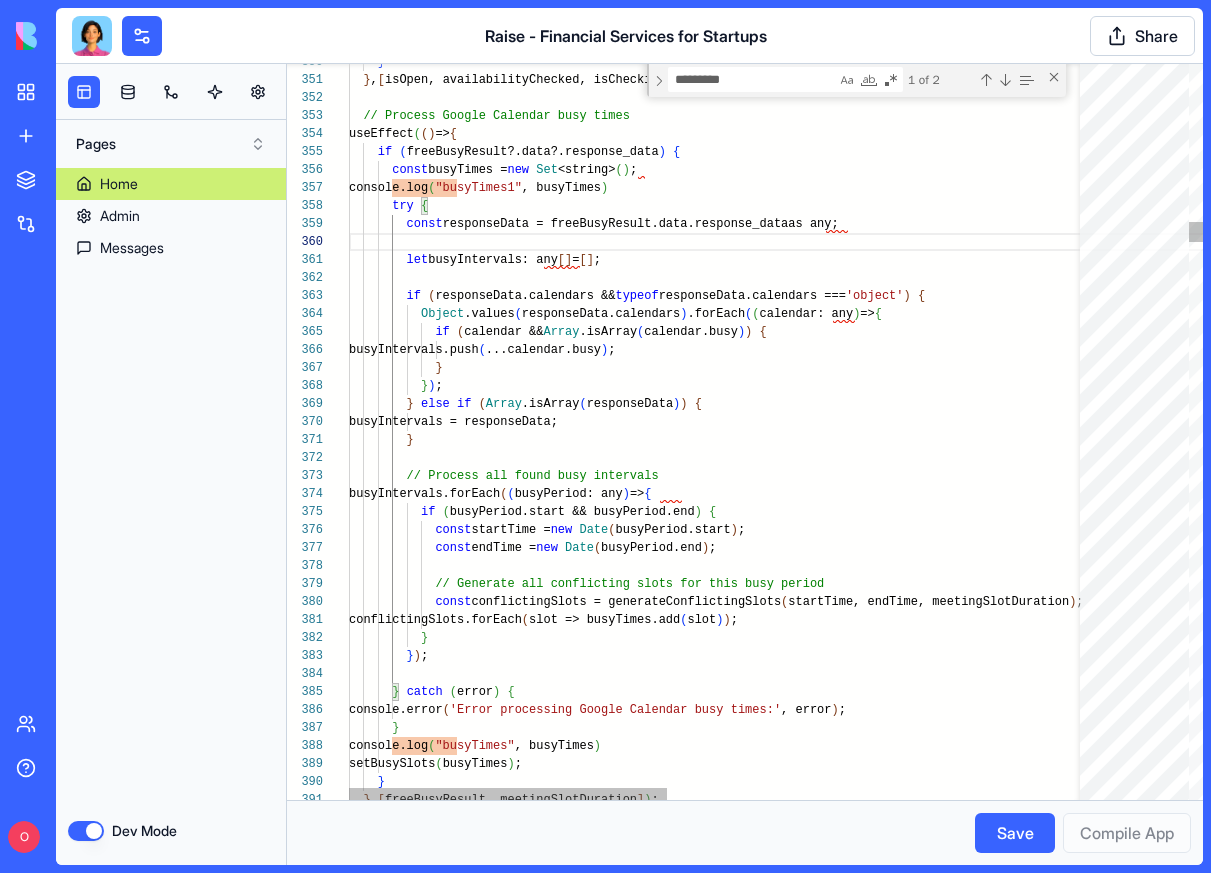 click on "} ) ;          }   else   if   ( Array .isArray ( responseData ) )   {           busyIntervals = responseData;          }                   // Process all found busy intervals         busyIntervals.forEach ( ( busyPeriod: any )  =>  {            if   ( busyPeriod.start && busyPeriod.end )   {              const  startTime =  new   Date ( busyPeriod.start ) ;              const  endTime =  new   Date ( busyPeriod.end ) ;                           // Generate all conflicting slots for this busy pe riod              const  conflictingSlots = generateConflictingSlots ( startTime, endTime, meetingSlotDuration ) ;             conflictingSlots.forEach ( slot => busyTimes.add ( slot ) ) ;            }          } ) ;                 }   catch   ( error )   {              } ( ) ; if" at bounding box center (1204, 8432) 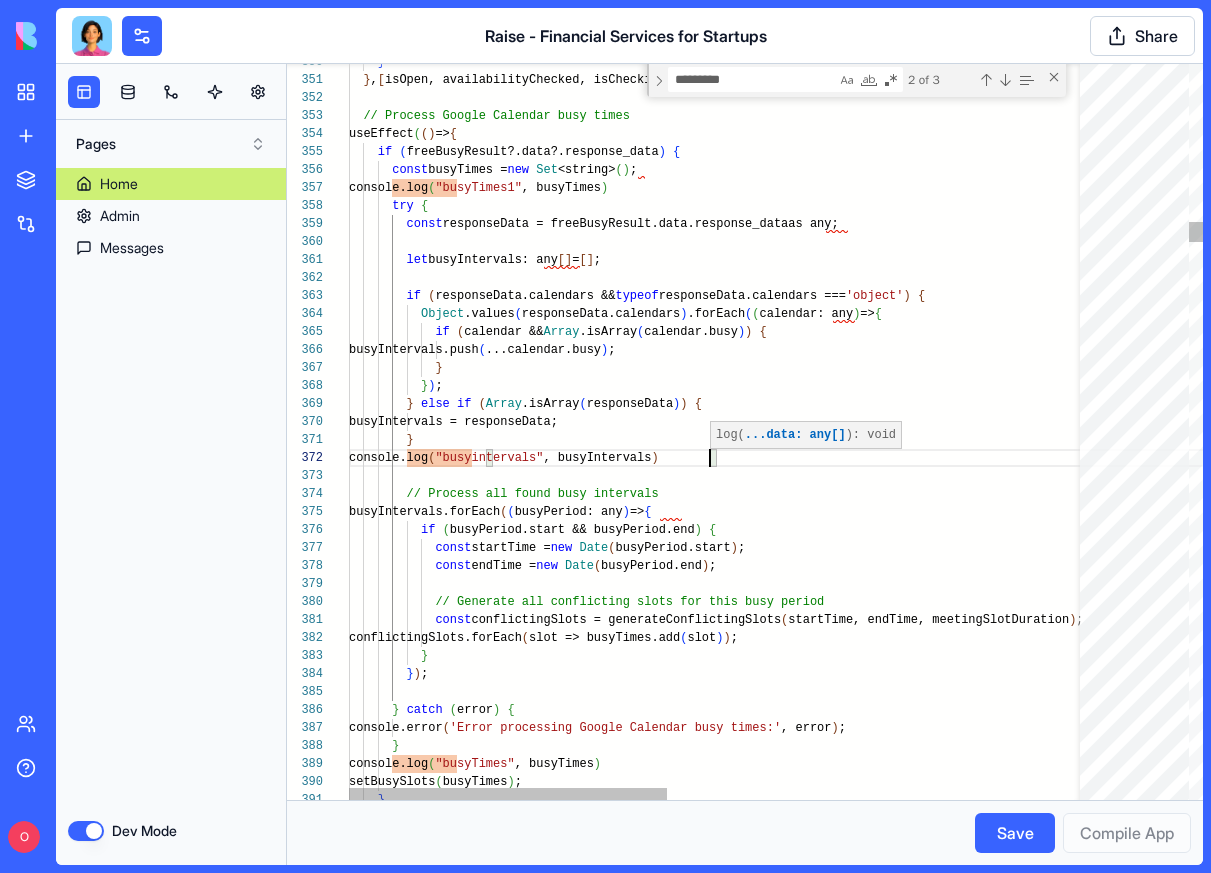 scroll, scrollTop: 18, scrollLeft: 361, axis: both 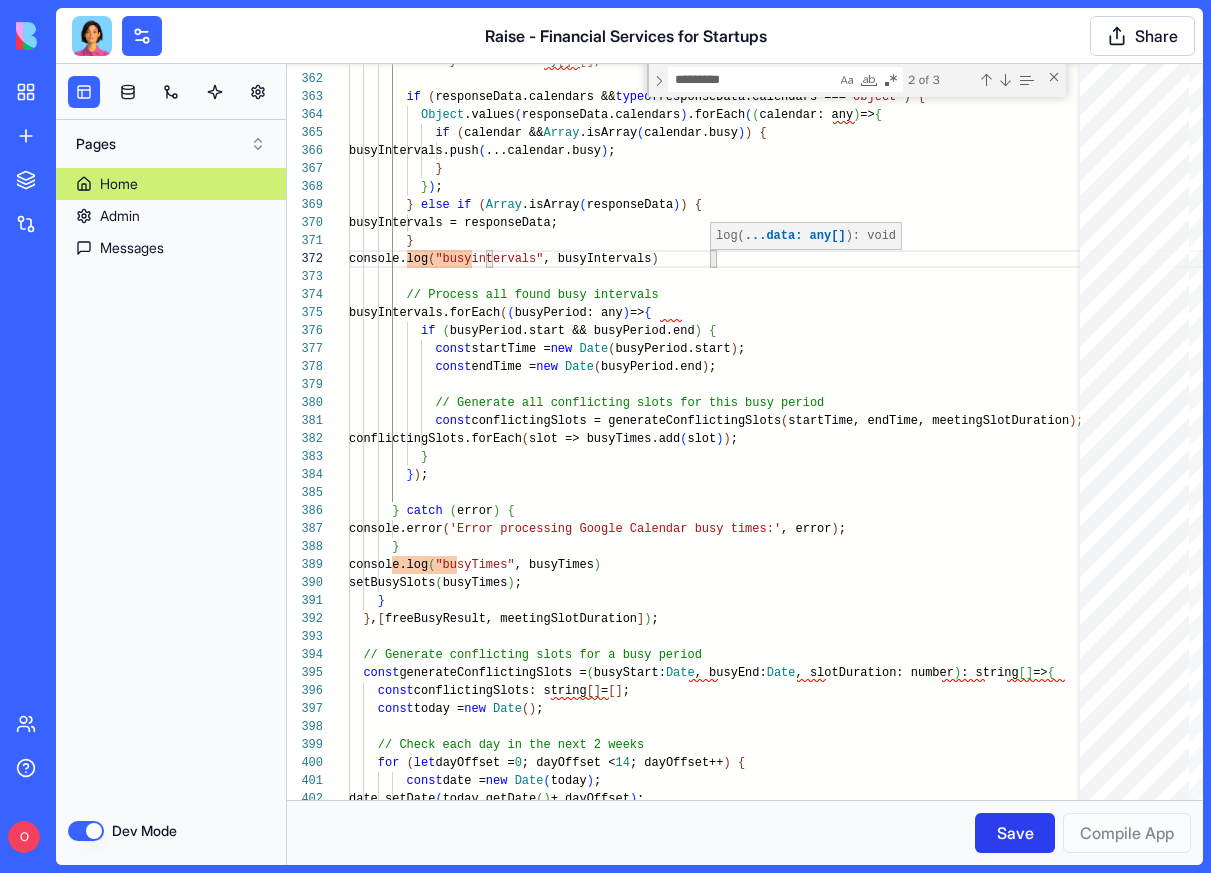 type on "**********" 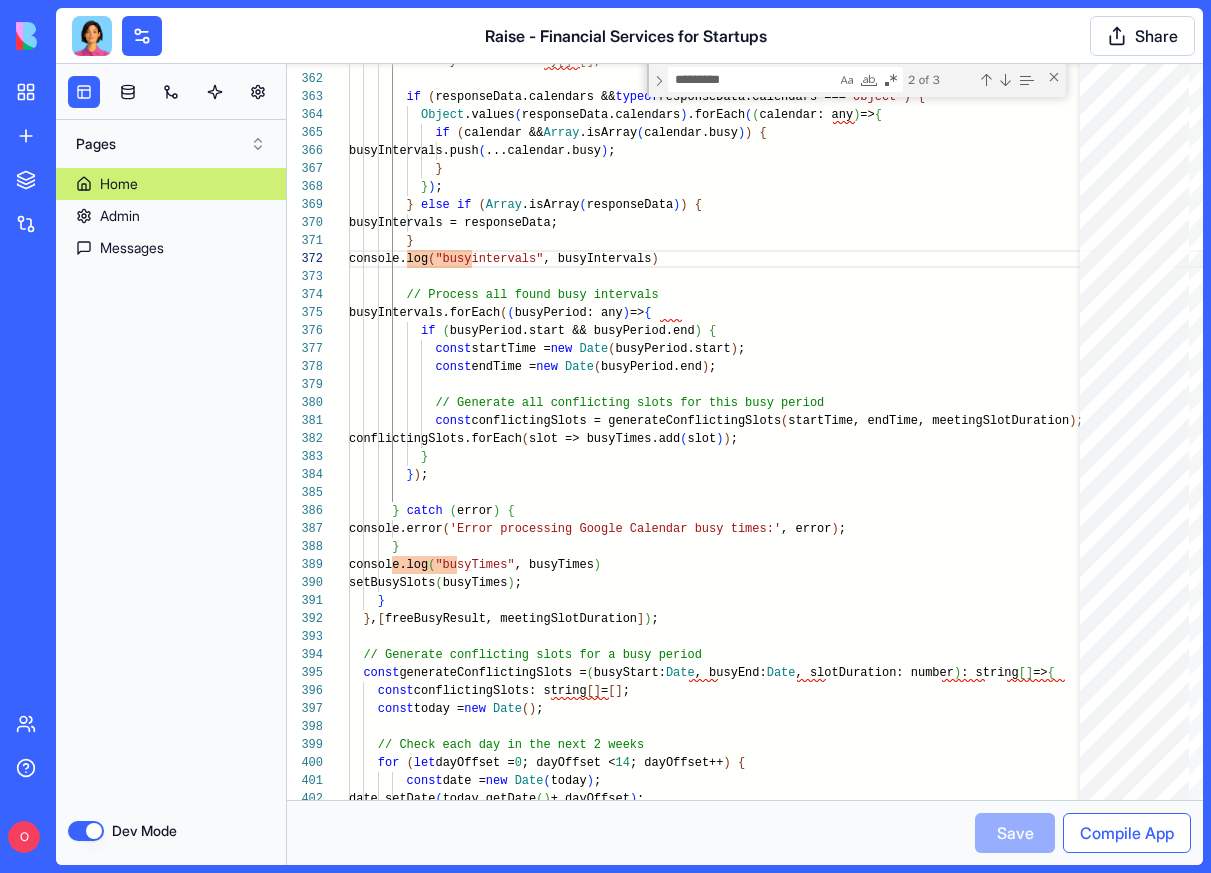 click on "Compile App" at bounding box center [1127, 833] 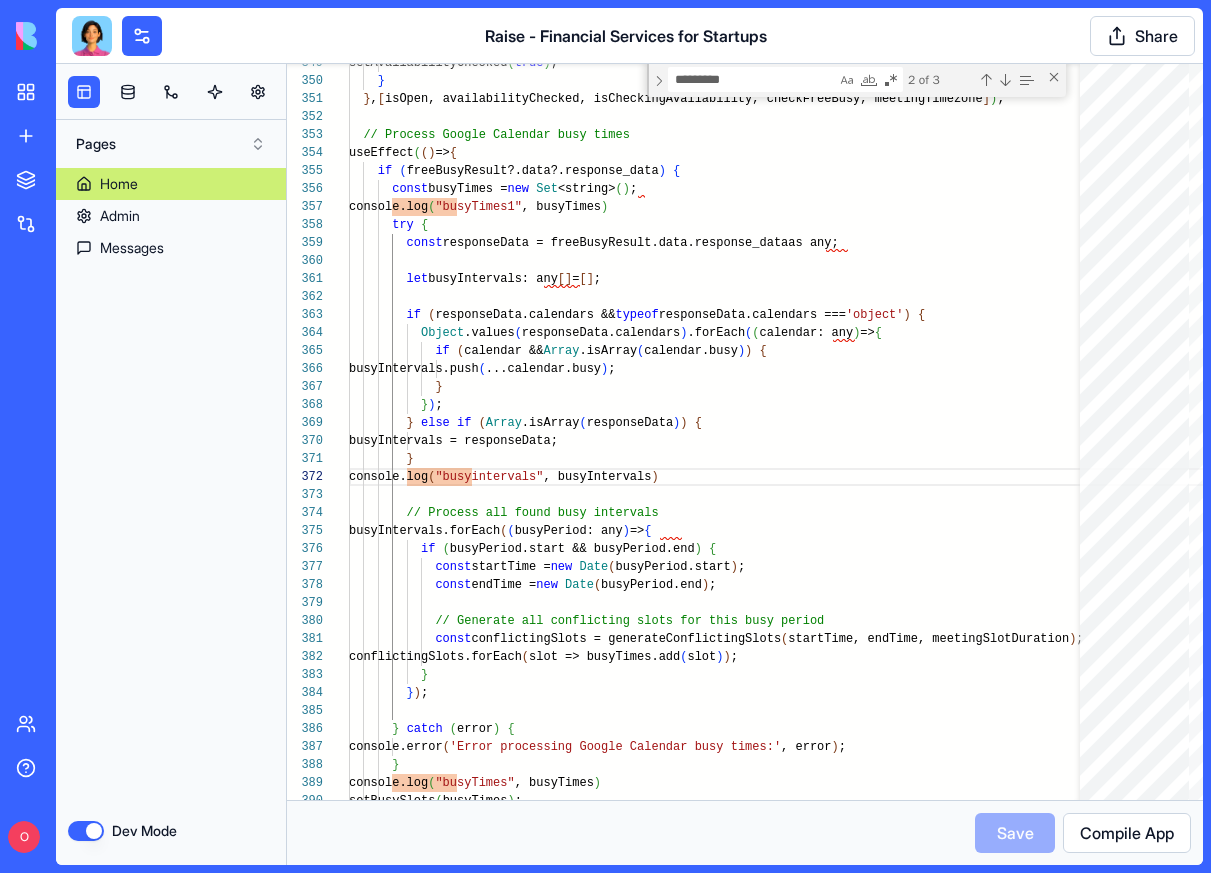 click on "Dev Mode" at bounding box center [86, 831] 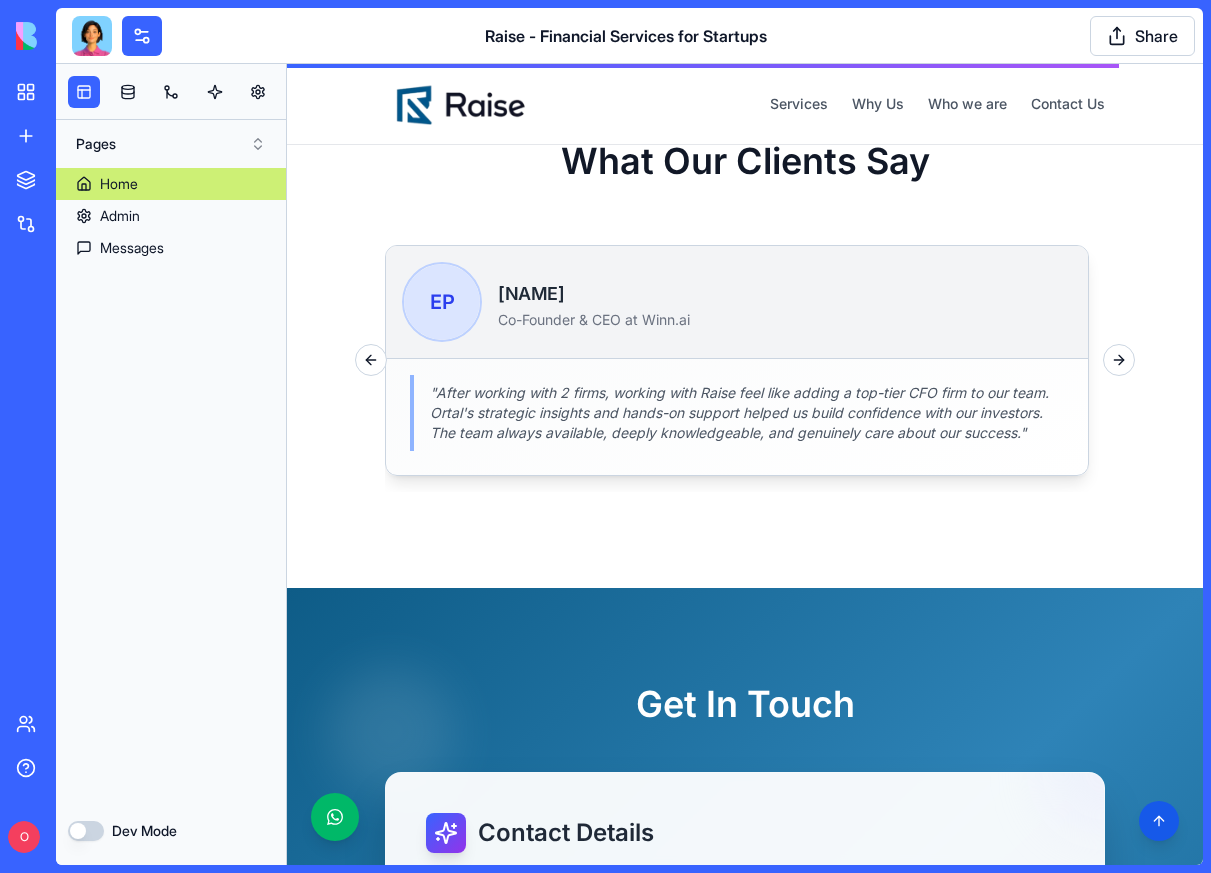 scroll, scrollTop: 3625, scrollLeft: 0, axis: vertical 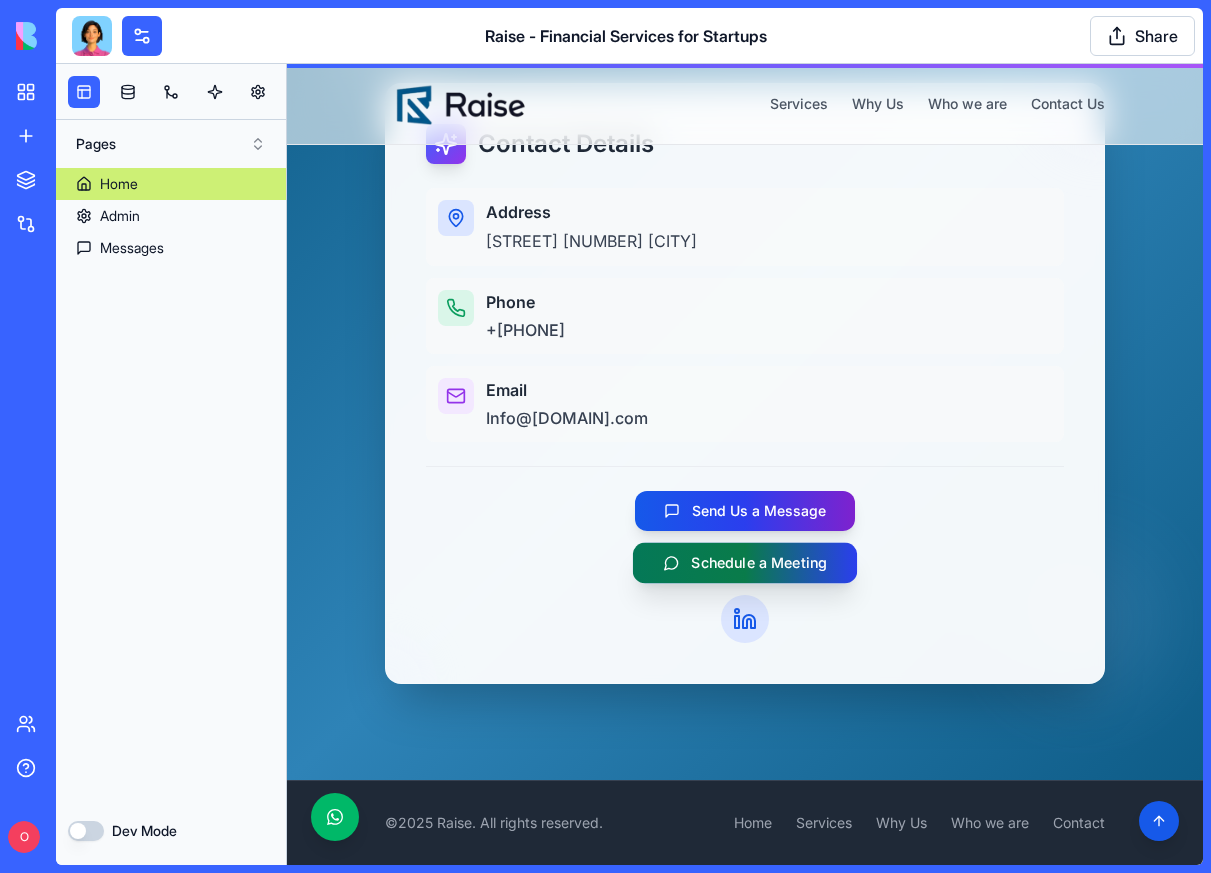 click on "Schedule a Meeting" at bounding box center (759, 563) 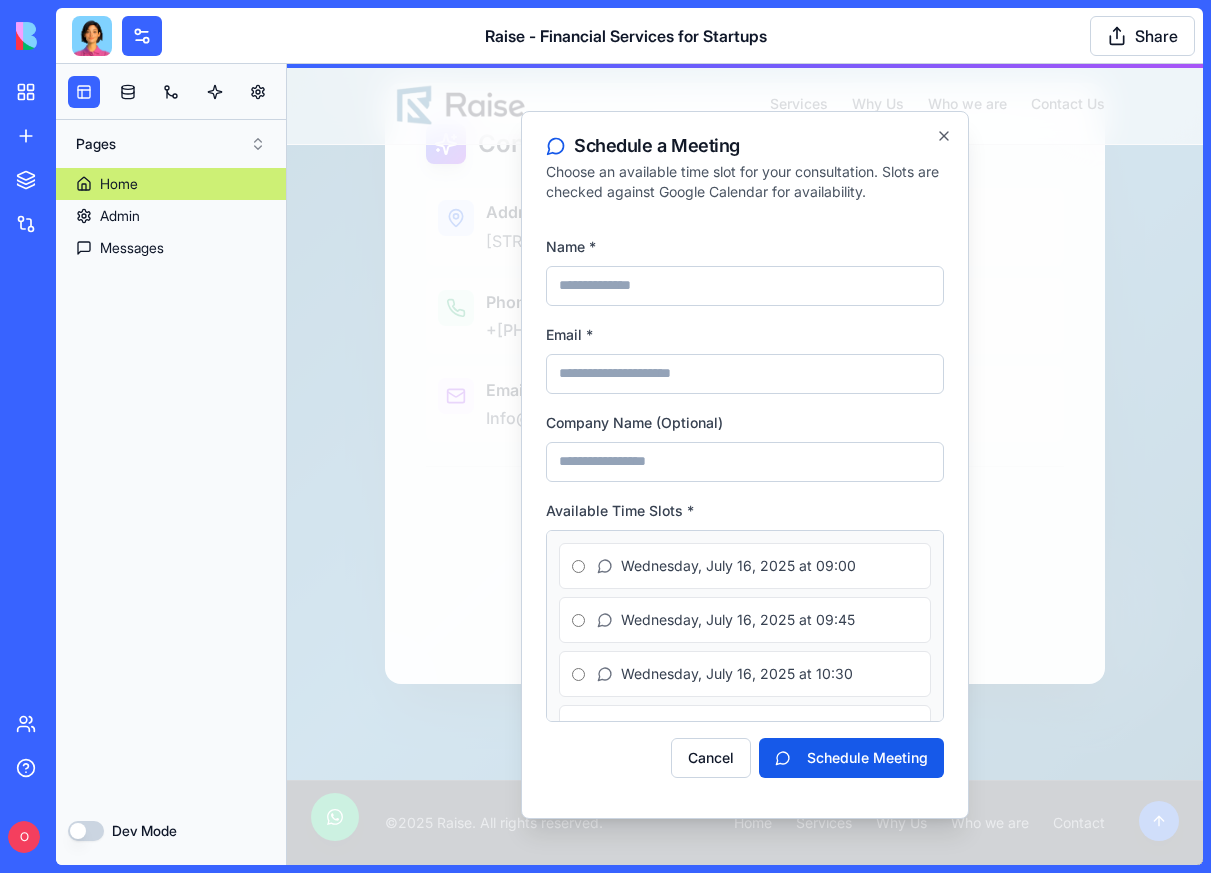 click on "Dev Mode" at bounding box center (86, 831) 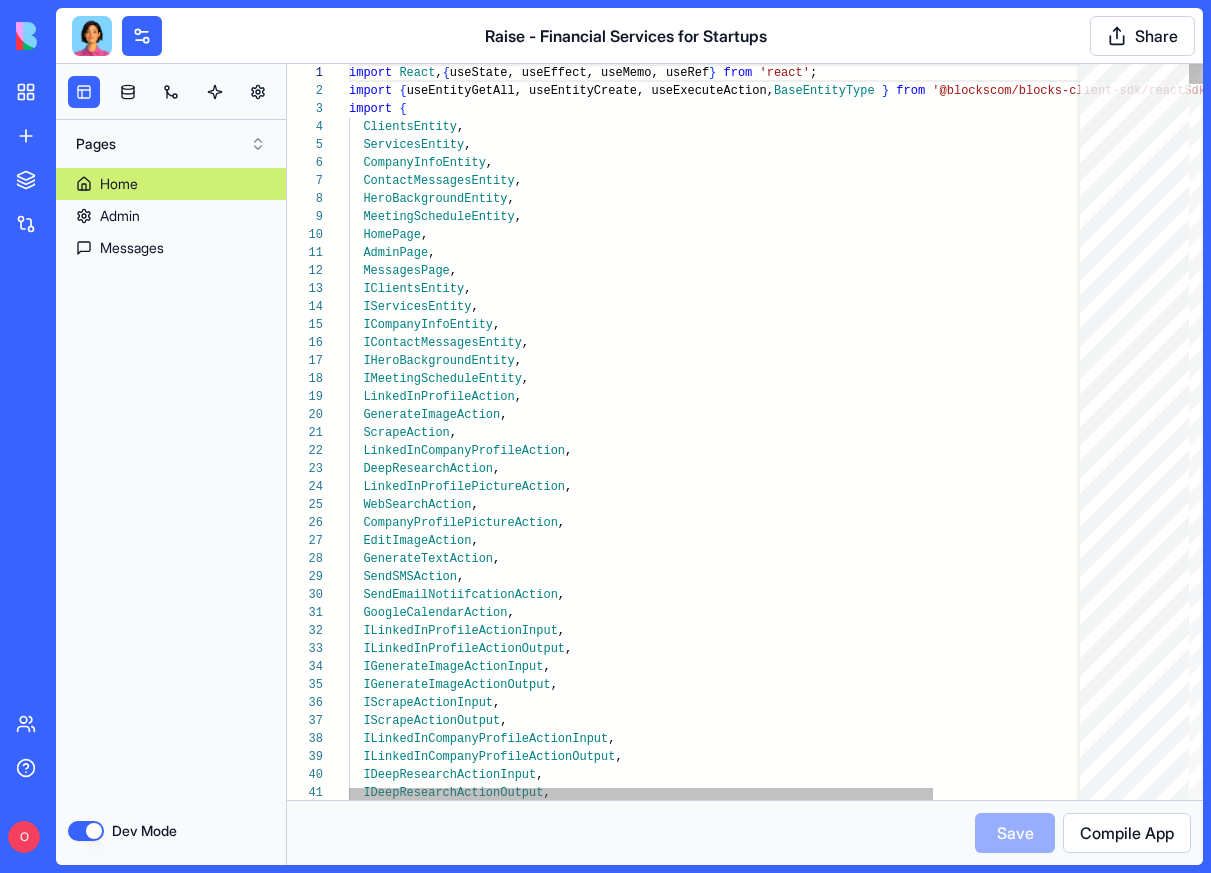 scroll, scrollTop: 180, scrollLeft: 0, axis: vertical 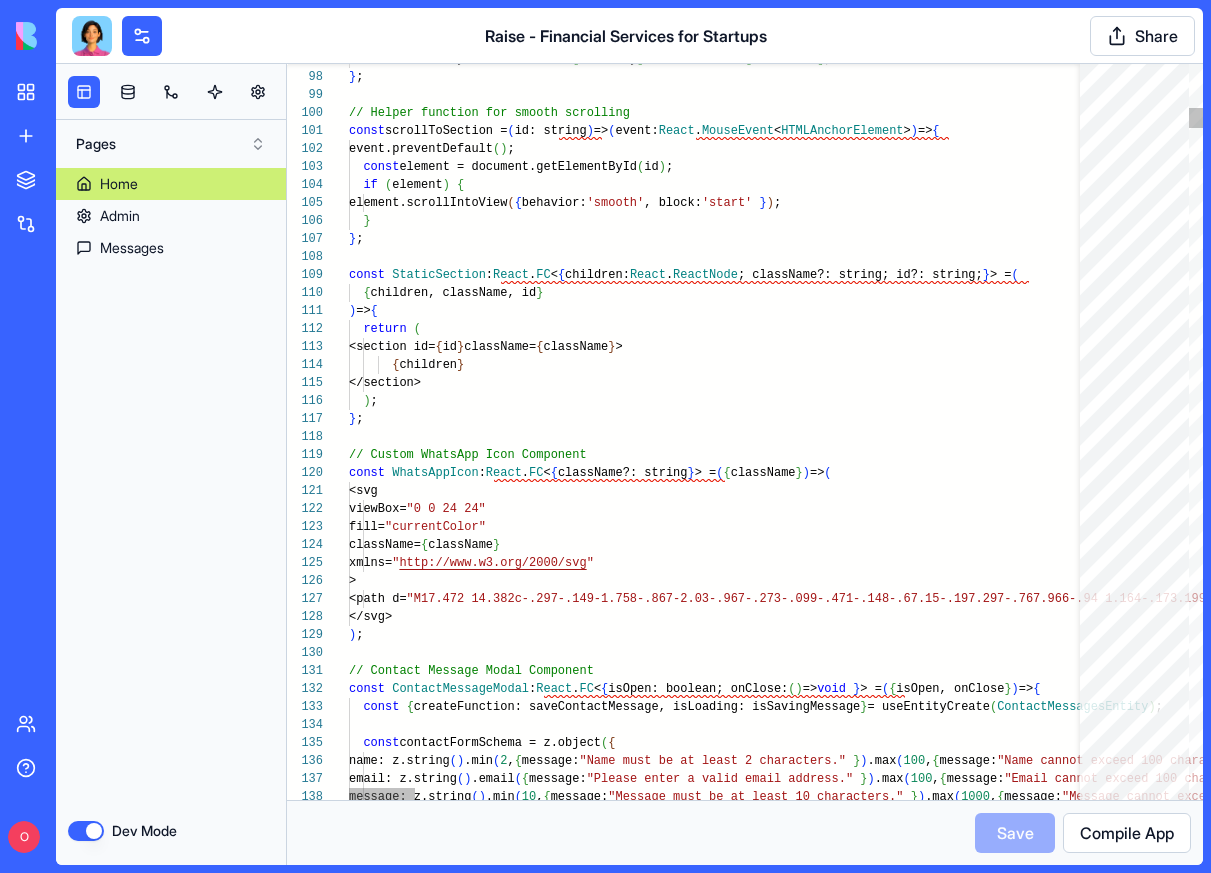 click on "return  foundKey ? serviceIcons [ foundKey ]  : serviceIcons [ 'default' ] ; } ; // Helper function for smooth scrolling const  scrollToSection =  ( id: string )  =>  ( event:  React . MouseEvent < HTMLAnchorElement > )  =>  {   event.preventDefault ( ) ;    const  element = document.getElementById ( id ) ;    if   ( element )   {     element.scrollIntoView ( {  behavior:  'smooth' , block:  'start'   } ) ;    } } ; const   StaticSection :  React . FC < {  children:  React . ReactNode ; className?: string; id?: string;  } > =  (    {  children, className, id  } )  =>  {    return   (     <section id= { id }  className= { className } >        { children }     </section>    ) ; } ; // Custom WhatsApp Icon Component const   WhatsAppIcon :  React . FC < {  className?: string  } > =  ( {  className  } )  =>  (   <svg     viewBox= "0 0 24 24"     fill= "currentColor"     className= { className } " "" at bounding box center (4419, 13009) 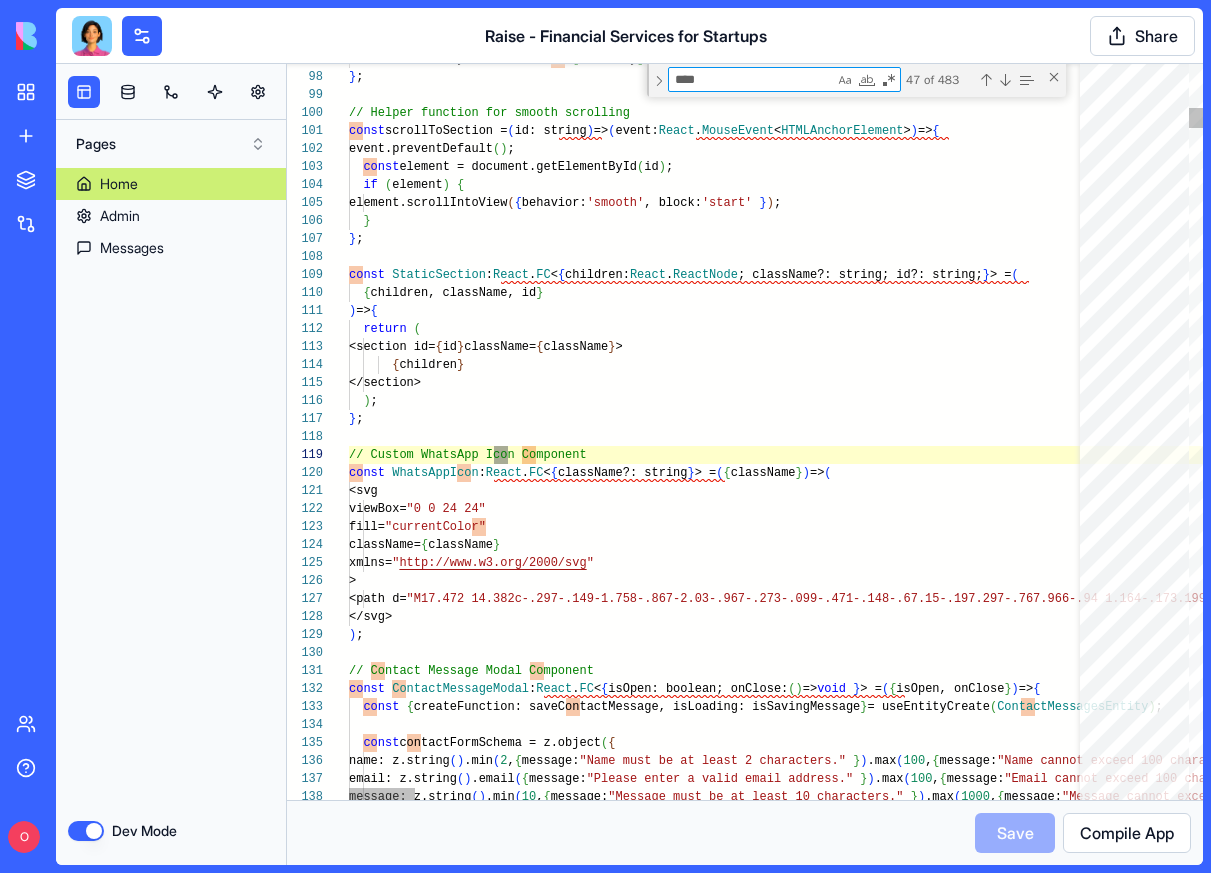 type on "*****" 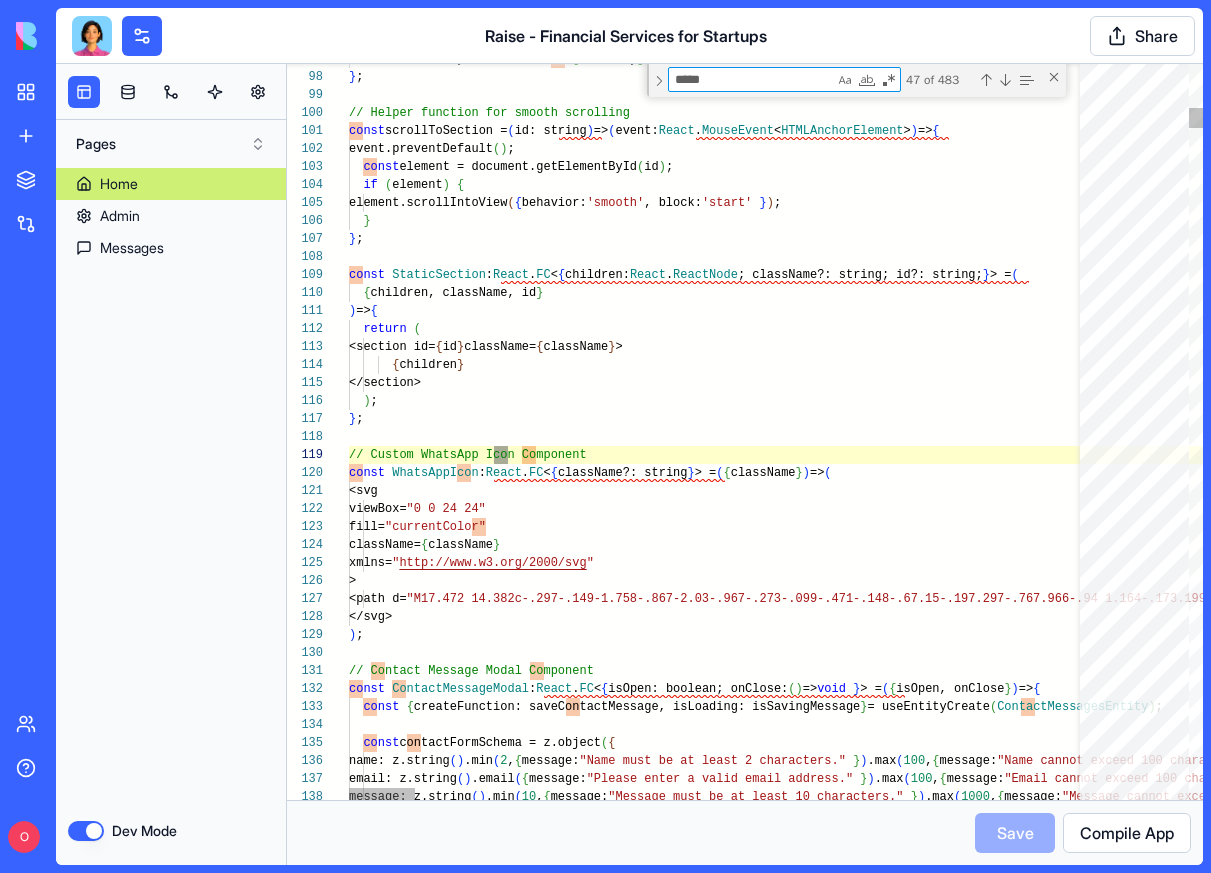 type on "**********" 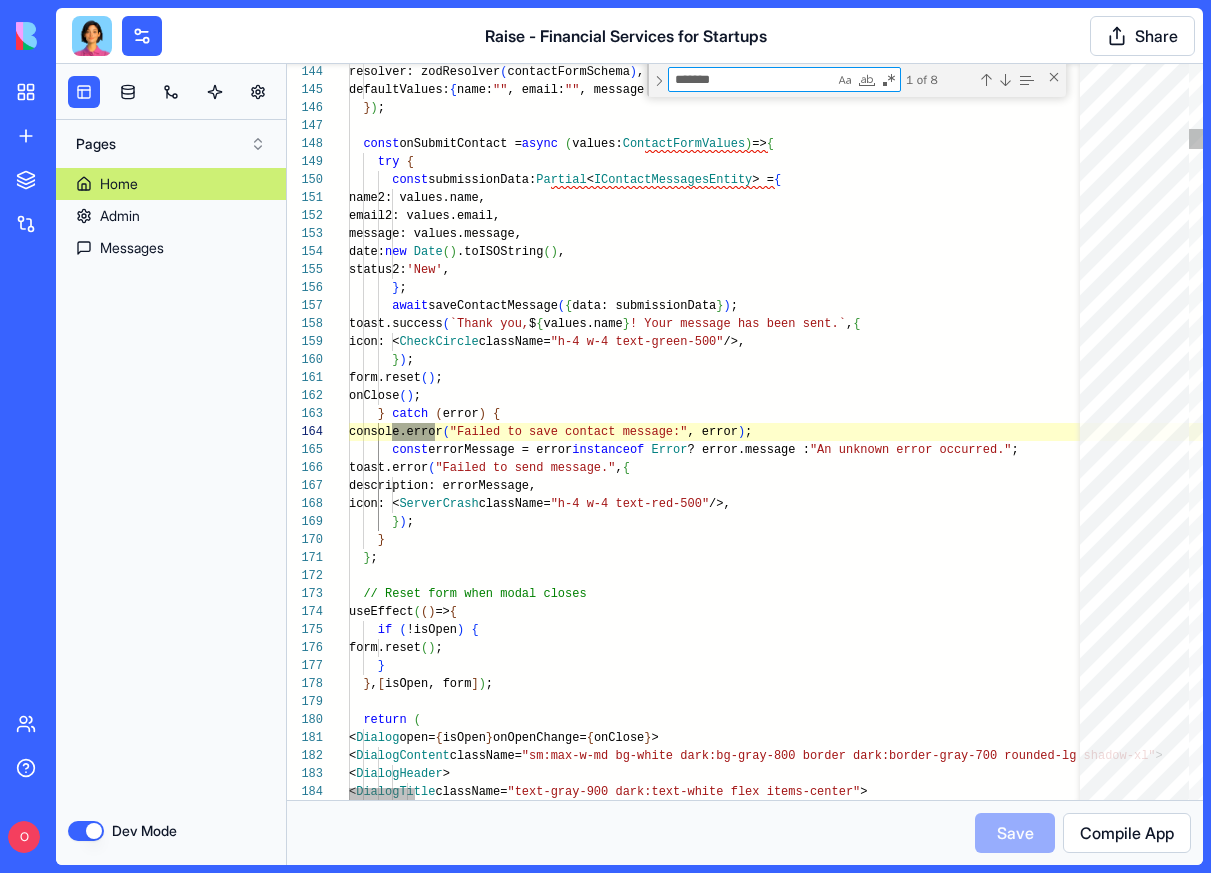 type on "********" 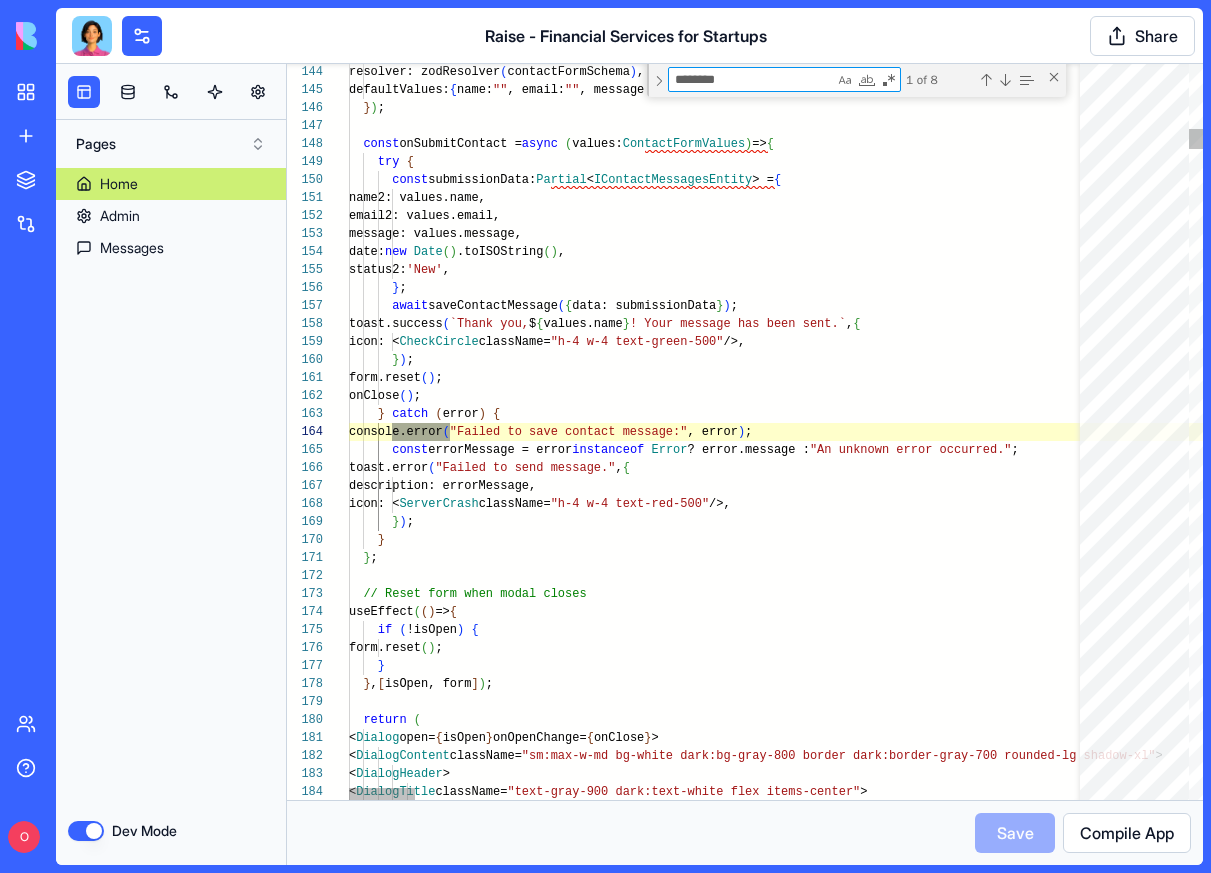 type on "**********" 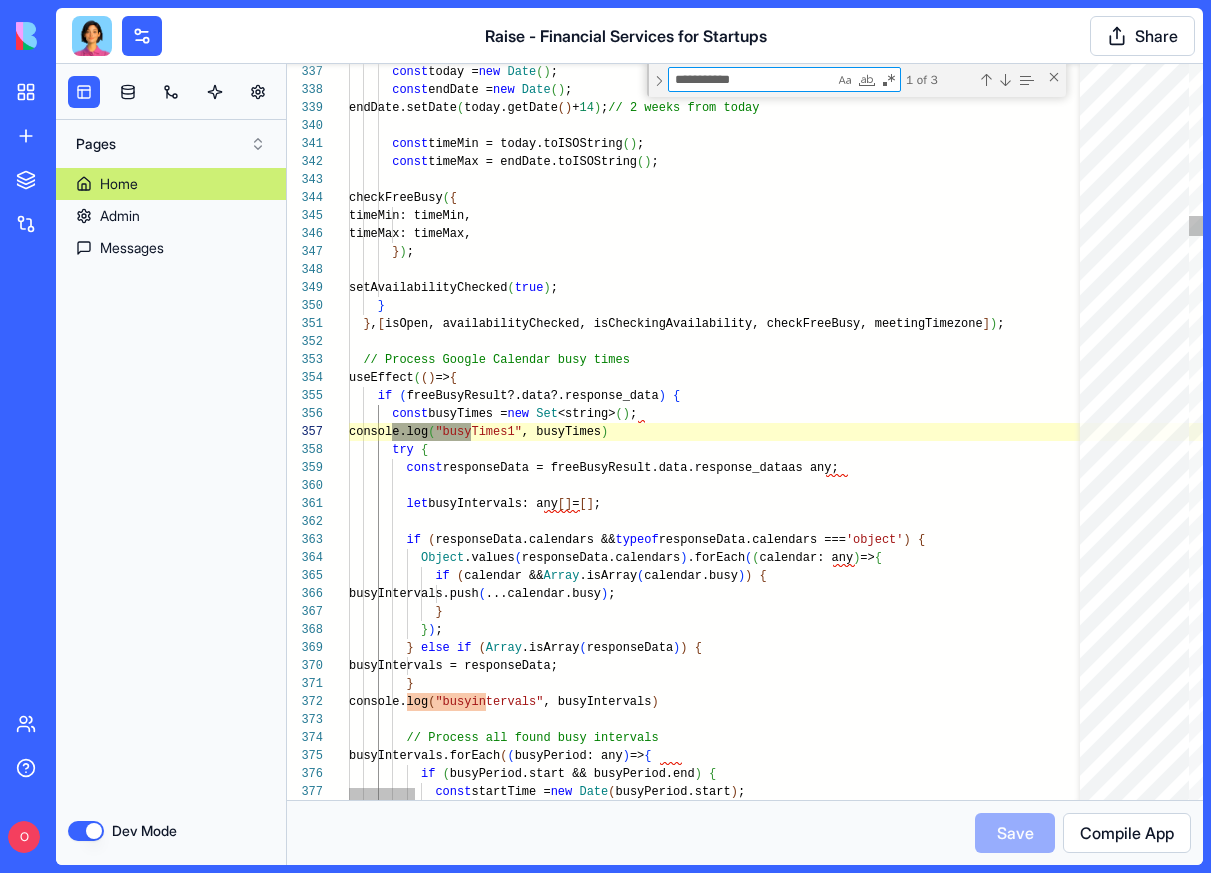 scroll, scrollTop: 180, scrollLeft: 123, axis: both 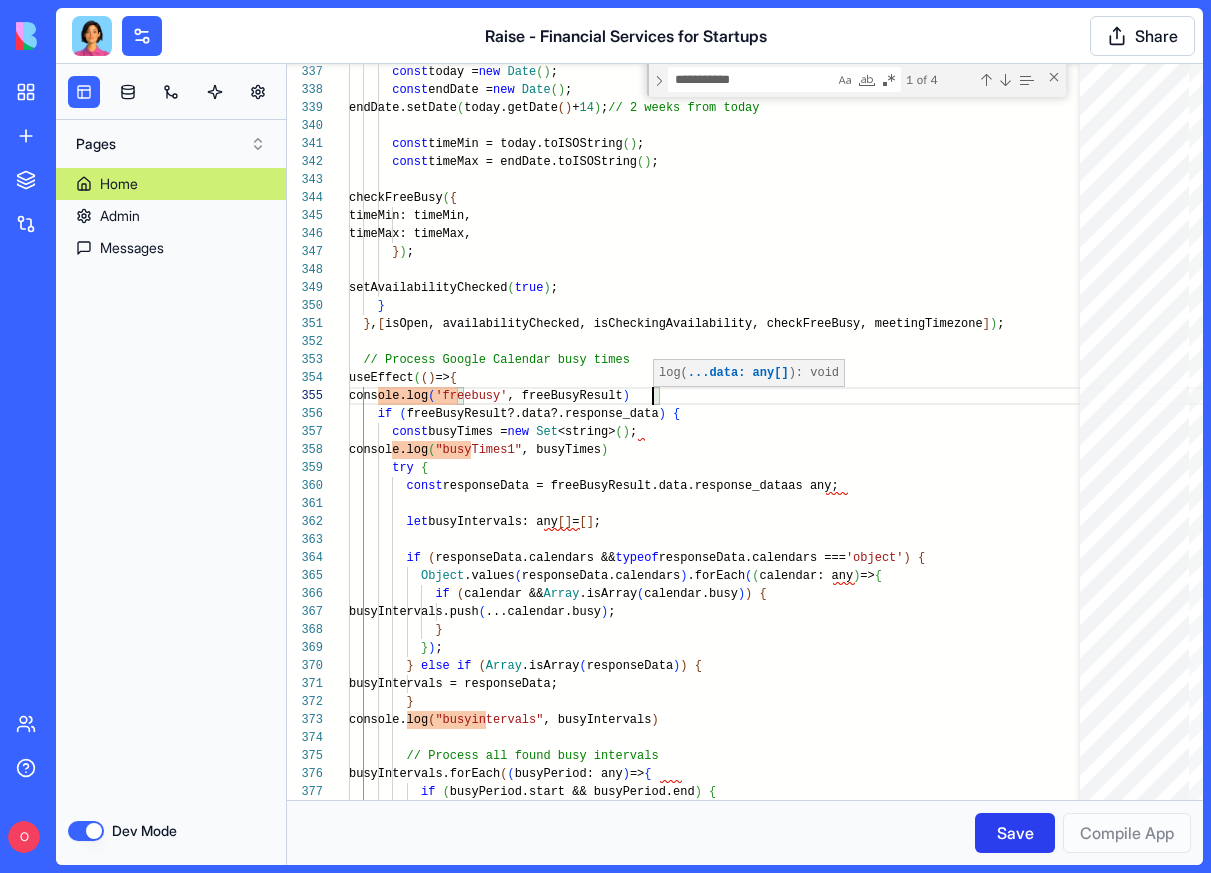 type on "**********" 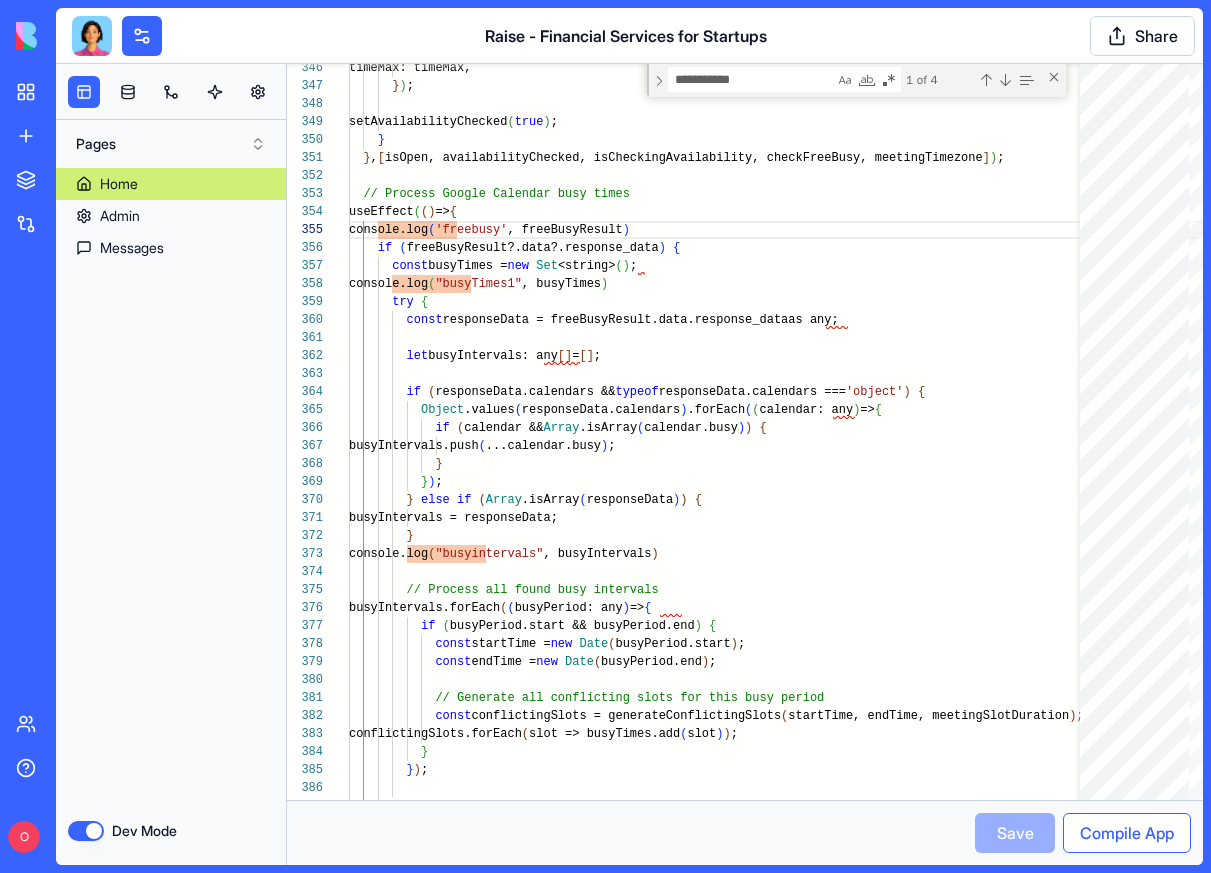 click on "Compile App" at bounding box center [1127, 833] 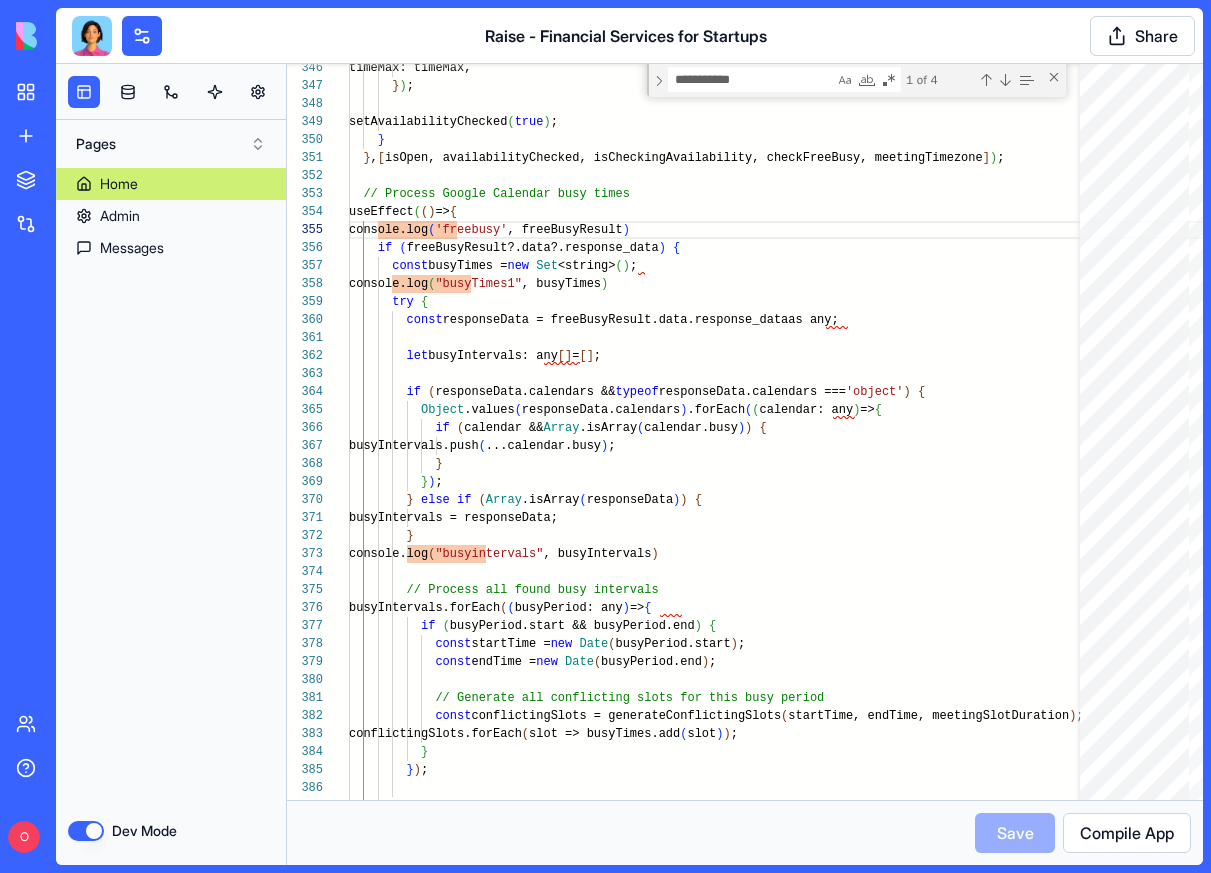 click on "Dev Mode" at bounding box center (86, 831) 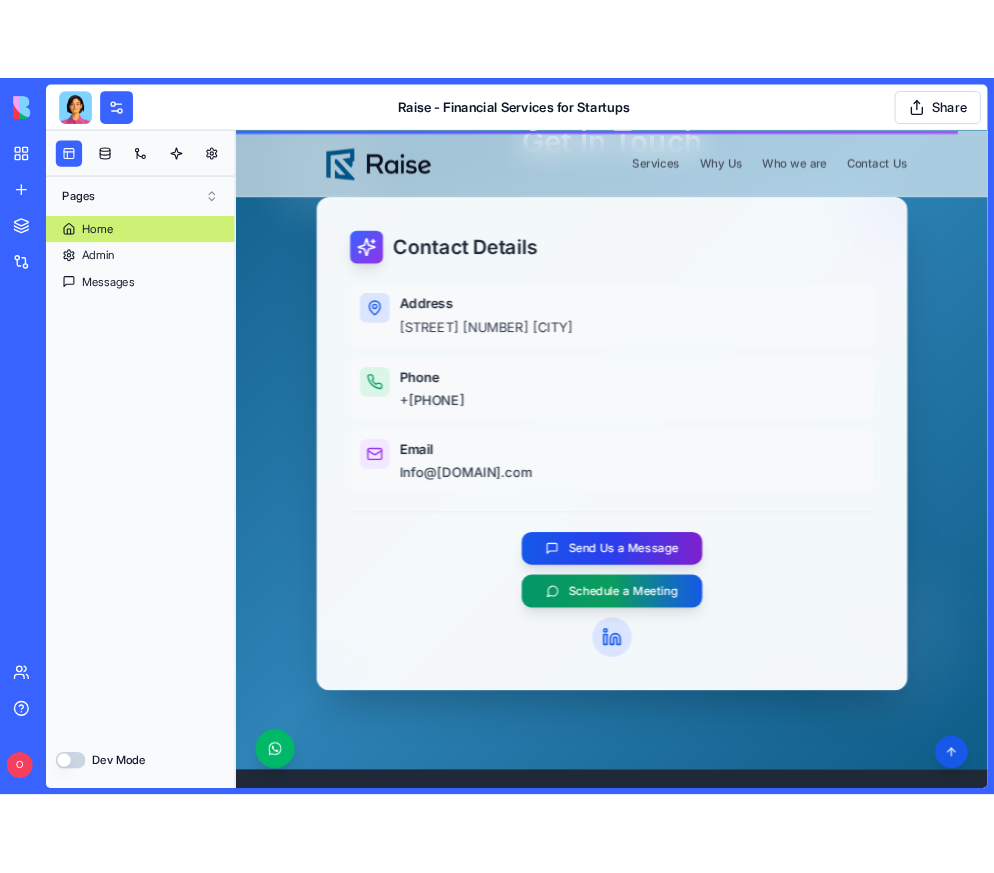 scroll, scrollTop: 3625, scrollLeft: 0, axis: vertical 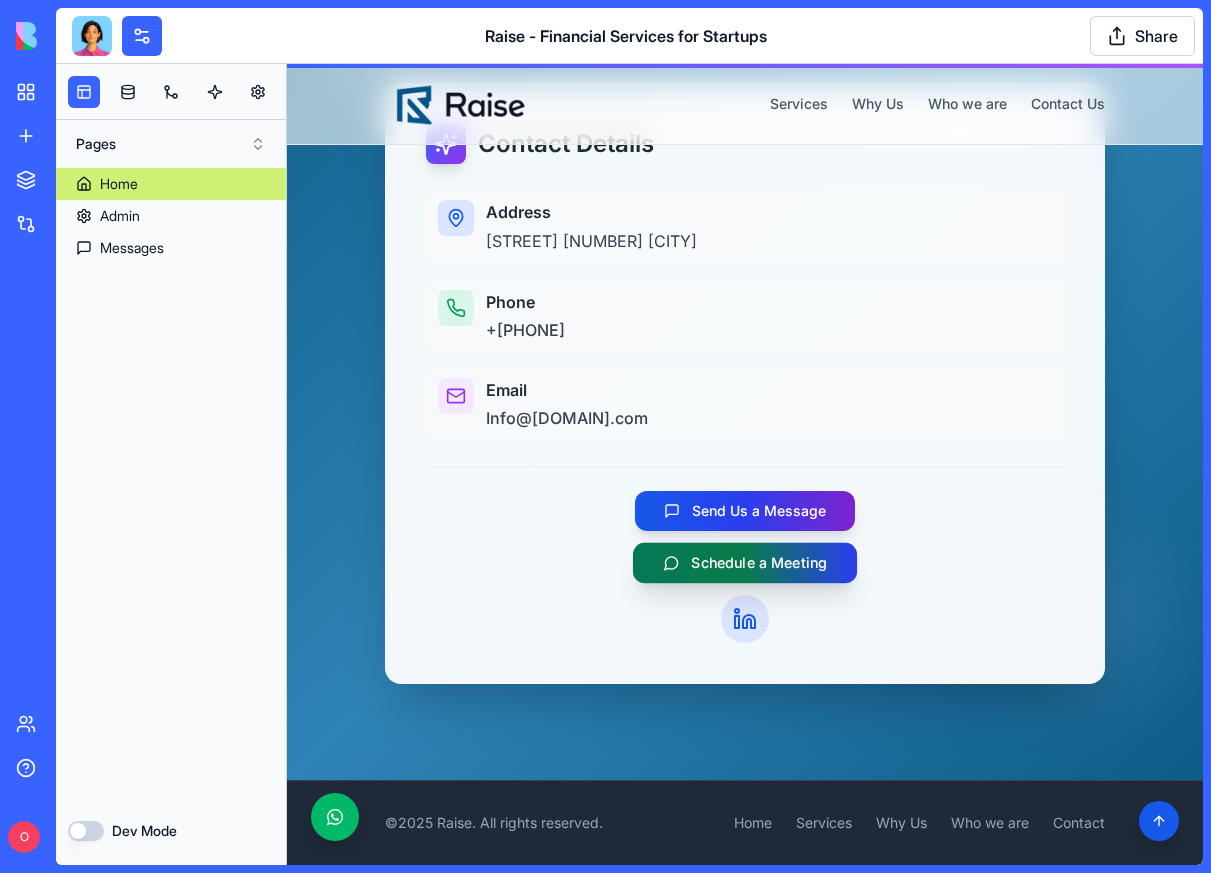 click on "Schedule a Meeting" at bounding box center [759, 563] 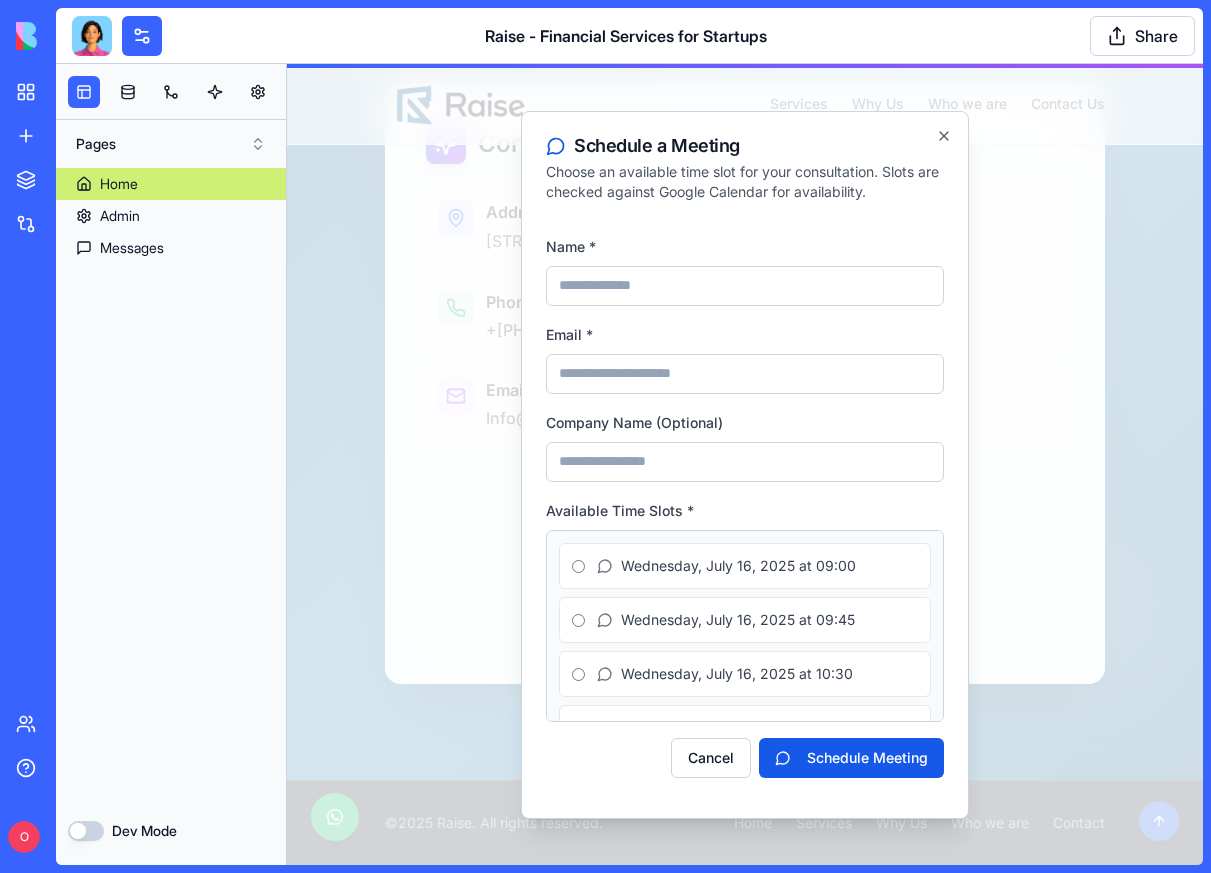click on "Raise - Financial Services for Startups Share" at bounding box center [629, 36] 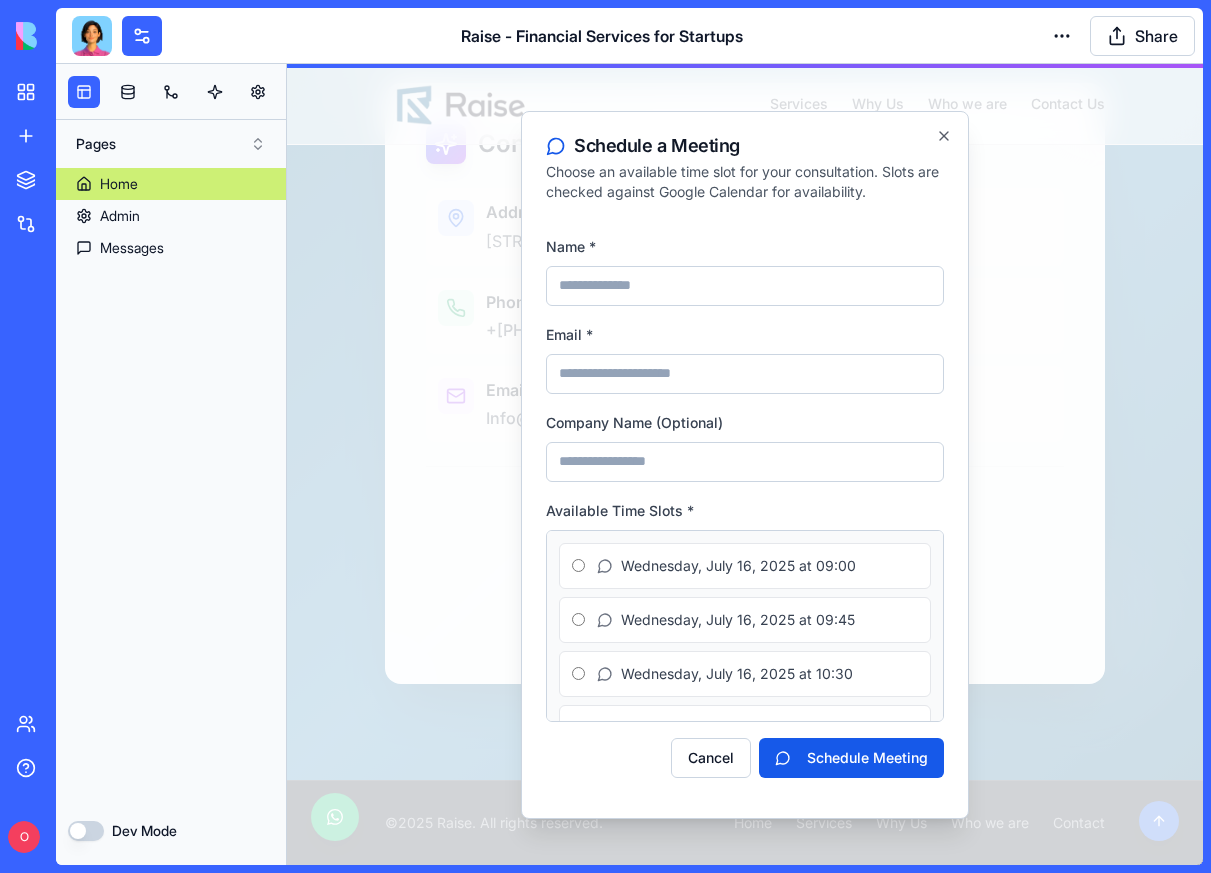 click on "BETA My workspace New app
To pick up a draggable item, press the space bar.
While dragging, use the arrow keys to move the item.
Press space again to drop the item in its new position, or press escape to cancel.
Marketplace Integrations Recent New App SlideStyle Pro Raise- TimeTracker & and Invoice charges Team Help O Raise - Financial Services for Startups Share Pages Home Admin Messages Dev Mode
...data: any[], , , hint" at bounding box center [605, 436] 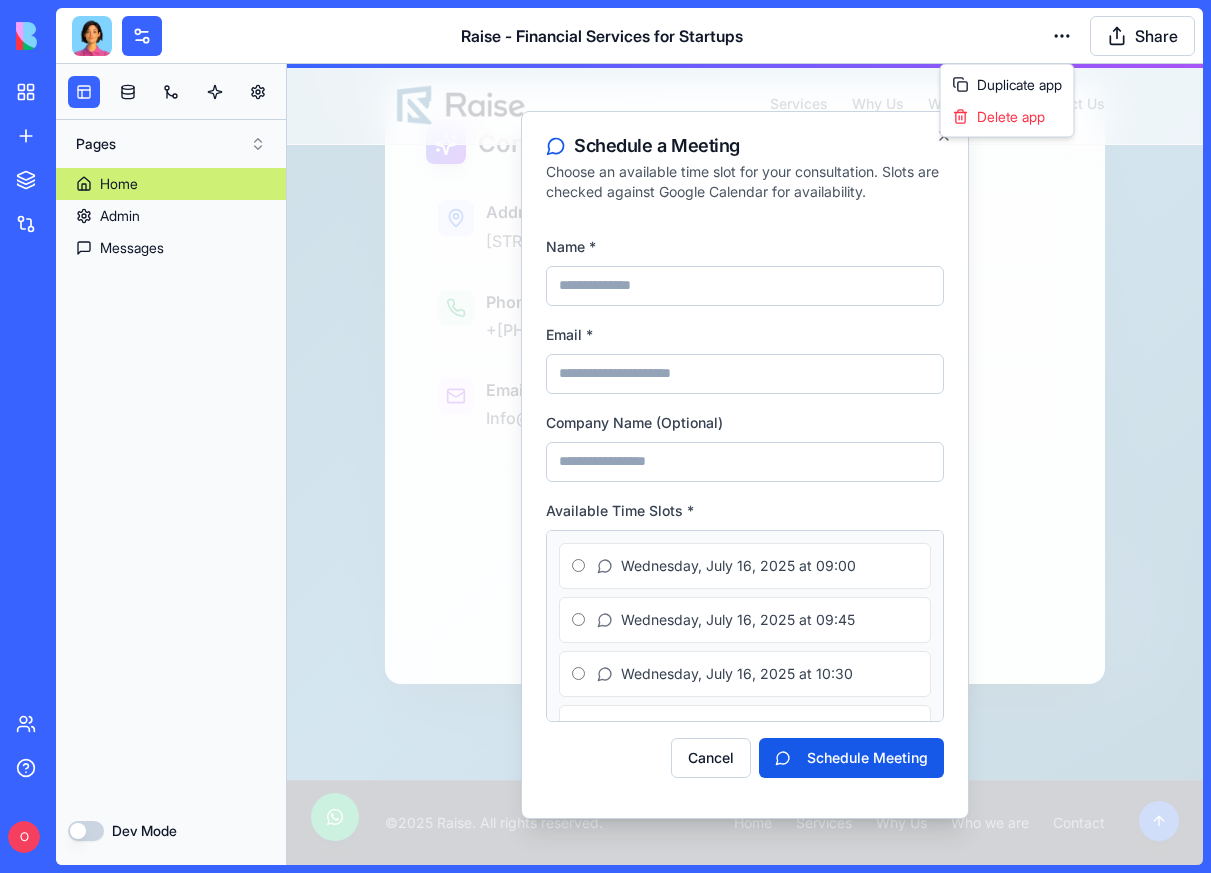 click on "BETA My workspace New app
To pick up a draggable item, press the space bar.
While dragging, use the arrow keys to move the item.
Press space again to drop the item in its new position, or press escape to cancel.
Marketplace Integrations Recent New App SlideStyle Pro Raise- TimeTracker & and Invoice charges Team Help O Raise - Financial Services for Startups Share Pages Home Admin Messages Dev Mode
...data: any[], , , hint Duplicate app Delete app" at bounding box center [605, 436] 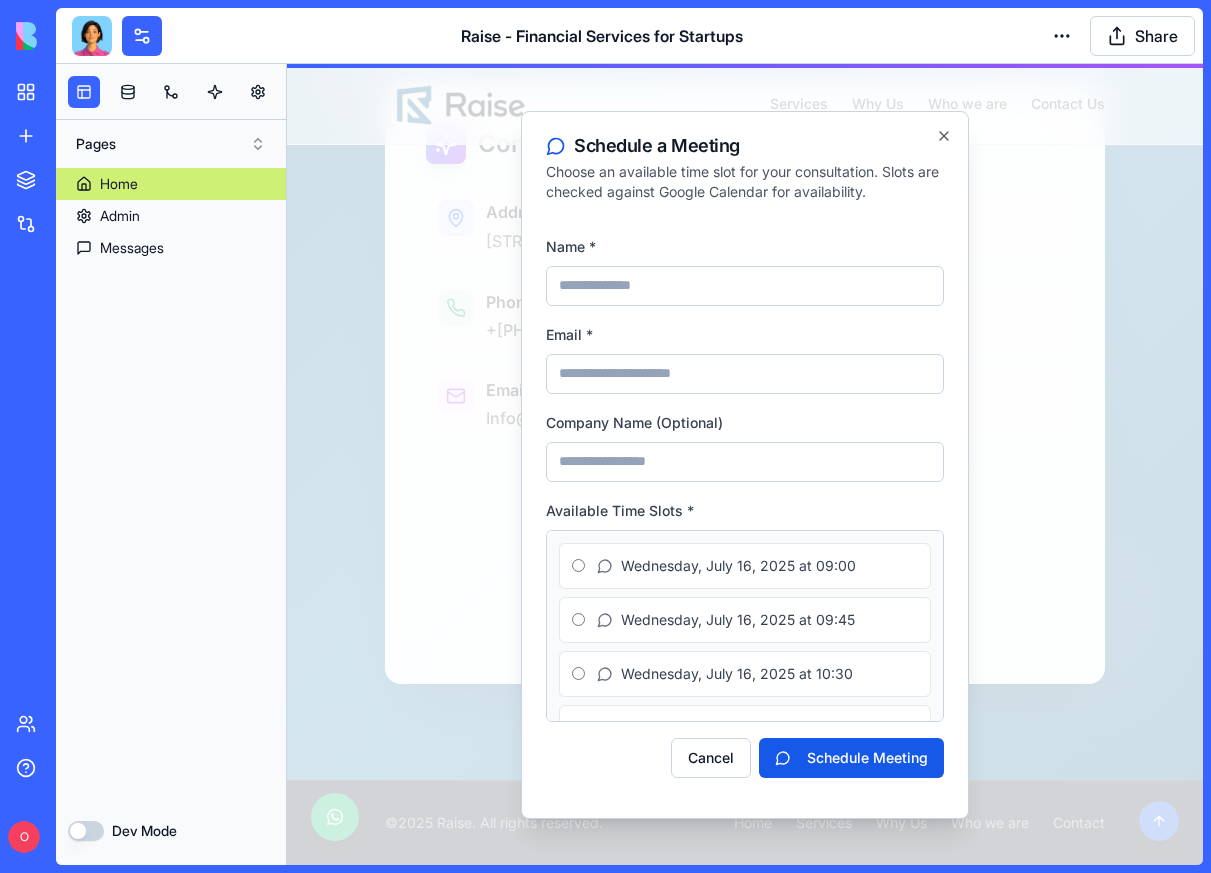 click on "BETA My workspace New app
To pick up a draggable item, press the space bar.
While dragging, use the arrow keys to move the item.
Press space again to drop the item in its new position, or press escape to cancel.
Marketplace Integrations Recent New App SlideStyle Pro Raise- TimeTracker & and Invoice charges Team Help O Raise - Financial Services for Startups Share Pages Home Admin Messages Dev Mode
...data: any[], , , hint" at bounding box center [605, 436] 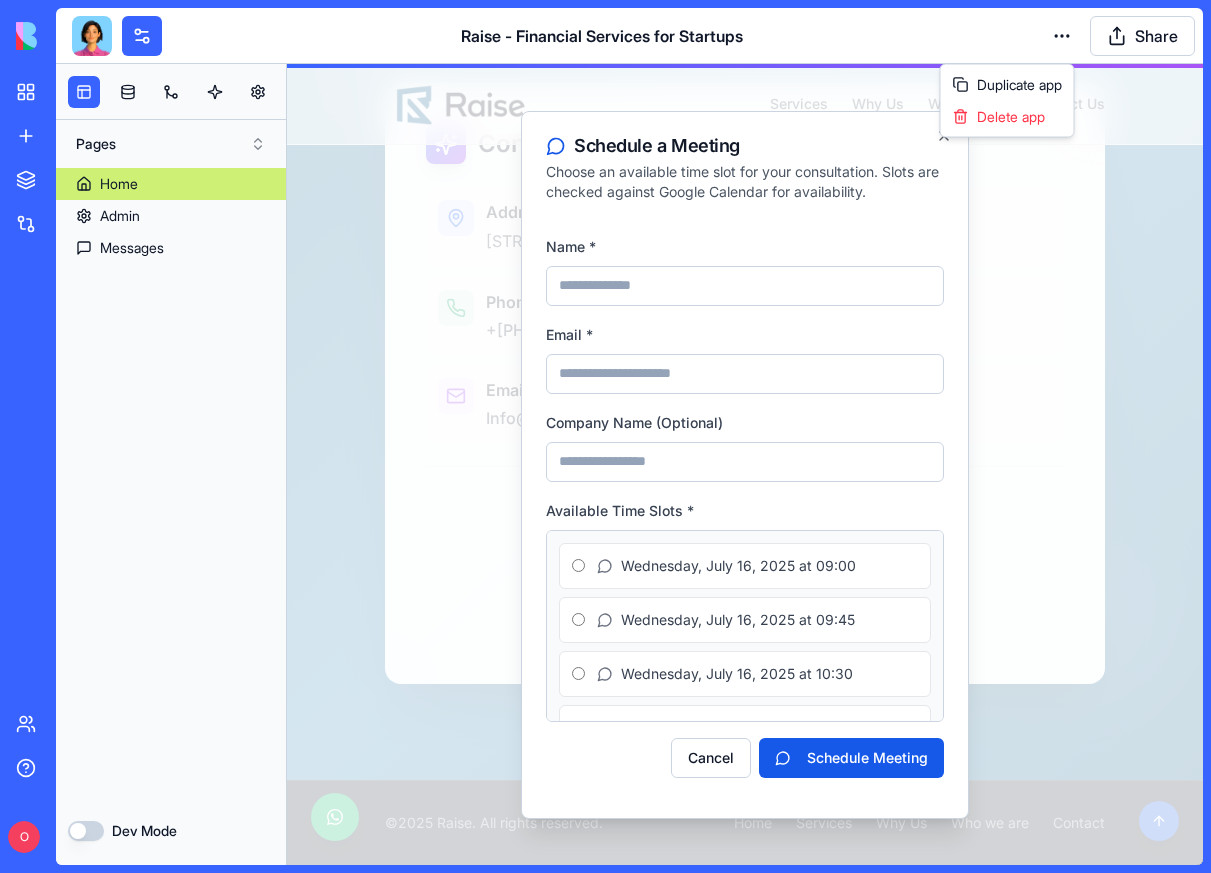 click on "BETA My workspace New app
To pick up a draggable item, press the space bar.
While dragging, use the arrow keys to move the item.
Press space again to drop the item in its new position, or press escape to cancel.
Marketplace Integrations Recent New App SlideStyle Pro Raise- TimeTracker & and Invoice charges Team Help O Raise - Financial Services for Startups Share Pages Home Admin Messages Dev Mode
...data: any[], , , hint Duplicate app Delete app" at bounding box center [605, 436] 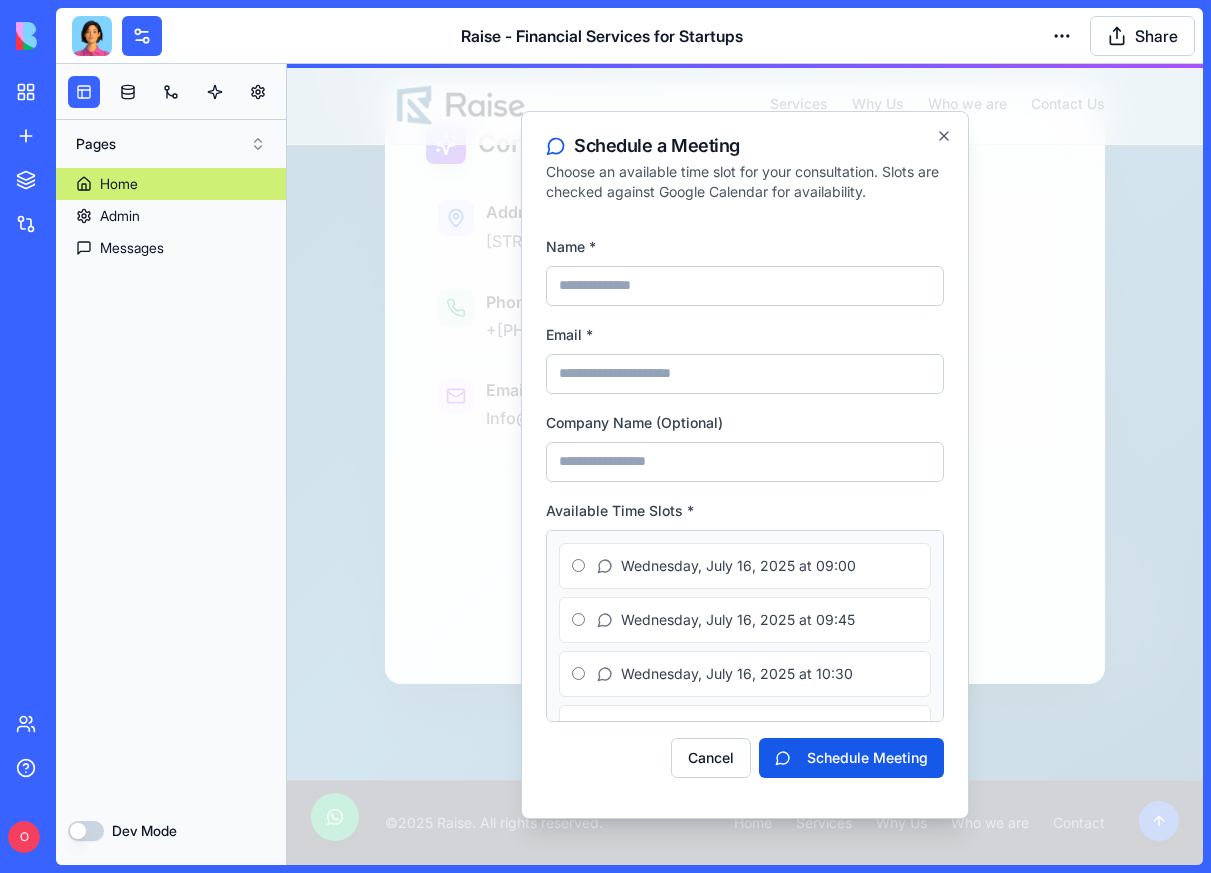click on "Home Admin Messages" at bounding box center [171, 482] 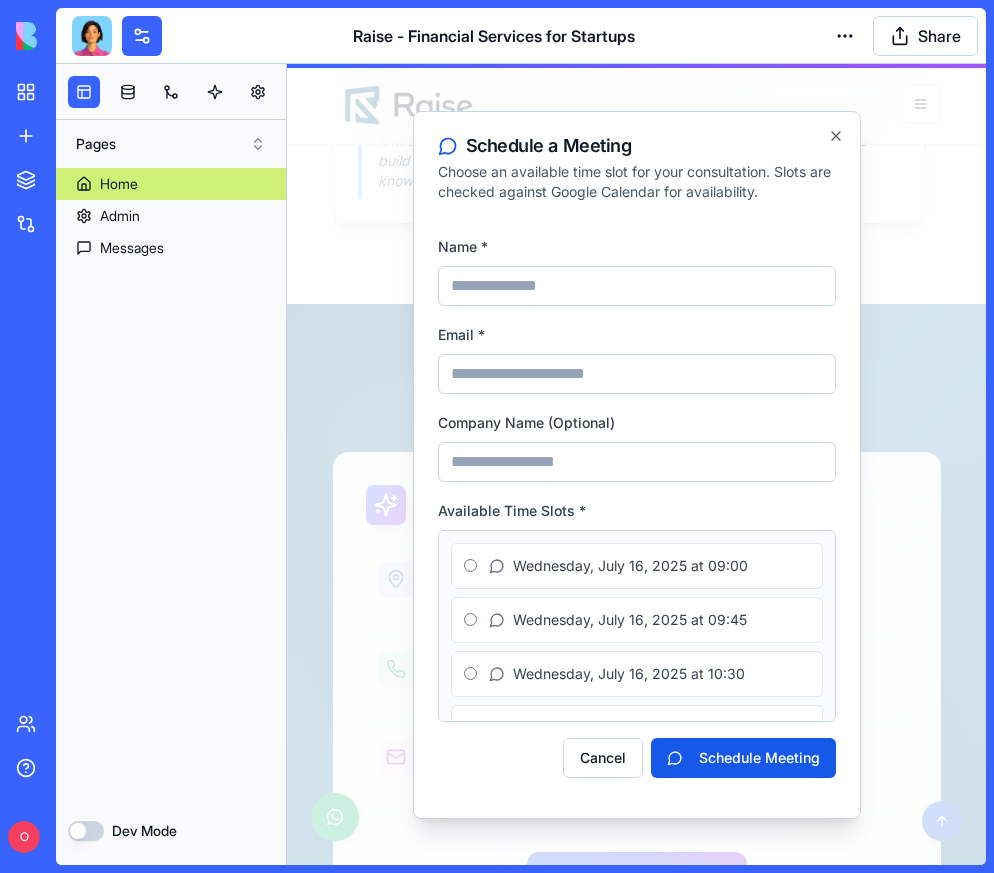 click on "BETA My workspace New app
To pick up a draggable item, press the space bar.
While dragging, use the arrow keys to move the item.
Press space again to drop the item in its new position, or press escape to cancel.
Marketplace Integrations Recent New App SlideStyle Pro Raise- TimeTracker & and Invoice charges Team Help O Raise - Financial Services for Startups Share Pages Home Admin Messages Dev Mode
...data: any[], , , hint" at bounding box center (497, 436) 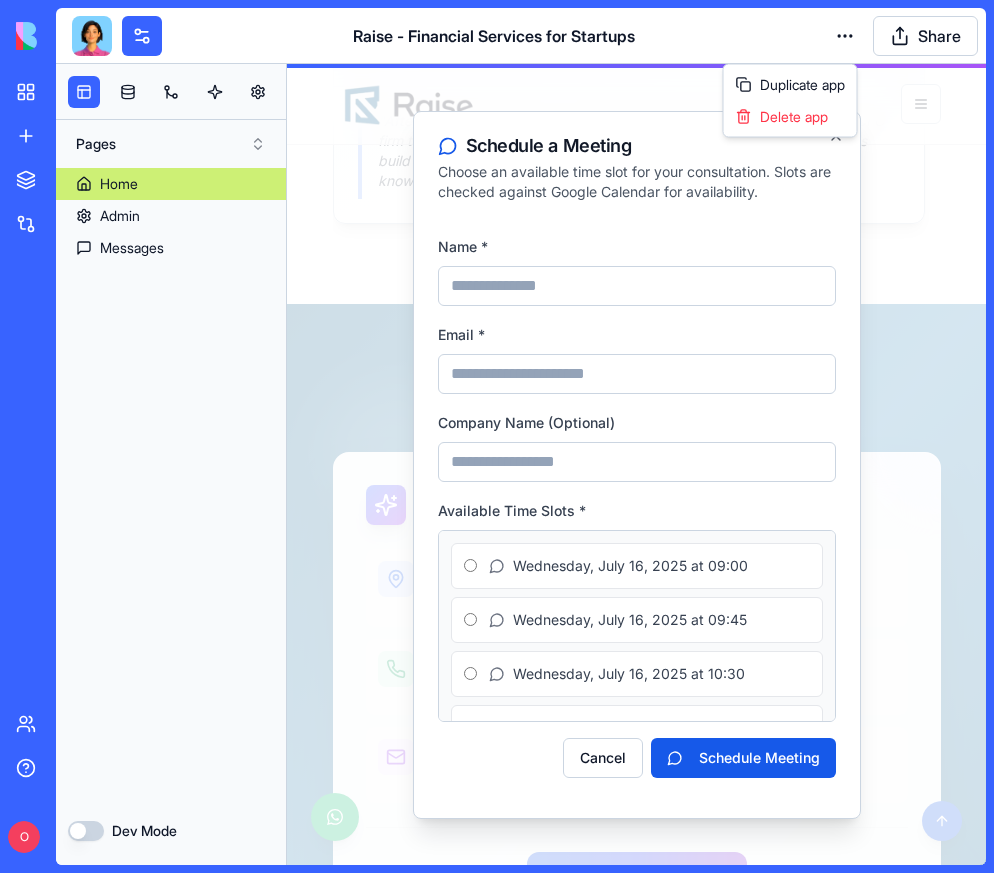 click on "BETA My workspace New app
To pick up a draggable item, press the space bar.
While dragging, use the arrow keys to move the item.
Press space again to drop the item in its new position, or press escape to cancel.
Marketplace Integrations Recent New App SlideStyle Pro Raise- TimeTracker & and Invoice charges Team Help O Raise - Financial Services for Startups Share Pages Home Admin Messages Dev Mode
...data: any[], , , hint Duplicate app Delete app" at bounding box center (497, 436) 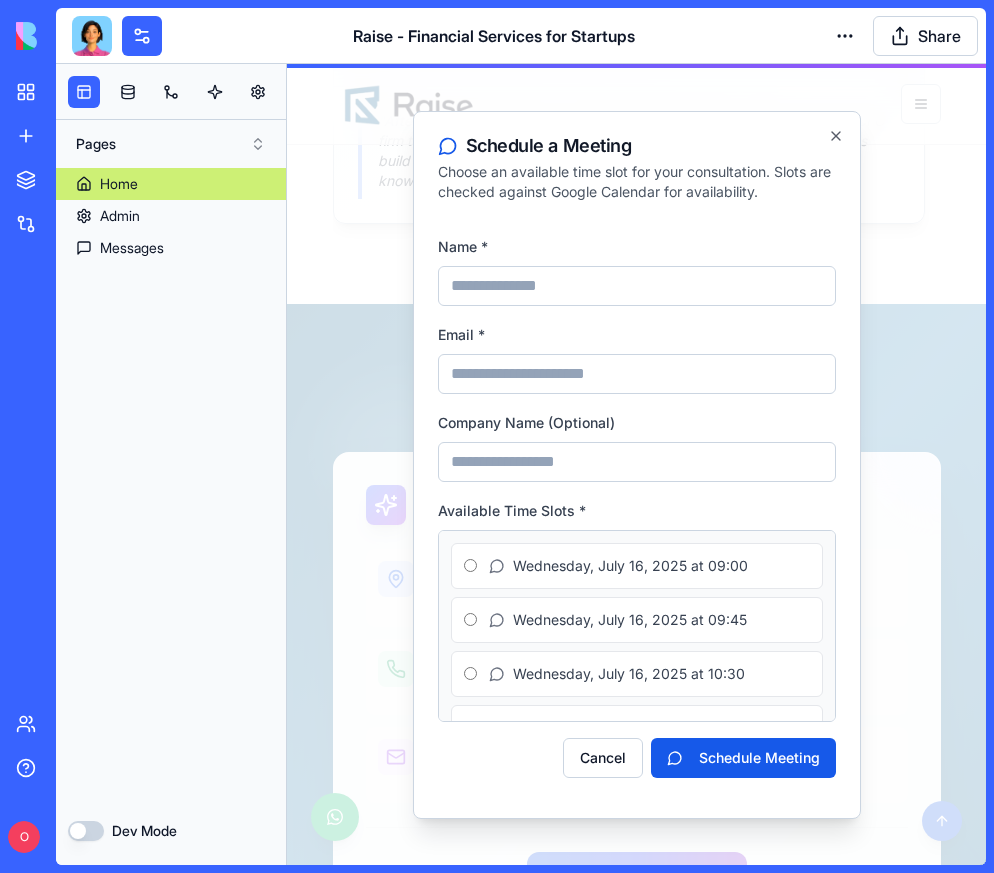 type 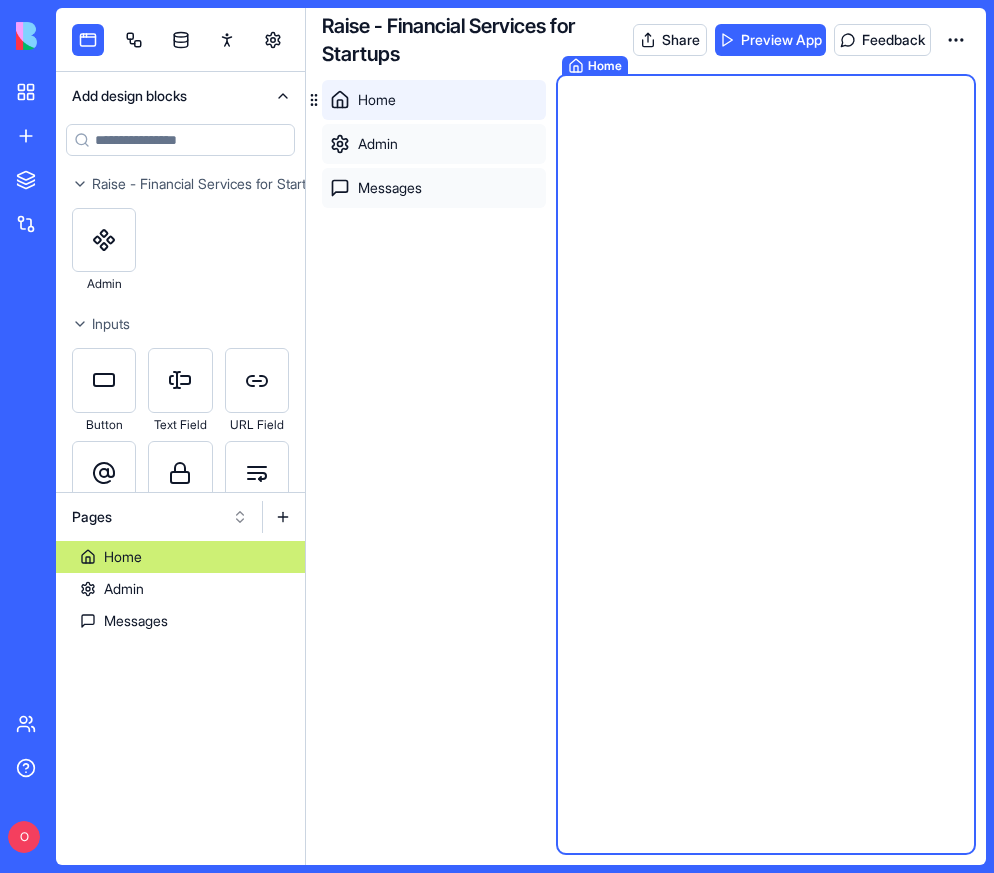 scroll, scrollTop: 0, scrollLeft: 0, axis: both 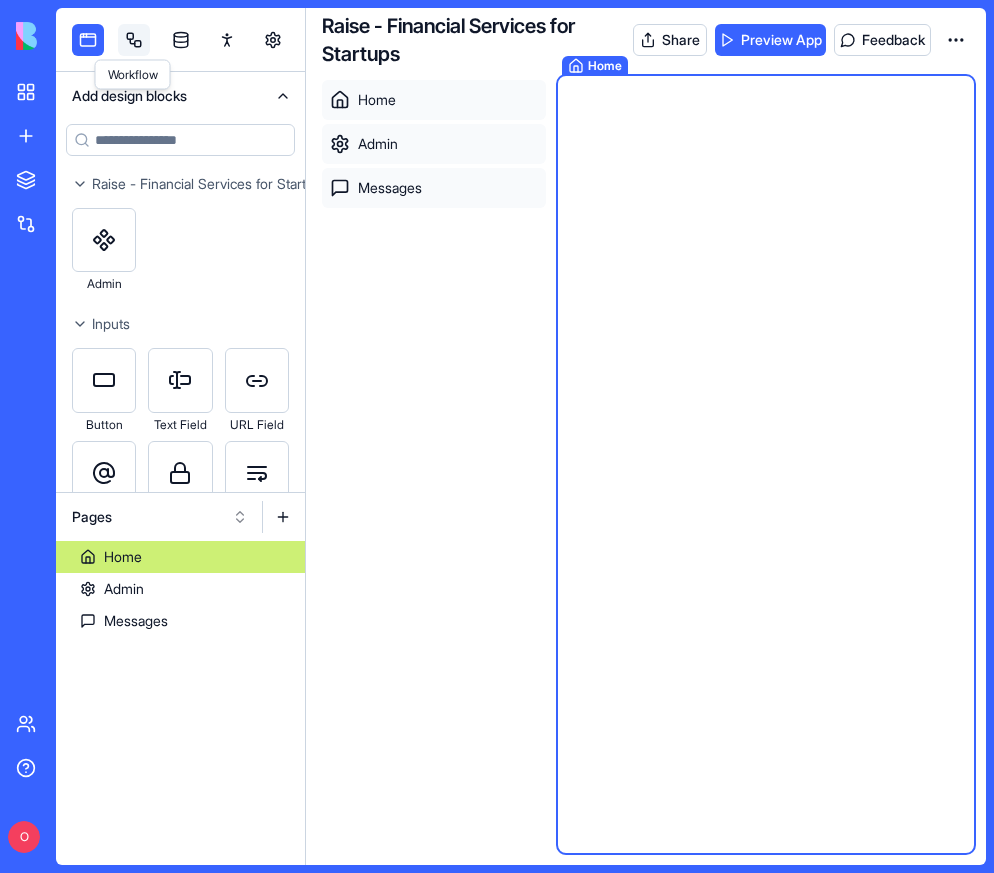 click at bounding box center (134, 40) 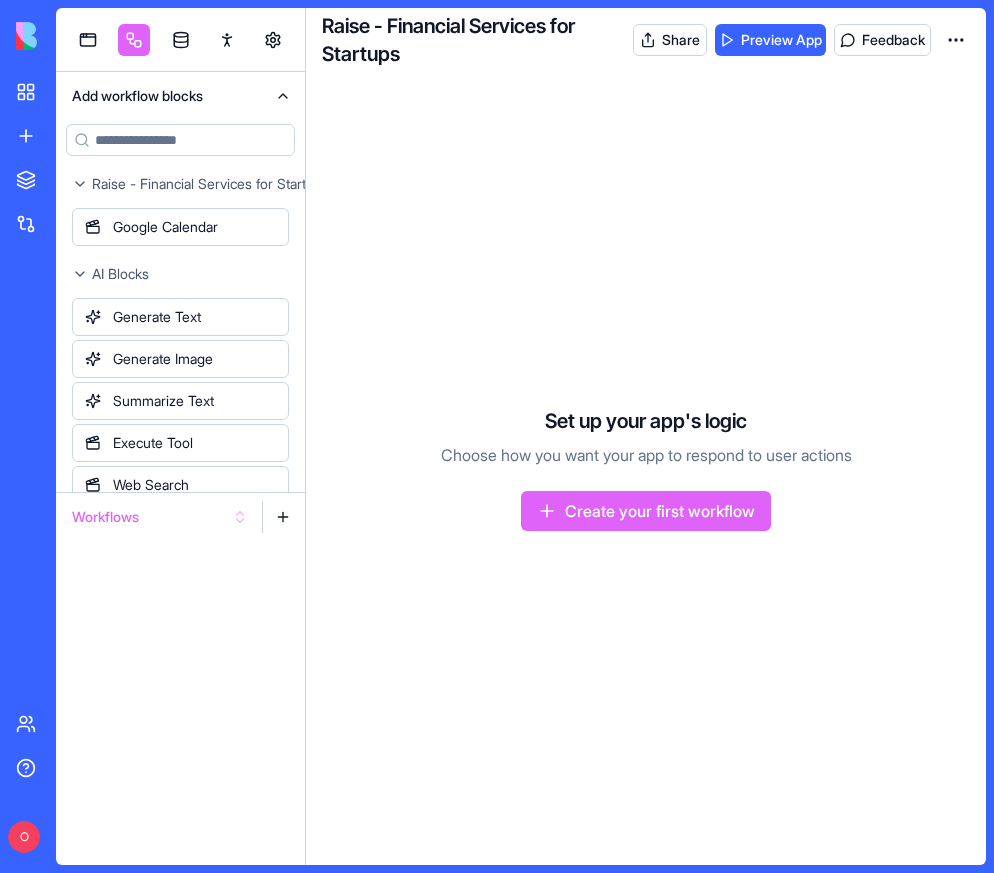 click on "Workflows" at bounding box center (160, 517) 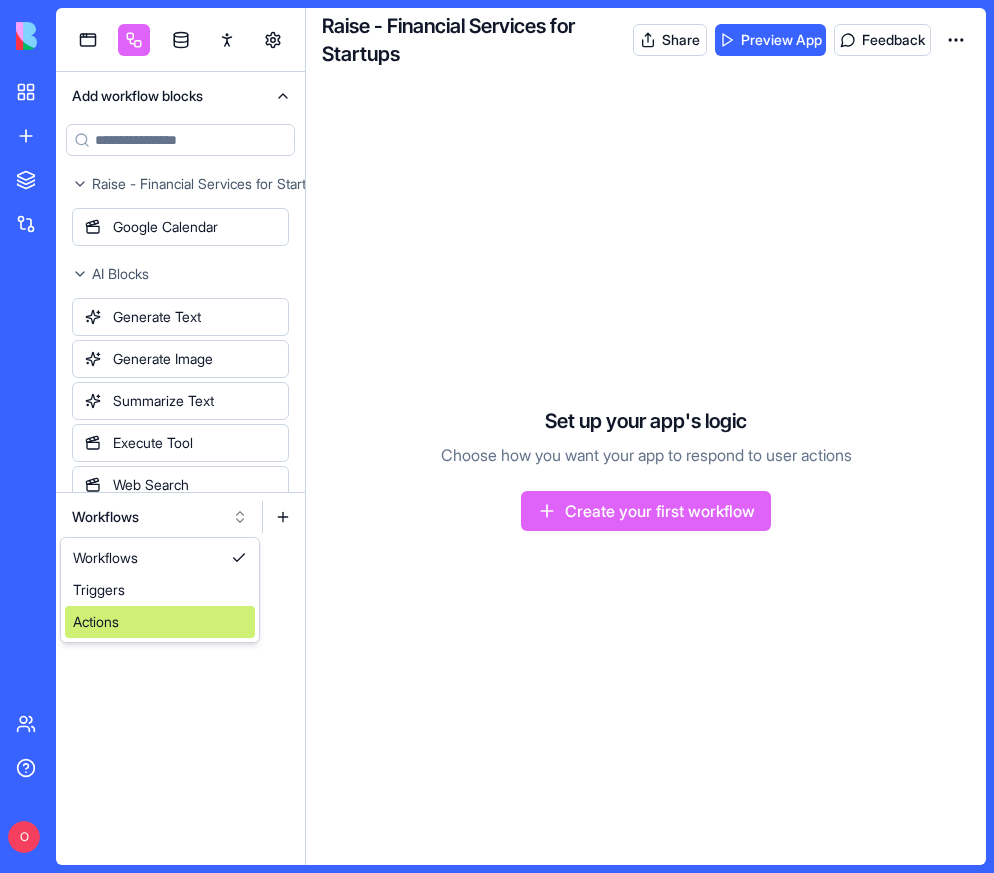 click on "Actions" at bounding box center [160, 622] 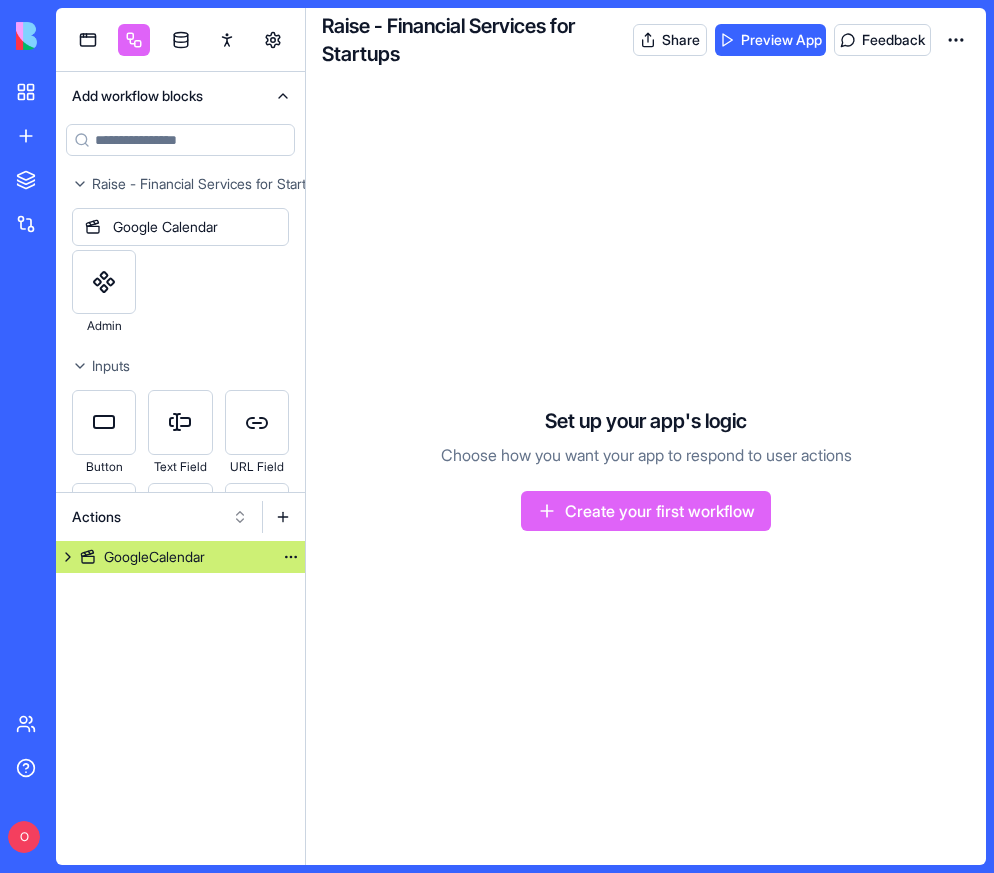 click on "GoogleCalendar" at bounding box center [154, 557] 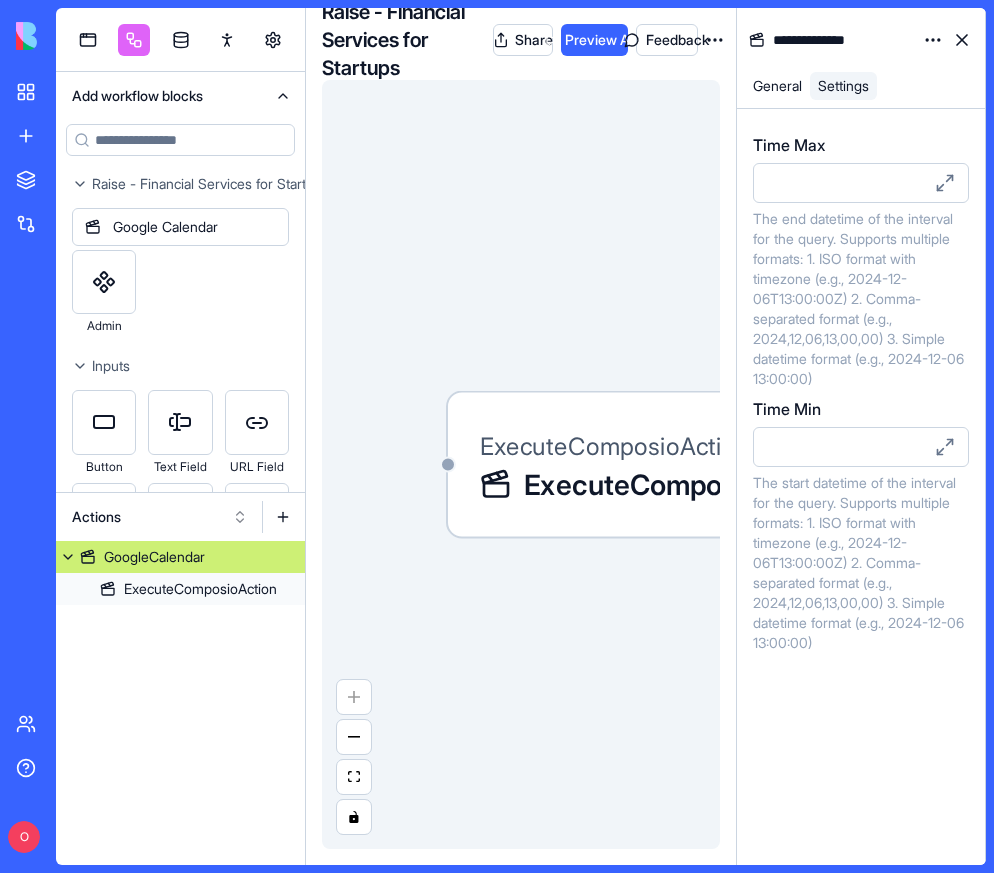click on "General" at bounding box center (777, 85) 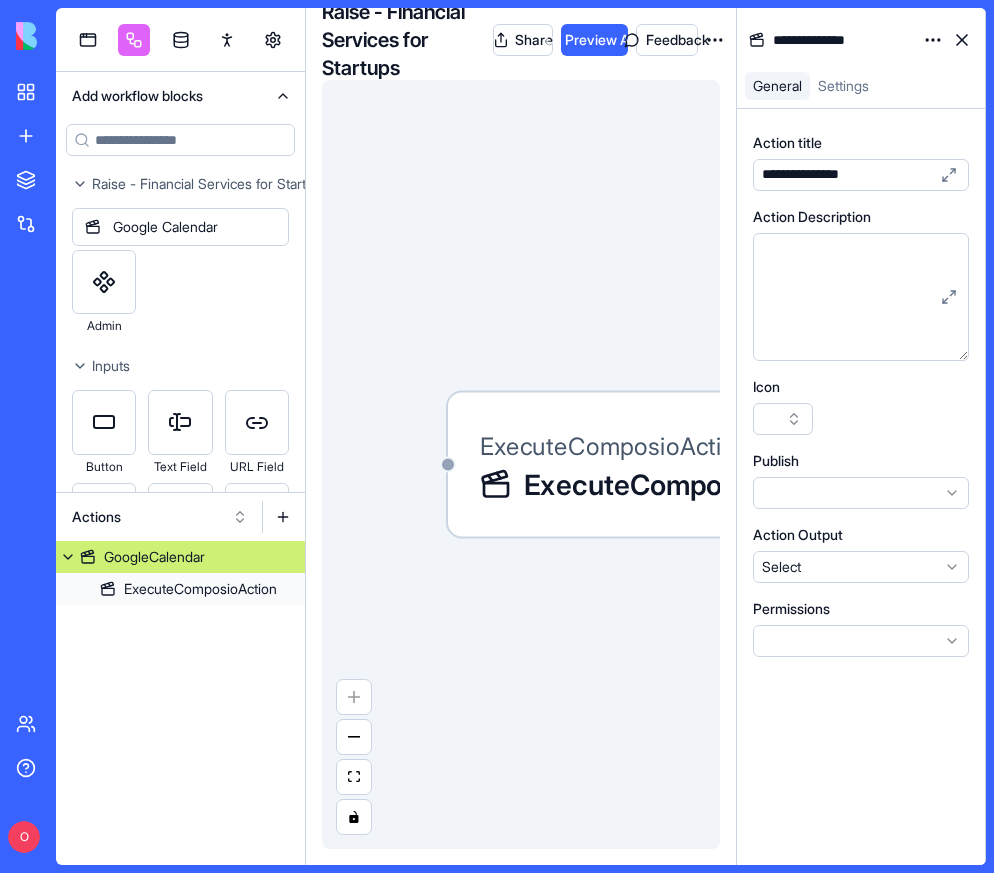 click on "BETA My workspace New app
To pick up a draggable item, press the space bar.
While dragging, use the arrow keys to move the item.
Press space again to drop the item in its new position, or press escape to cancel.
Marketplace Integrations Recent New App SlideStyle Pro Raise- TimeTracker & and Invoice charges Team Help O Add workflow blocks Raise - Financial Services for Startups Google Calendar Admin Inputs Button Text Field URL Field Email Field Password Field Long Text Field JSON Field Checkbox Date Field Number Field Icon Field List Field Image Upload Field Single Select Field Multiple Select Field Block Picker Dynamic Object Field Multiple Block Picker Form File Upload Field Item Picker Data display Heading 1 Heading 2 Heading 3 Paragraph Blockquote Icon Table Breadcrumbs Markdown Separator Layout Container Container Settings Media Image Video IFrame AI Blocks Generate Text Agent Agent Chat Generate Image Summarize Text Execute Tool Web Search Scrape LinkedInProfile Edit Image Deep Research" at bounding box center [497, 436] 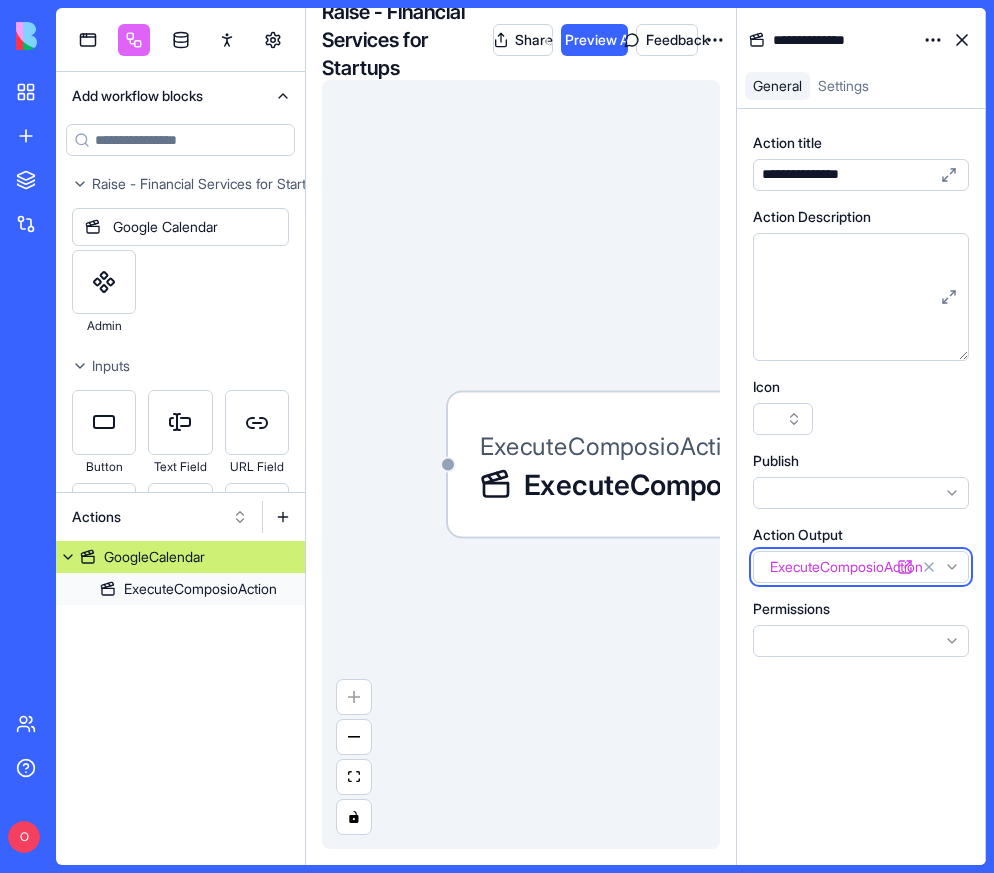 type 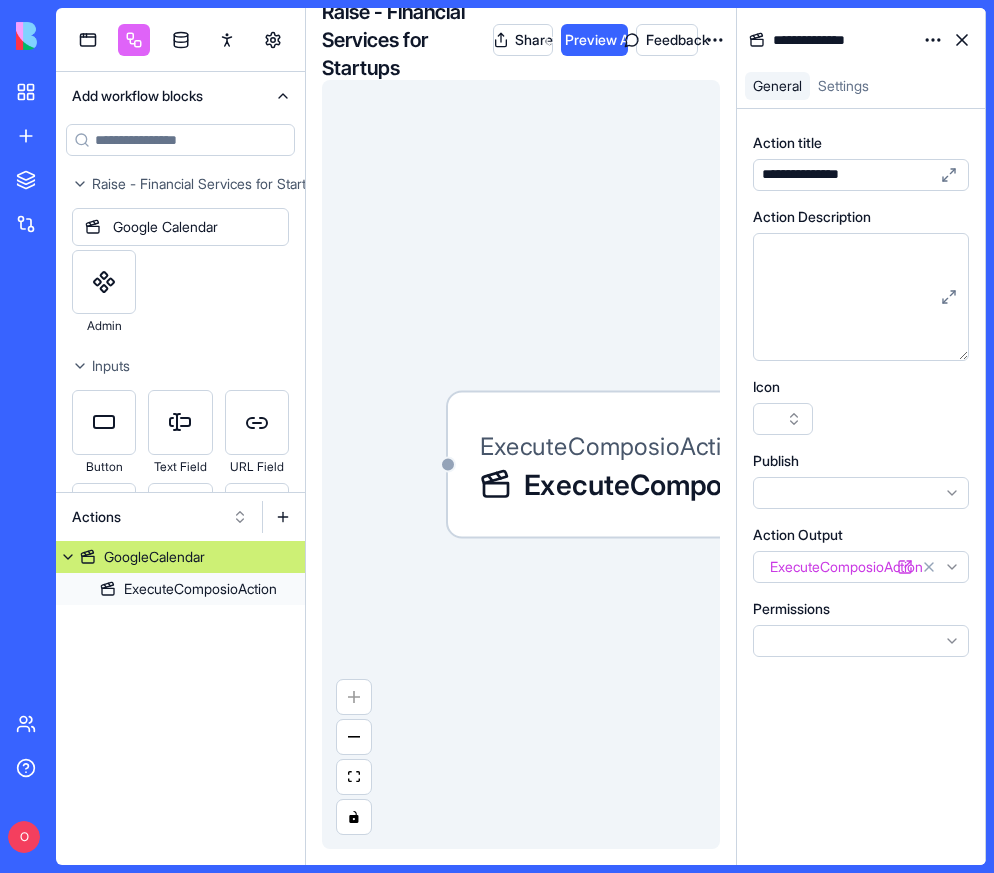 click on "BETA My workspace New app
To pick up a draggable item, press the space bar.
While dragging, use the arrow keys to move the item.
Press space again to drop the item in its new position, or press escape to cancel.
Marketplace Integrations Recent New App SlideStyle Pro Raise- TimeTracker & and Invoice charges Team Help O Add workflow blocks Raise - Financial Services for Startups Google Calendar Admin Inputs Button Text Field URL Field Email Field Password Field Long Text Field JSON Field Checkbox Date Field Number Field Icon Field List Field Image Upload Field Single Select Field Multiple Select Field Block Picker Dynamic Object Field Multiple Block Picker Form File Upload Field Item Picker Data display Heading 1 Heading 2 Heading 3 Paragraph Blockquote Icon Table Breadcrumbs Markdown Separator Layout Container Container Settings Media Image Video IFrame AI Blocks Generate Text Agent Agent Chat Generate Image Summarize Text Execute Tool Web Search Scrape LinkedInProfile Edit Image Deep Research" at bounding box center (497, 436) 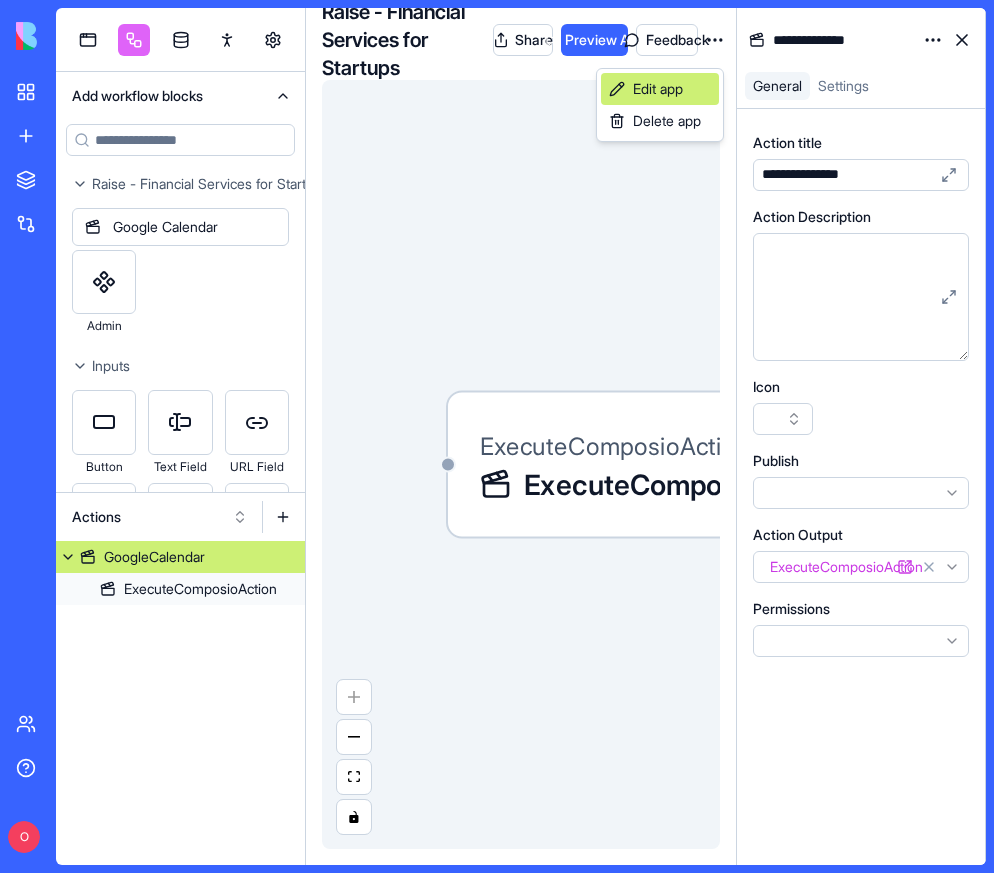 click on "Edit app" at bounding box center [658, 89] 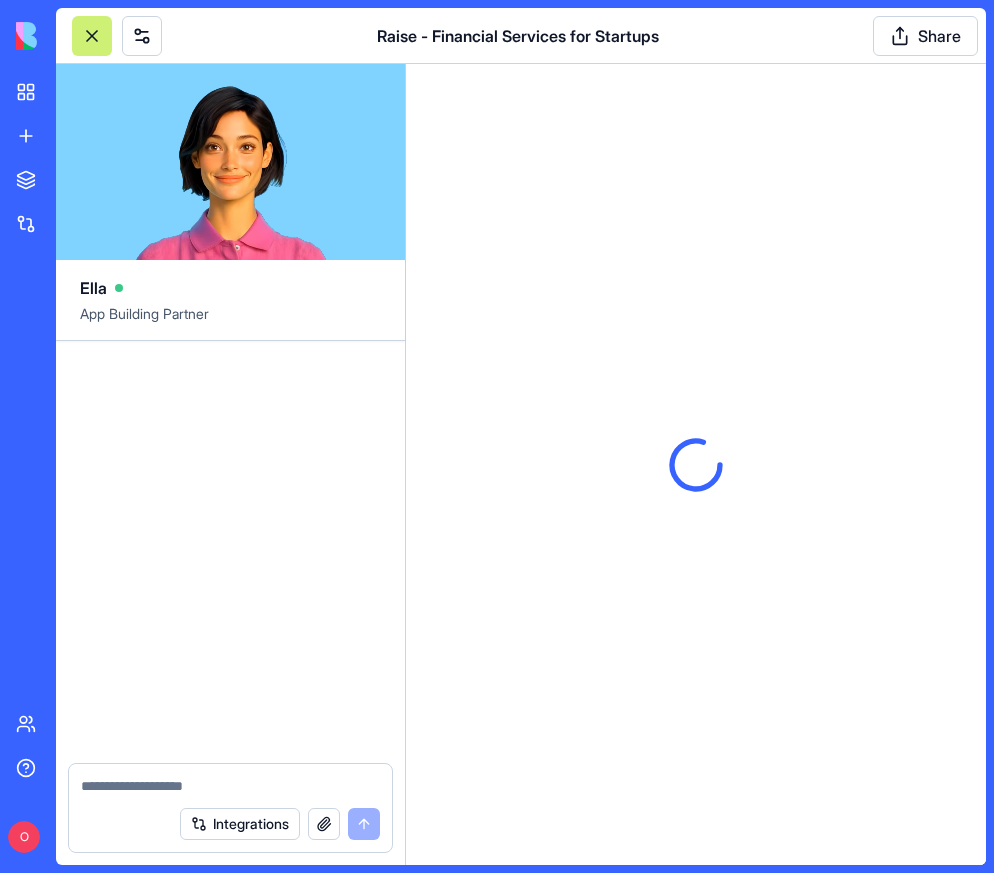 scroll, scrollTop: 0, scrollLeft: 0, axis: both 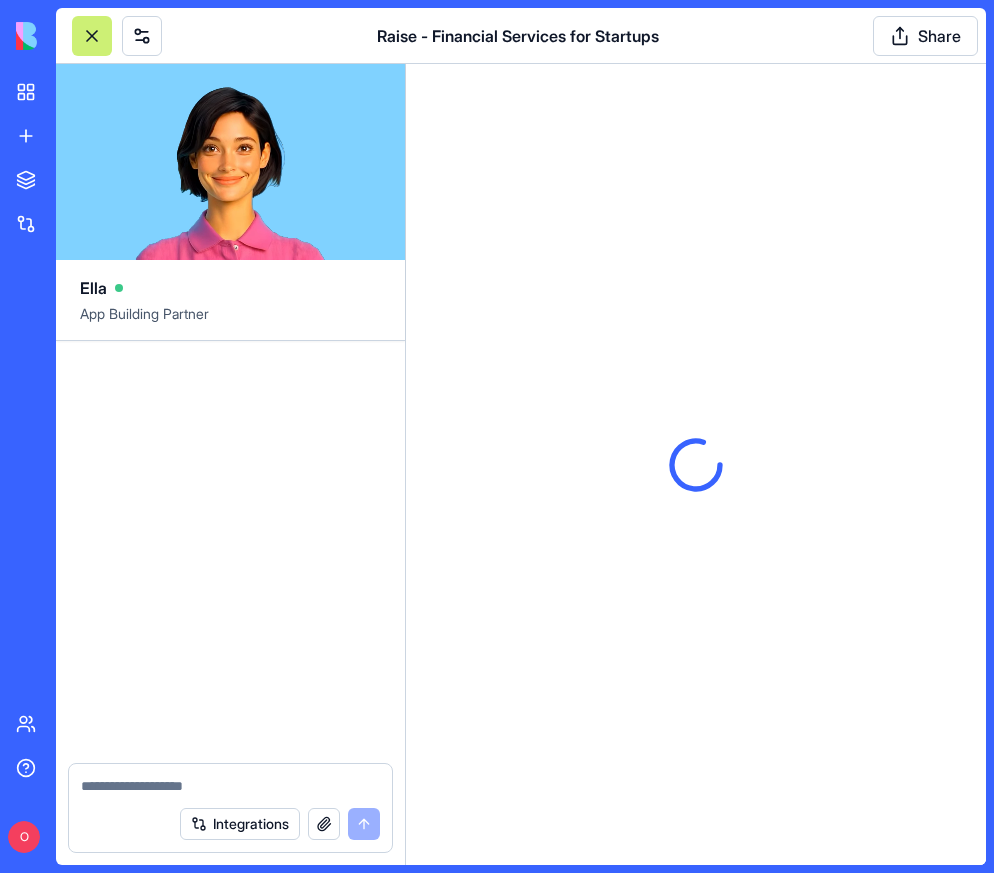 click at bounding box center (92, 36) 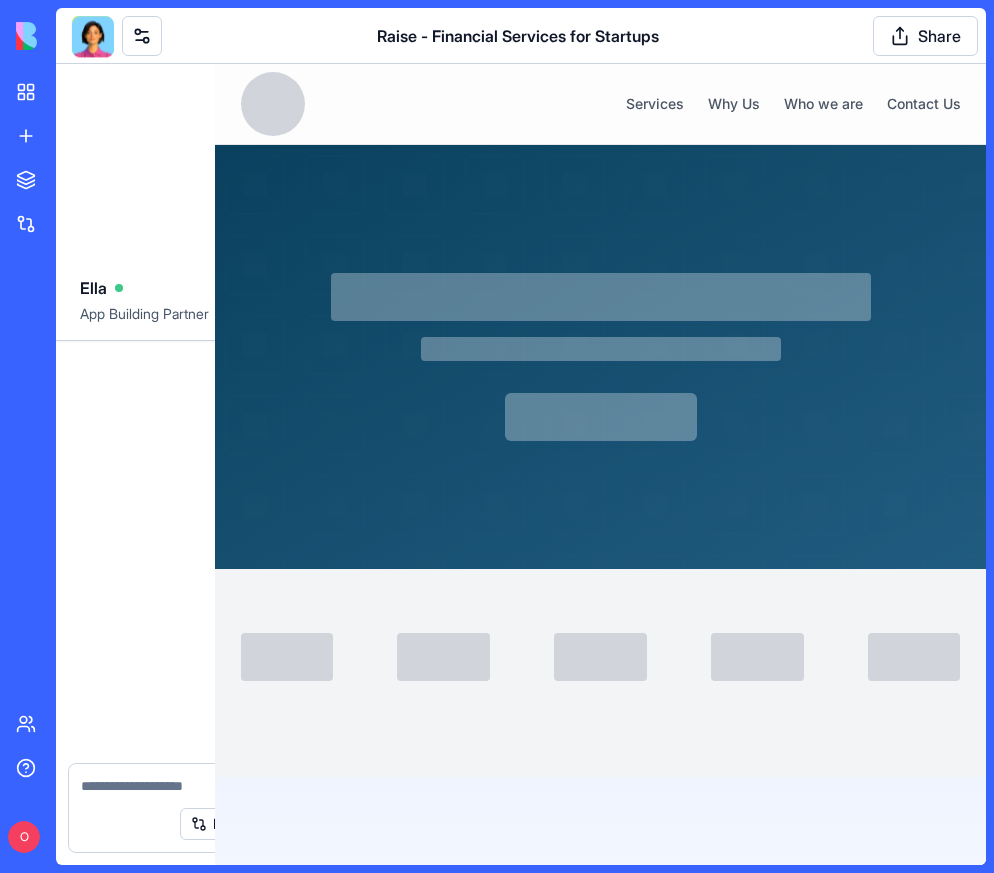 scroll, scrollTop: 0, scrollLeft: 0, axis: both 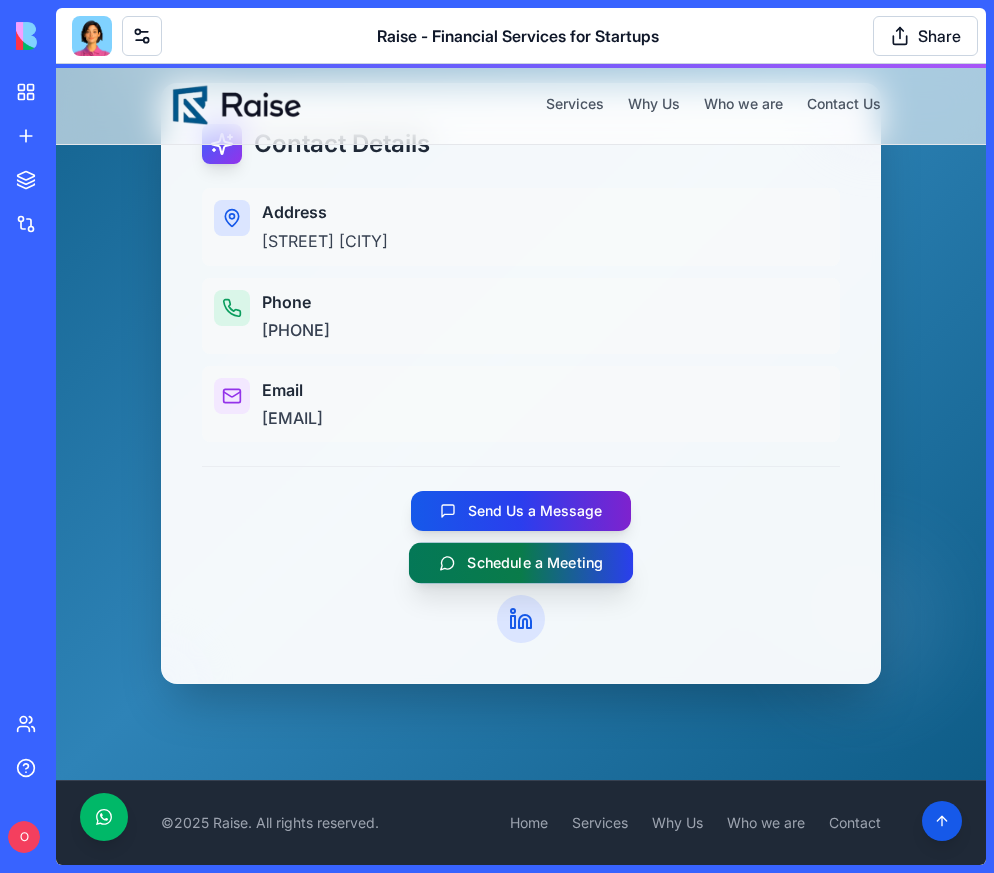 click on "Schedule a Meeting" at bounding box center (535, 563) 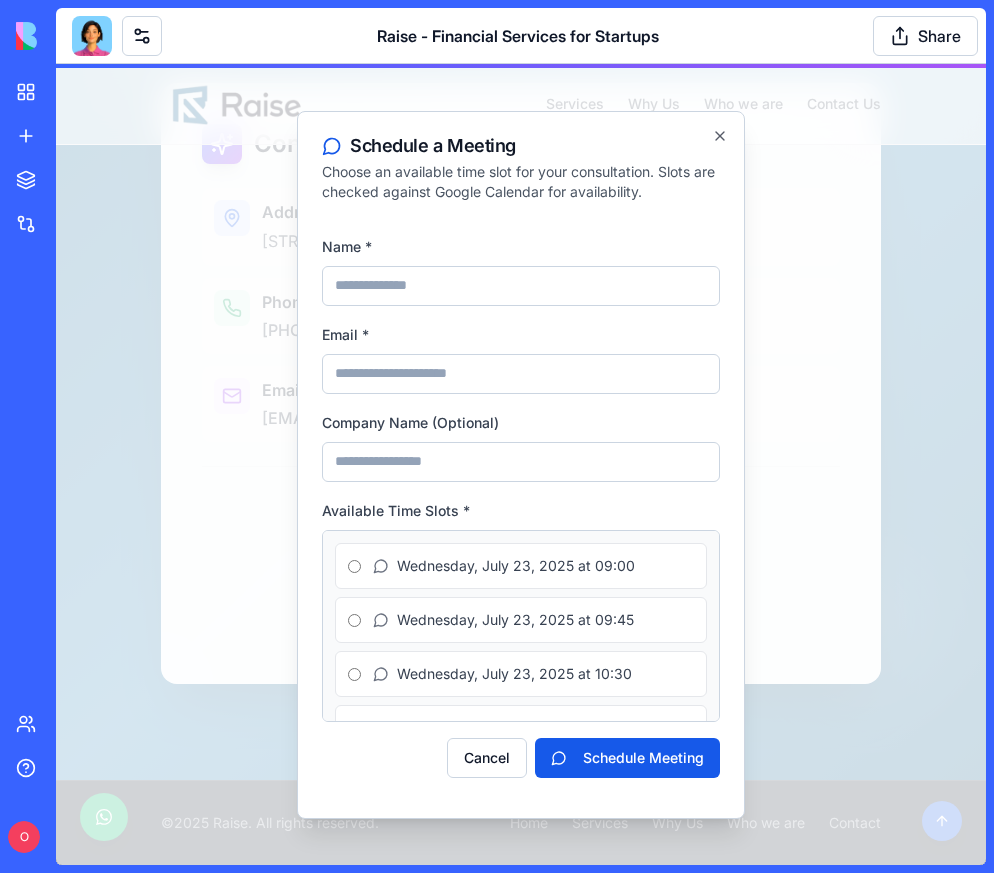 scroll, scrollTop: 0, scrollLeft: 0, axis: both 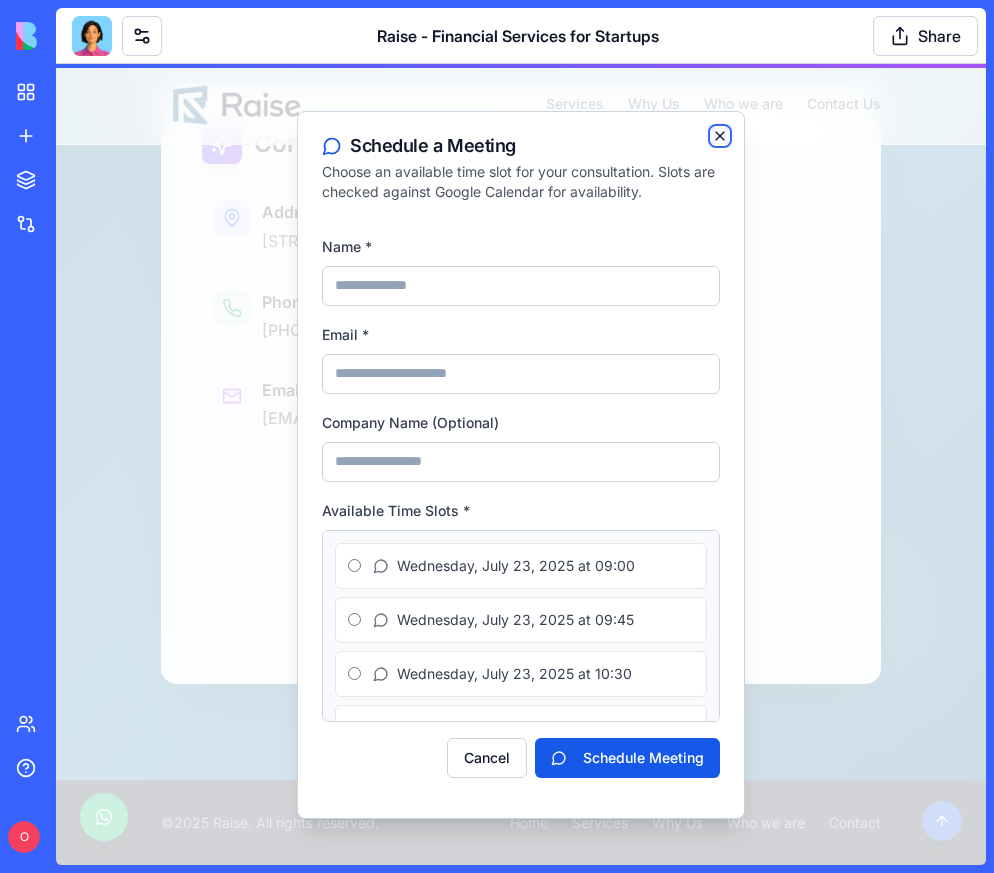 click 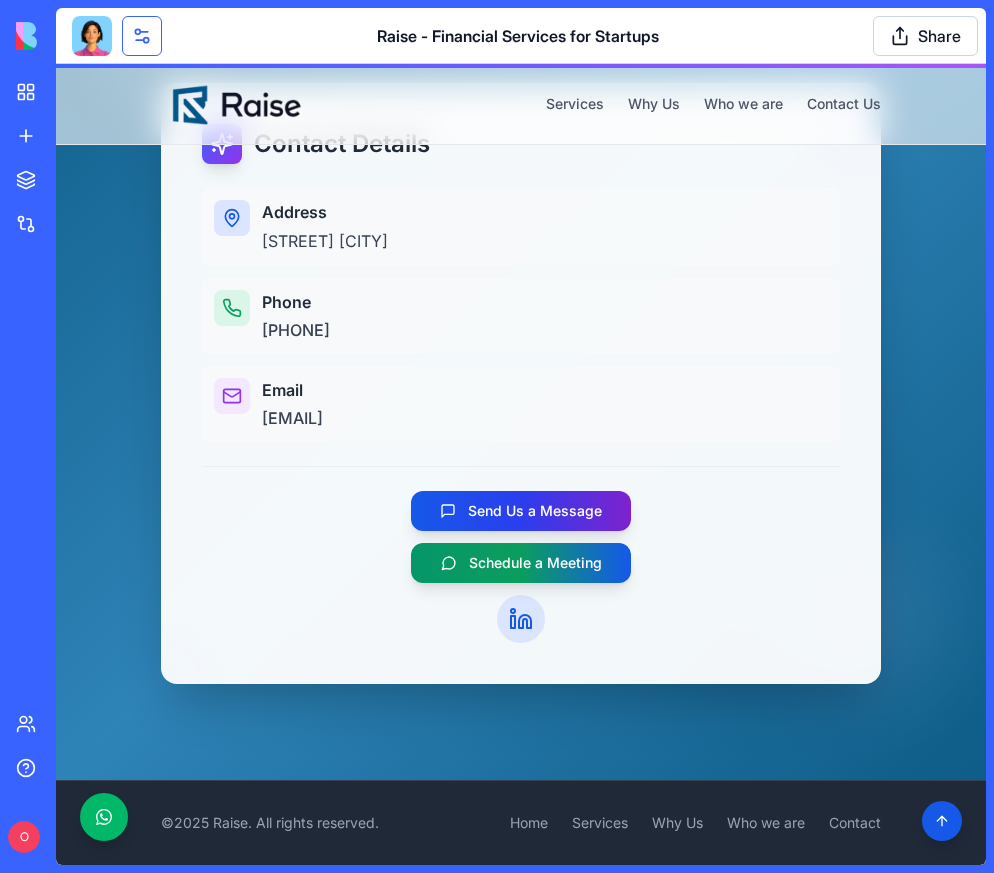 click at bounding box center (142, 36) 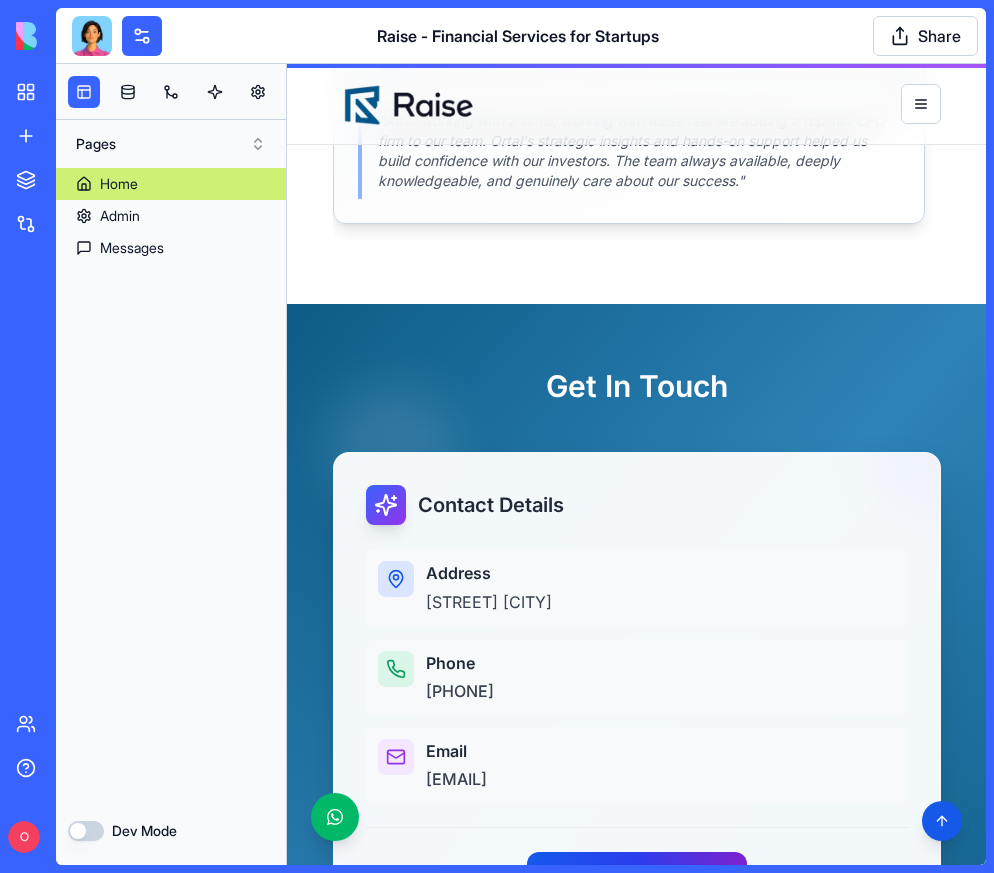 click on "Dev Mode" at bounding box center [86, 831] 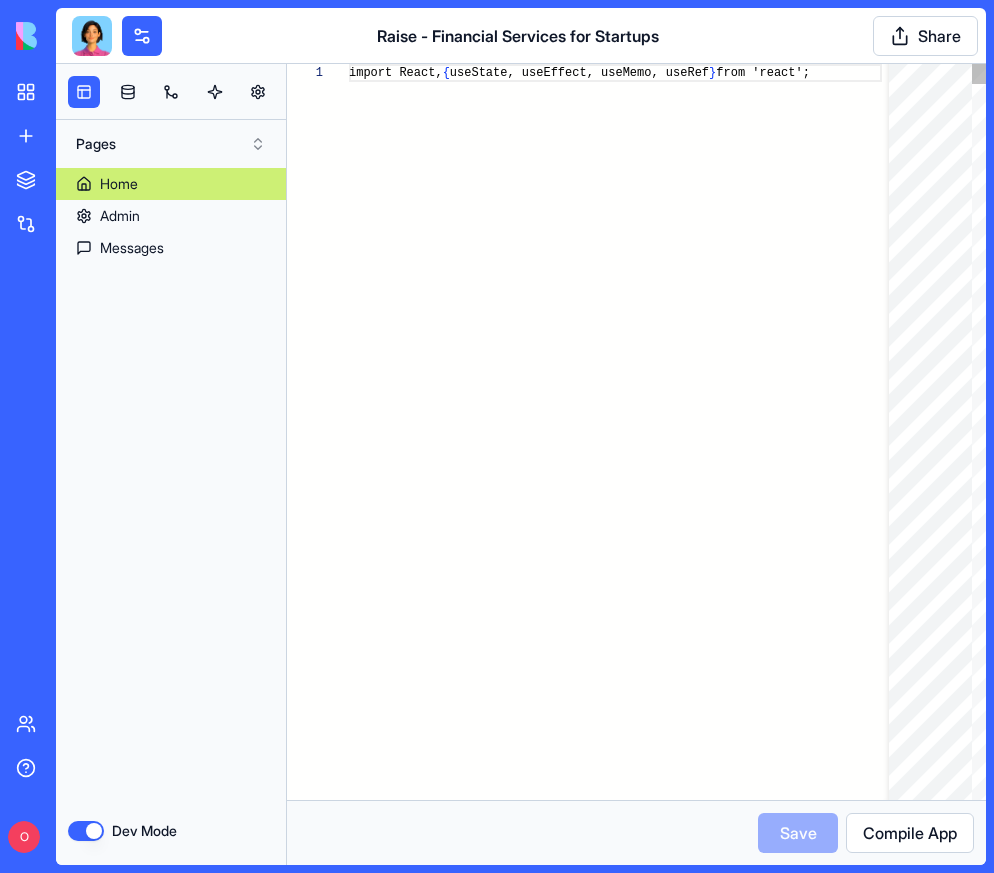 scroll, scrollTop: 180, scrollLeft: 0, axis: vertical 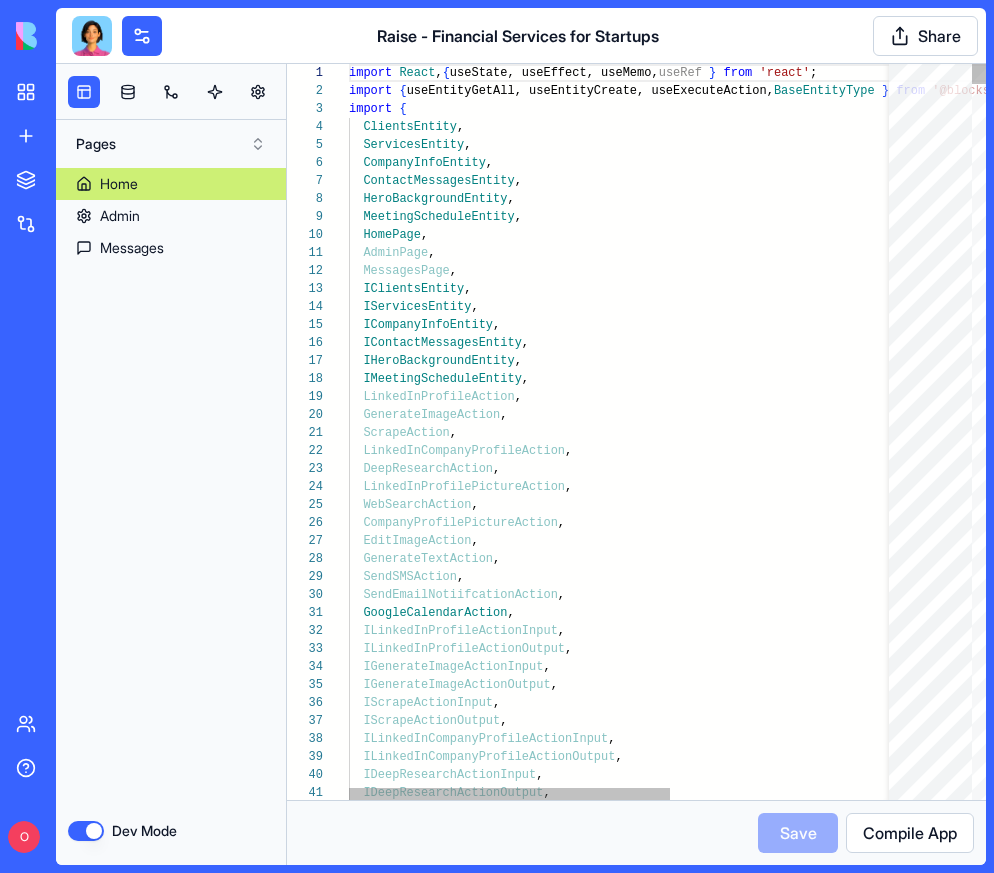 click on "import  React , { useState, useEffect, useMemo, useRef  }  from 'react' ; import  {useEntityGetAll, useEntityCreate, useExecuteAction,  BaseEntityType  }  from '@blockscom/blocks-client-sdk/reactSdk' ; import  {  ClientsEntity ,  ServicesEntity ,  CompanyInfoEntity ,  ContactMessagesEntity ,  HeroBackgroundEntity ,  MeetingScheduleEntity ,  HomePage ,  AdminPage ,  MessagesPage ,  IClientsEntity ,  IServicesEntity ,  ICompanyInfoEntity ,  IContactMessagesEntity ,  IHeroBackgroundEntity ,  IMeetingScheduleEntity ,  LinkedInProfileAction ,  GenerateImageAction ,  ScrapeAction ,  LinkedInCompanyProfileAction ,  DeepResearchAction ,  LinkedInProfilePictureAction ,  WebSearchAction ,  CompanyProfilePictureAction ,  EditImageAction ,  GenerateTextAction ,  SendSMSAction ,  SendEmailNotiifcationAction ,  GoogleCalendarAction ,  ILinkedInProfileActionInput ,  , , ," at bounding box center (814, 14760) 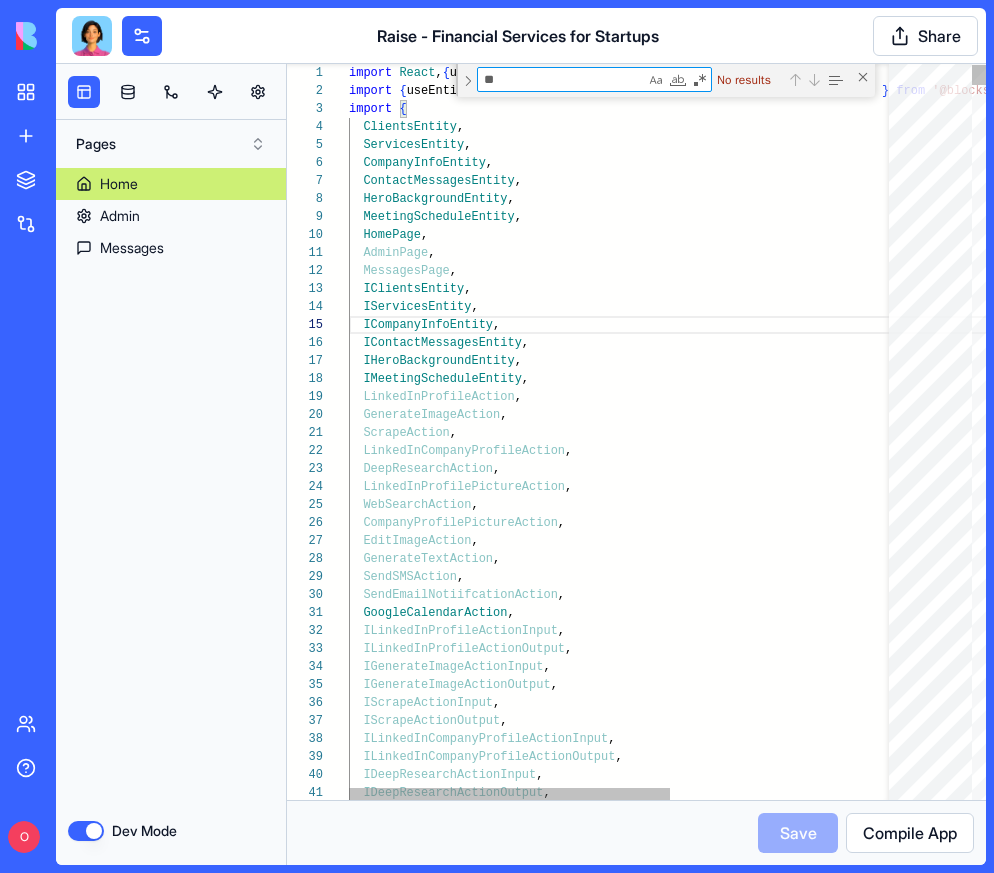 type on "*" 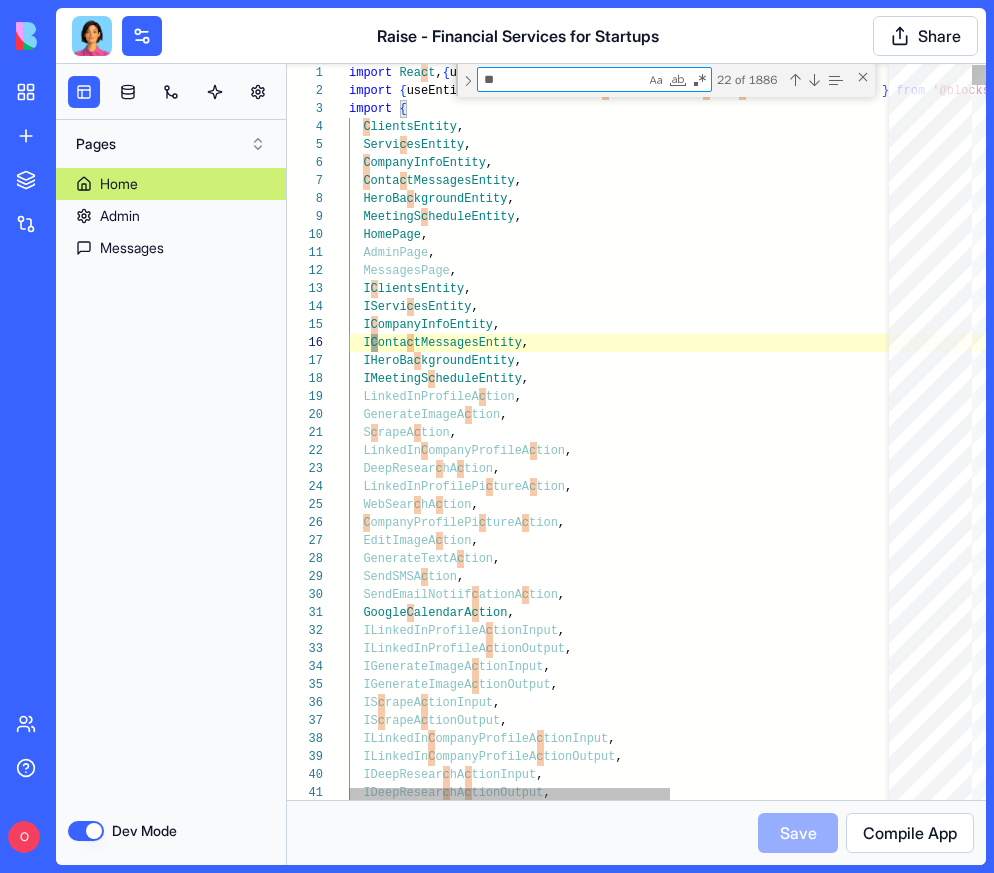 type on "***" 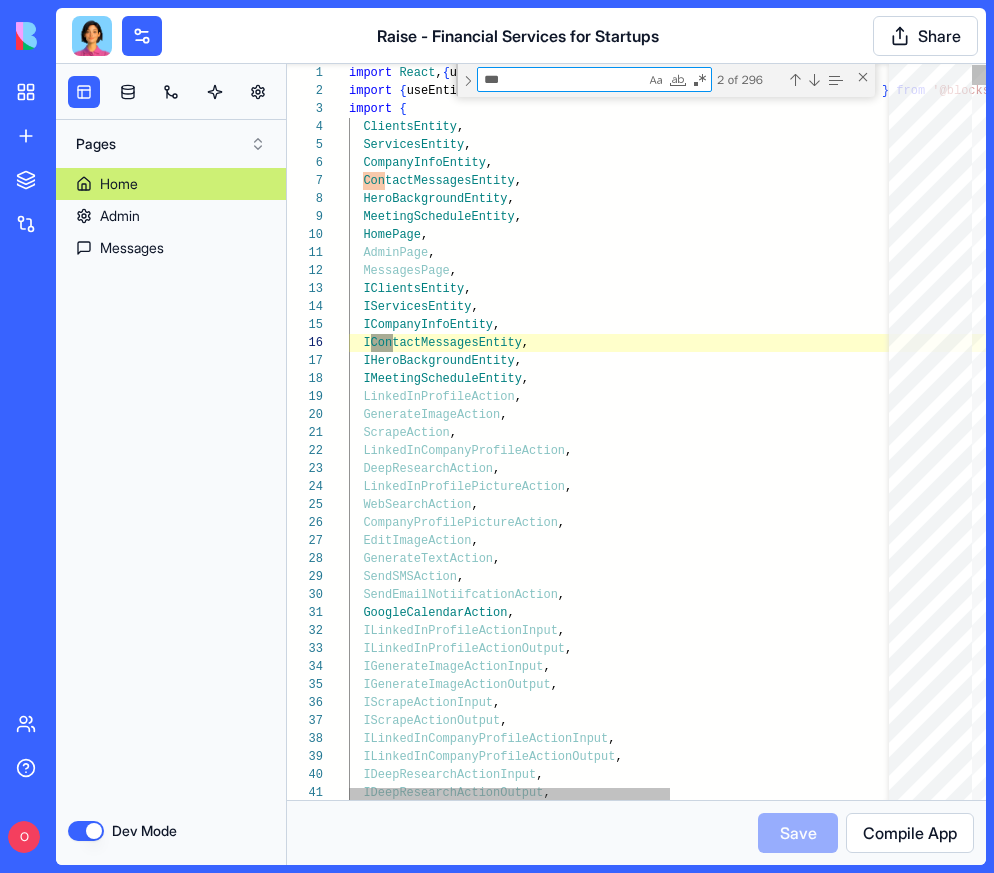 type on "**********" 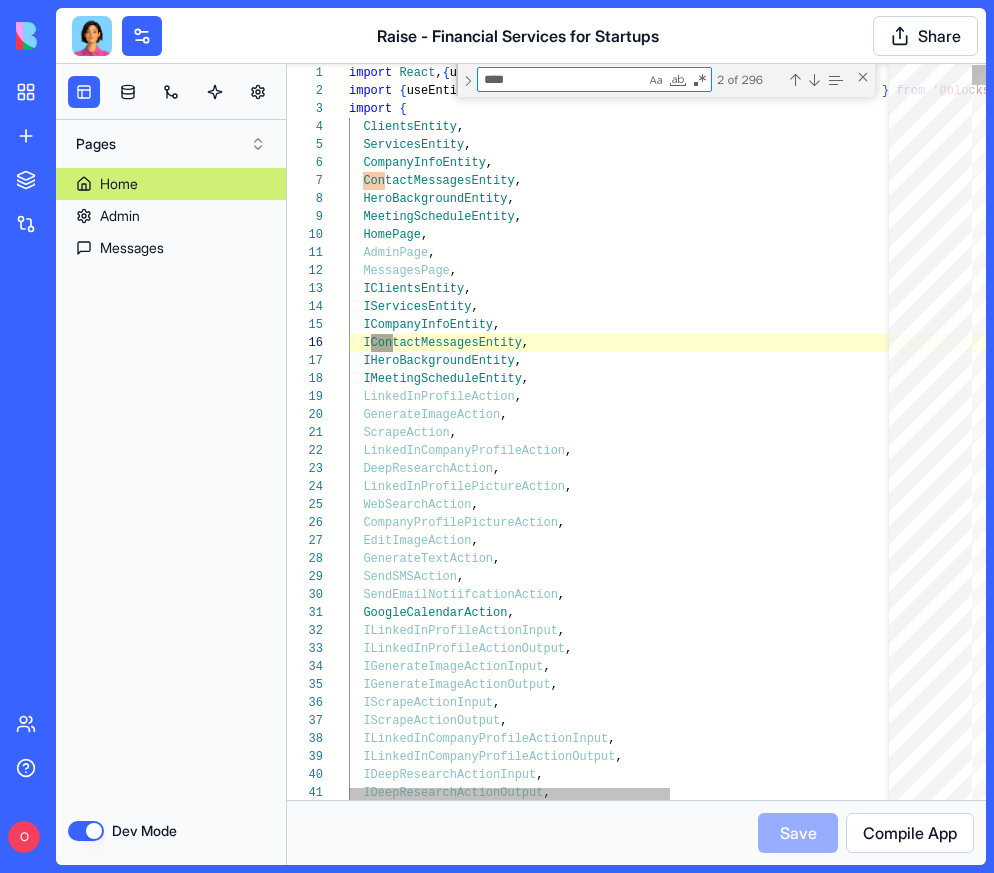type on "**********" 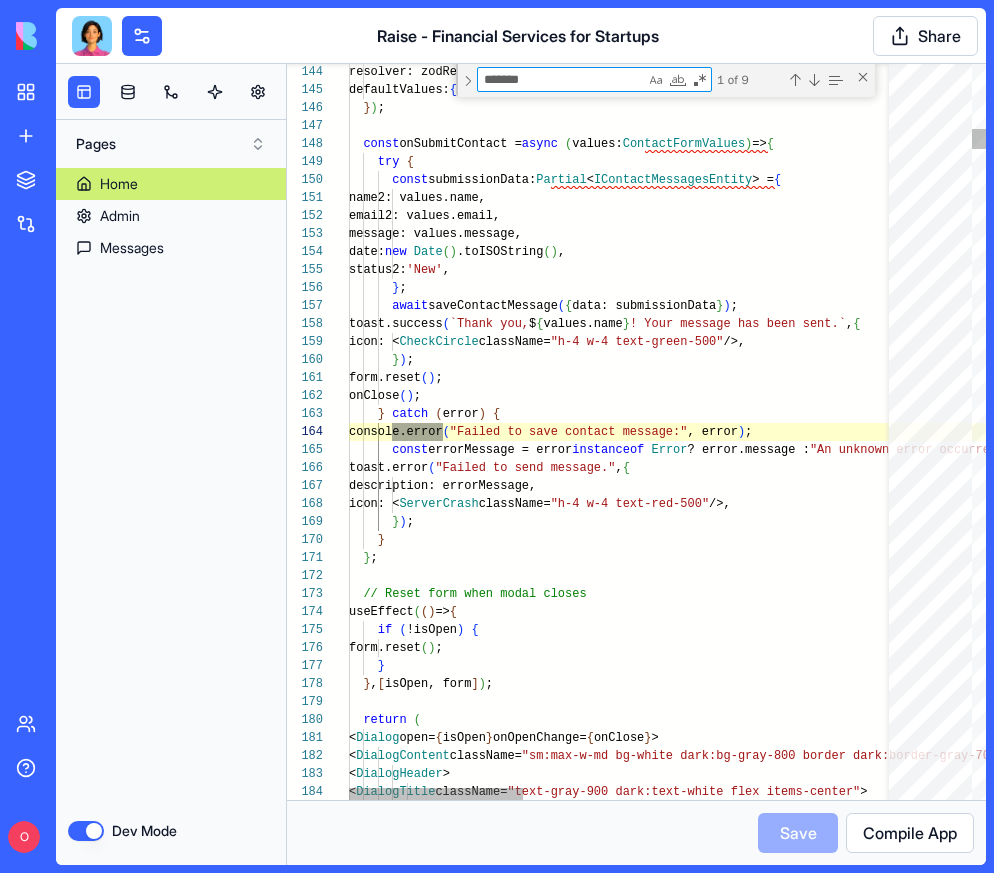type on "********" 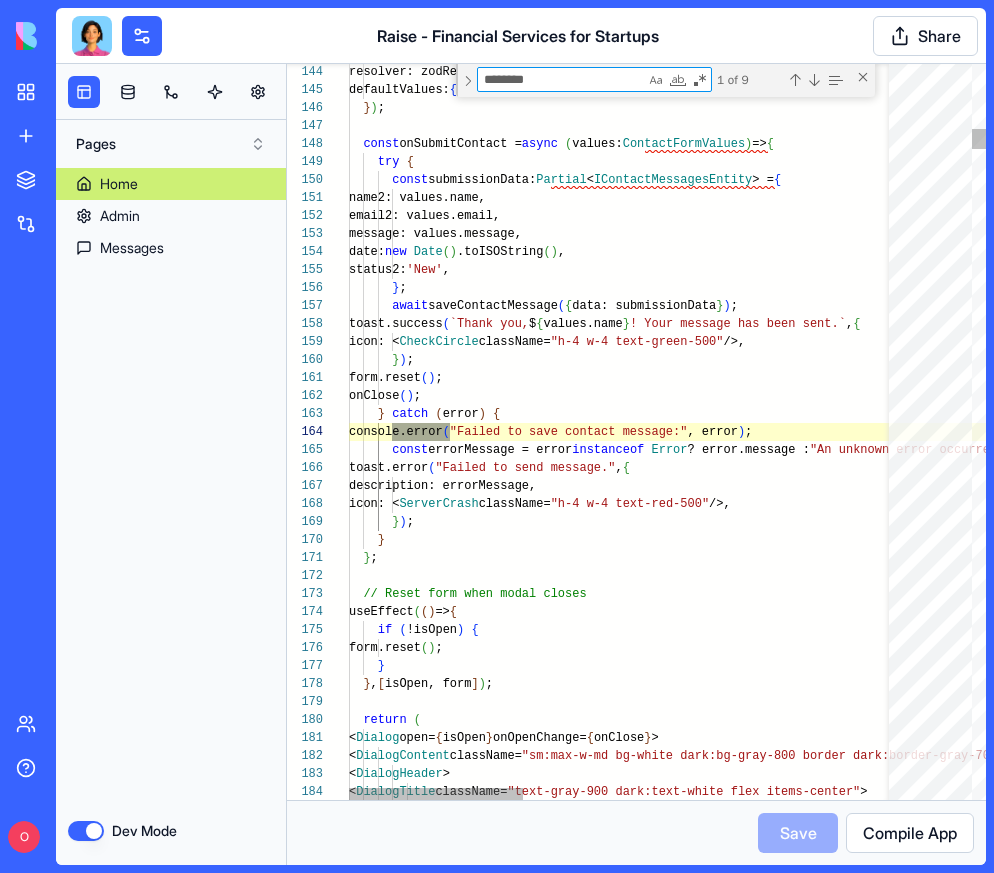 type on "**********" 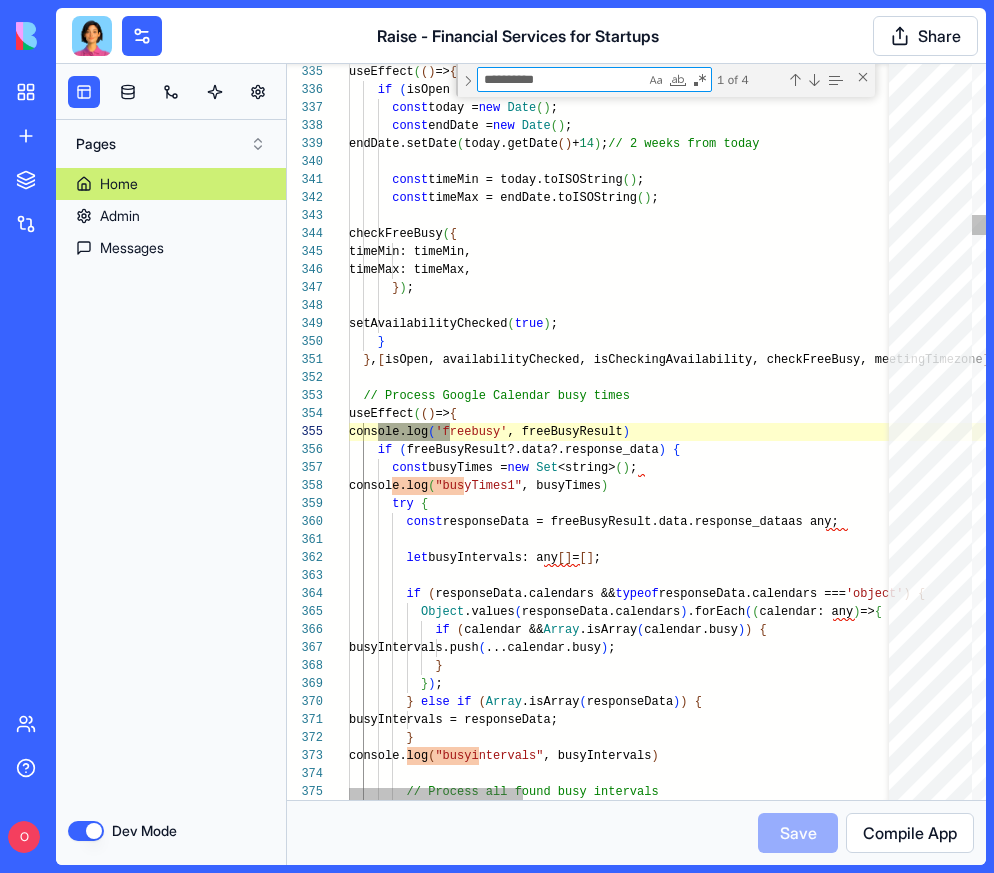 scroll, scrollTop: 180, scrollLeft: 108, axis: both 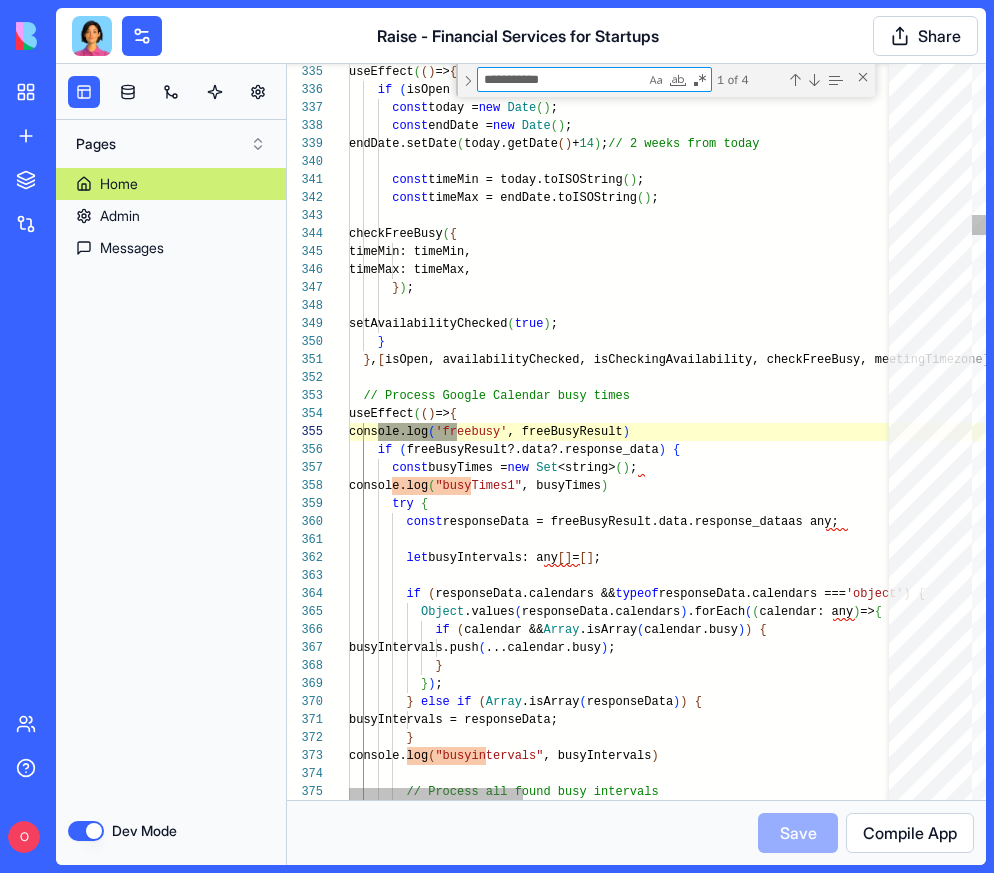 type on "**********" 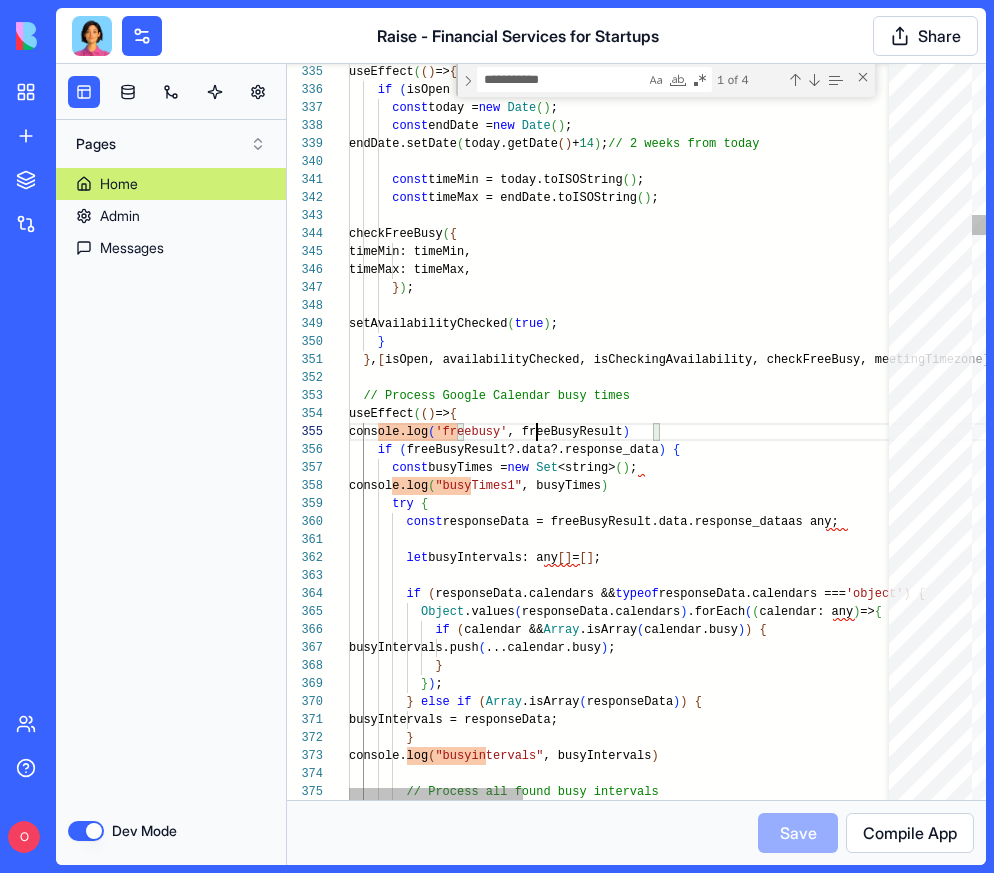 click on "useEffect ( ( )  =>  {      if   ( isOpen && !availabilityChecked && !isCheckingAvail ability )   {        const  today =  new   Date ( ) ;        const  endDate =  new   Date ( ) ;       endDate.setDate ( today.getDate ( )  +  14 ) ;  // 2 weeks from today               const  timeMin = today.toISOString ( ) ;        const  timeMax = endDate.toISOString ( ) ;              checkFreeBusy ( {         timeMin: timeMin,         timeMax: timeMax,        } ) ;              setAvailabilityChecked ( true ) ;      }    } ,  [ isOpen, availabilityChecked, isCheckingAvailabilit y, checkFreeBusy, meetingTimezone ] ) ;    // Process Google Calendar busy times   useEffect ( ( )  =>  {     console.log ( 'freebusy' , freeBusyResult )      if   ( freeBusyResult?.data?.response_data )   {        const  busyTimes =  new   Set <string> ( ) ;       console.log (" at bounding box center (1204, 8730) 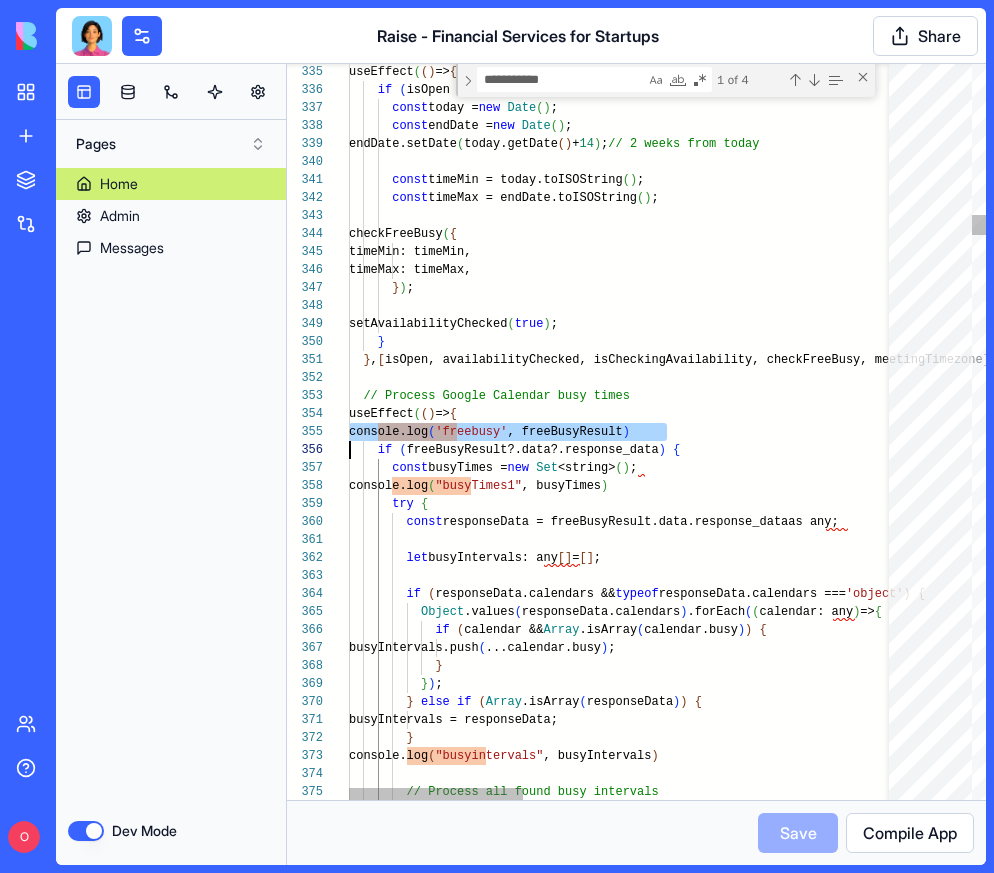 scroll, scrollTop: 72, scrollLeft: 0, axis: vertical 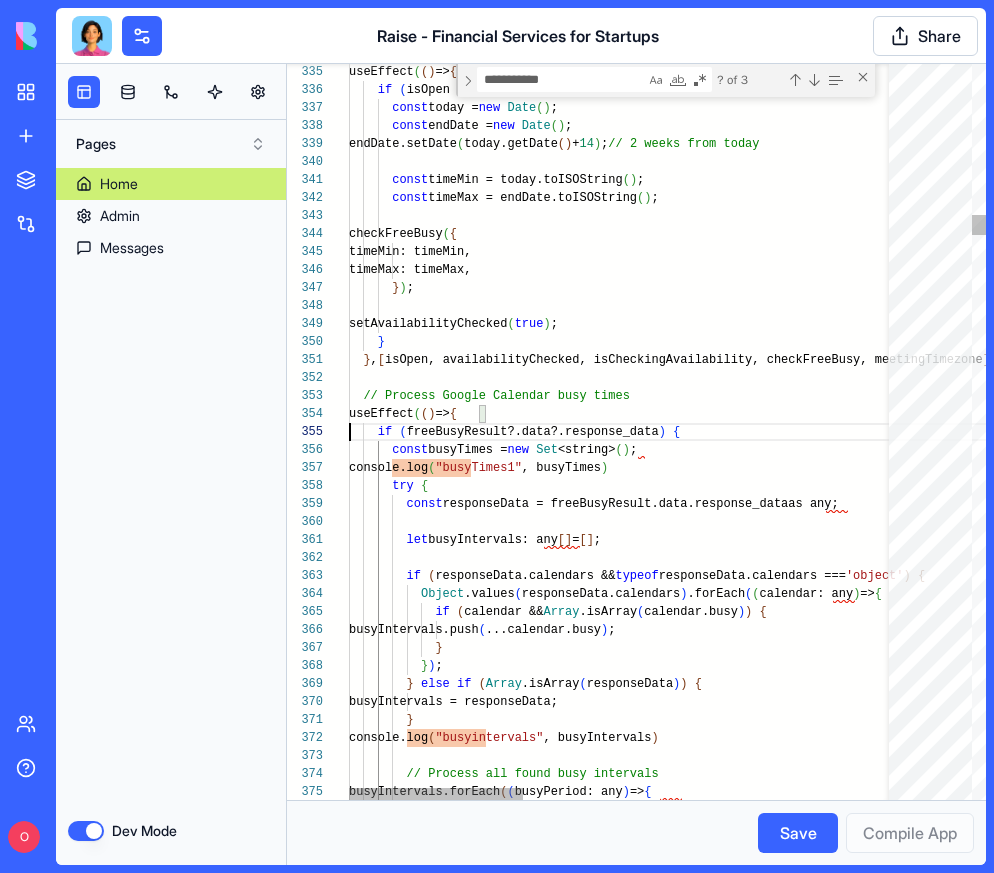 click on "useEffect ( ( )  =>  {      if   ( isOpen && !availabilityChecked && !isCheckingAvail ability )   {        const  today =  new   Date ( ) ;        const  endDate =  new   Date ( ) ;       endDate.setDate ( today.getDate ( )  +  14 ) ;  // 2 weeks from today               const  timeMin = today.toISOString ( ) ;        const  timeMax = endDate.toISOString ( ) ;              checkFreeBusy ( {         timeMin: timeMin,         timeMax: timeMax,        } ) ;              setAvailabilityChecked ( true ) ;      }    } ,  [ isOpen, availabilityChecked, isCheckingAvailabilit y, checkFreeBusy, meetingTimezone ] ) ;    // Process Google Calendar busy times   useEffect ( ( )  =>  {      if   ( freeBusyResult?.data?.response_data )   {        const  busyTimes =  new   Set <string> ( ) ;       console.log ( "busyTimes1" , busyTimes )        try   { let" at bounding box center [1204, 8721] 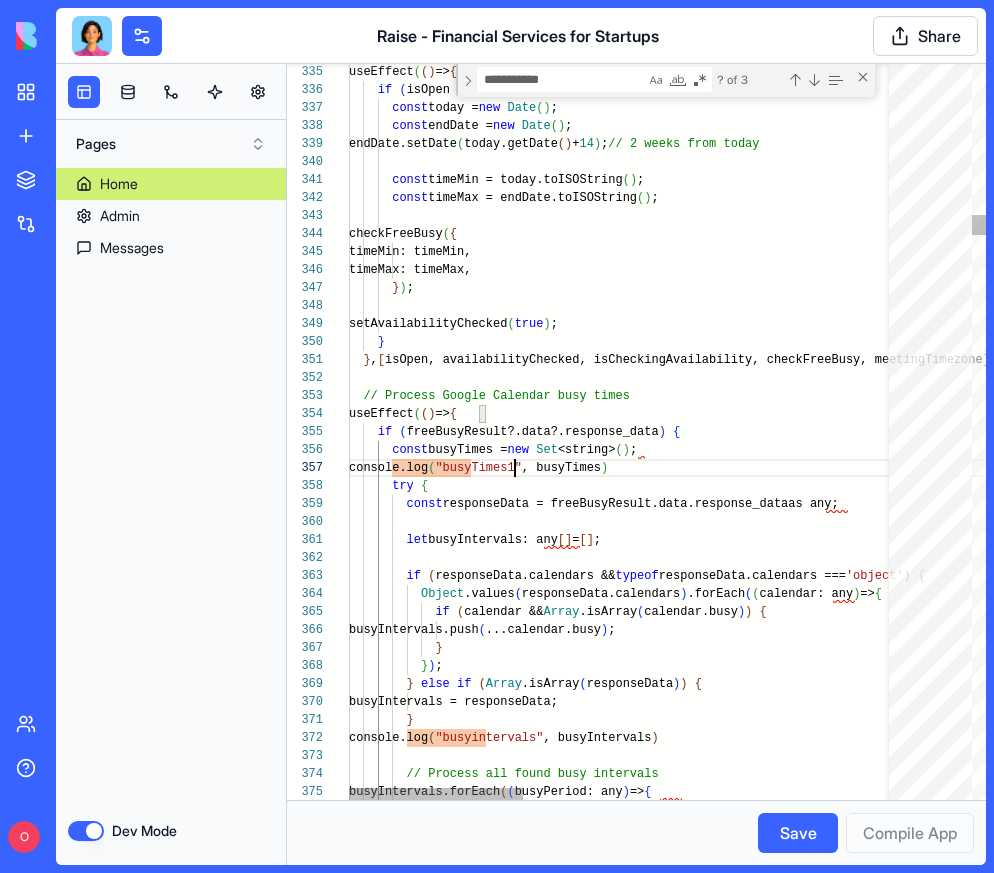 click on "useEffect ( ( )  =>  {      if   ( isOpen && !availabilityChecked && !isCheckingAvail ability )   {        const  today =  new   Date ( ) ;        const  endDate =  new   Date ( ) ;       endDate.setDate ( today.getDate ( )  +  14 ) ;  // 2 weeks from today               const  timeMin = today.toISOString ( ) ;        const  timeMax = endDate.toISOString ( ) ;              checkFreeBusy ( {         timeMin: timeMin,         timeMax: timeMax,        } ) ;              setAvailabilityChecked ( true ) ;      }    } ,  [ isOpen, availabilityChecked, isCheckingAvailabilit y, checkFreeBusy, meetingTimezone ] ) ;    // Process Google Calendar busy times   useEffect ( ( )  =>  {      if   ( freeBusyResult?.data?.response_data )   {        const  busyTimes =  new   Set <string> ( ) ;       console.log ( "busyTimes1" , busyTimes )        try   { let" at bounding box center [1204, 8721] 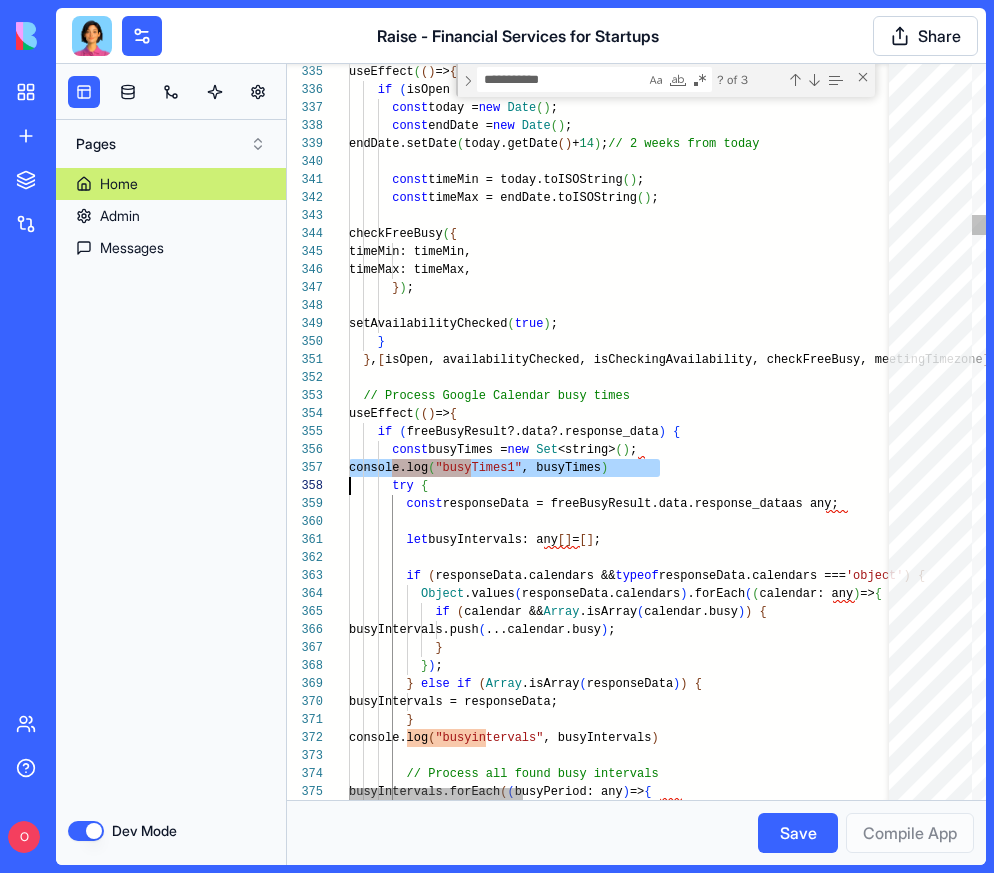 scroll, scrollTop: 108, scrollLeft: 0, axis: vertical 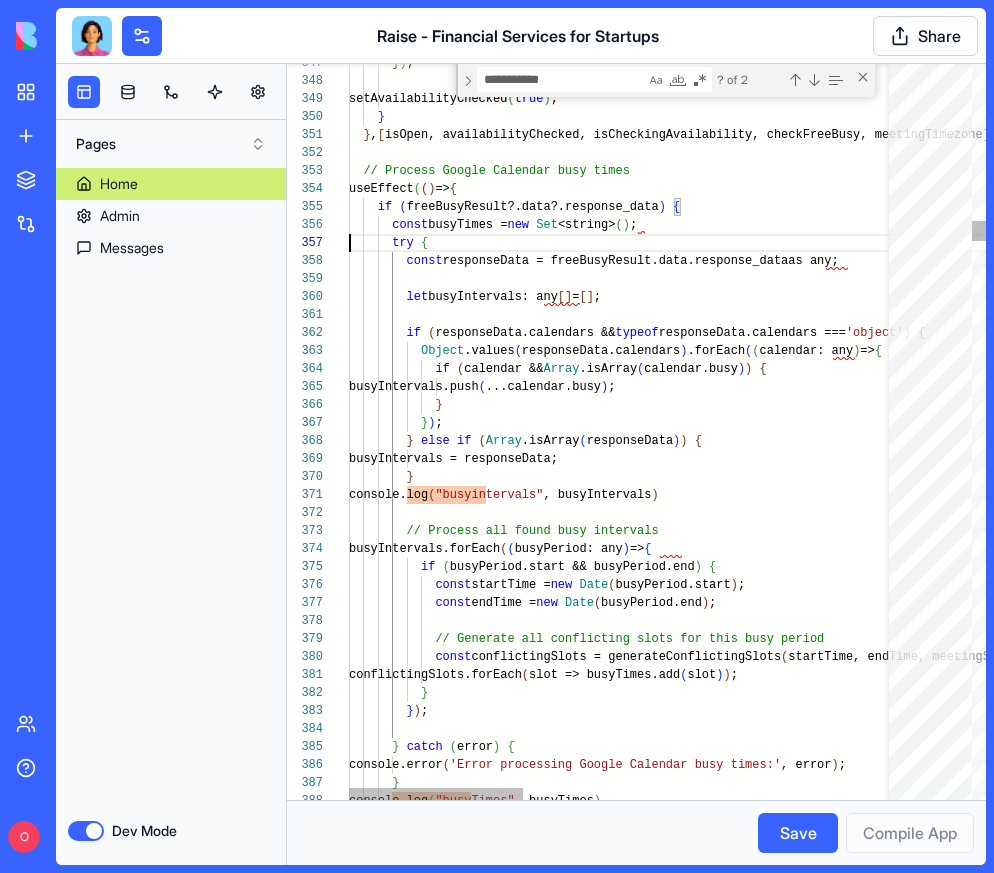 click on "} ) ;              setAvailabilityChecked ( true ) ;      }    } ,  [ isOpen, availabilityChecked, isCheckingAvailabilit y, checkFreeBusy, meetingTimezone ] ) ;    // Process Google Calendar busy times   useEffect ( ( )  =>  {      if   ( freeBusyResult?.data?.response_data )   {        const  busyTimes =  new   Set <string> ( ) ;        try   {          const  responseData = freeBusyResult.data.response_data  as any;                   let  busyIntervals: any [ ]  =  [ ] ;                   if   ( responseData.calendars &&  typeof  responseData.calendars ===  'object' )   {            Object .values ( responseData.calendars ) .forEach ( ( calendar: any )  =>  {              if   ( calendar &&  Array .isArray ( calendar.busy ) )   {               busyIntervals.push ( ...calendar.busy ) ;              }            } ) ; } (" at bounding box center (1204, 8487) 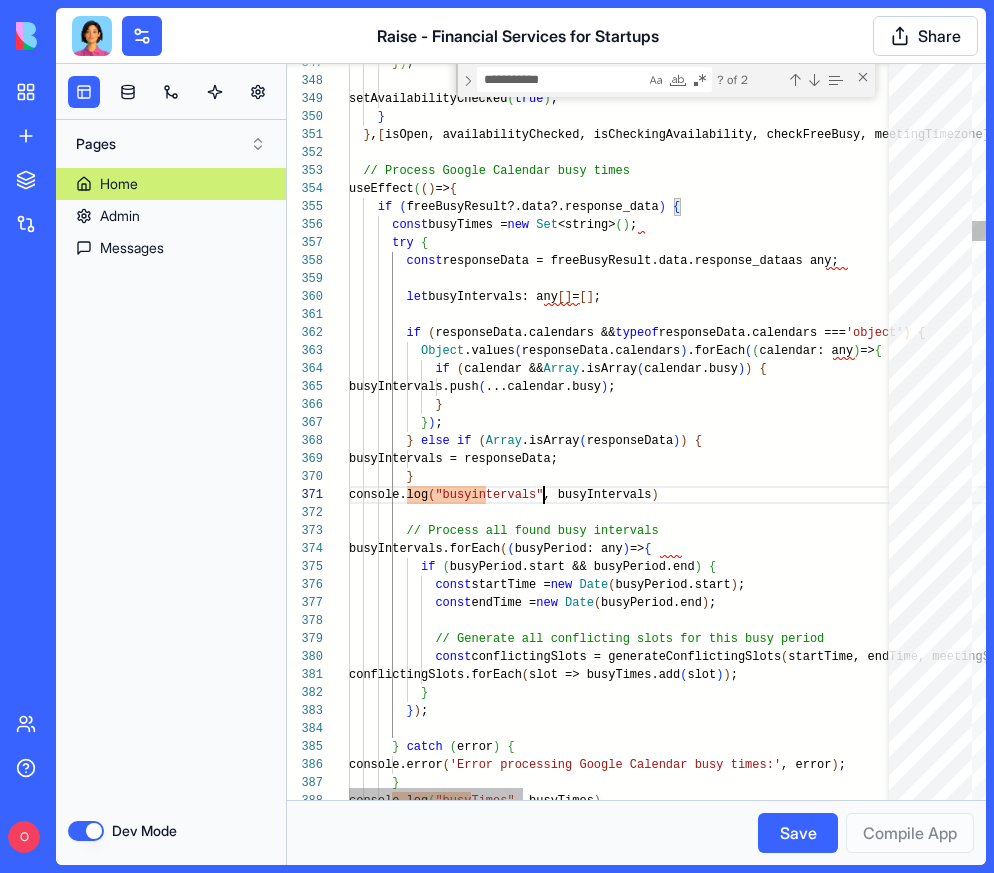 click on "} ) ;              setAvailabilityChecked ( true ) ;      }    } ,  [ isOpen, availabilityChecked, isCheckingAvailabilit y, checkFreeBusy, meetingTimezone ] ) ;    // Process Google Calendar busy times   useEffect ( ( )  =>  {      if   ( freeBusyResult?.data?.response_data )   {        const  busyTimes =  new   Set <string> ( ) ;        try   {          const  responseData = freeBusyResult.data.response_data  as any;                   let  busyIntervals: any [ ]  =  [ ] ;                   if   ( responseData.calendars &&  typeof  responseData.calendars ===  'object' )   {            Object .values ( responseData.calendars ) .forEach ( ( calendar: any )  =>  {              if   ( calendar &&  Array .isArray ( calendar.busy ) )   {               busyIntervals.push ( ...calendar.busy ) ;              }            } ) ; } (" at bounding box center [1204, 8487] 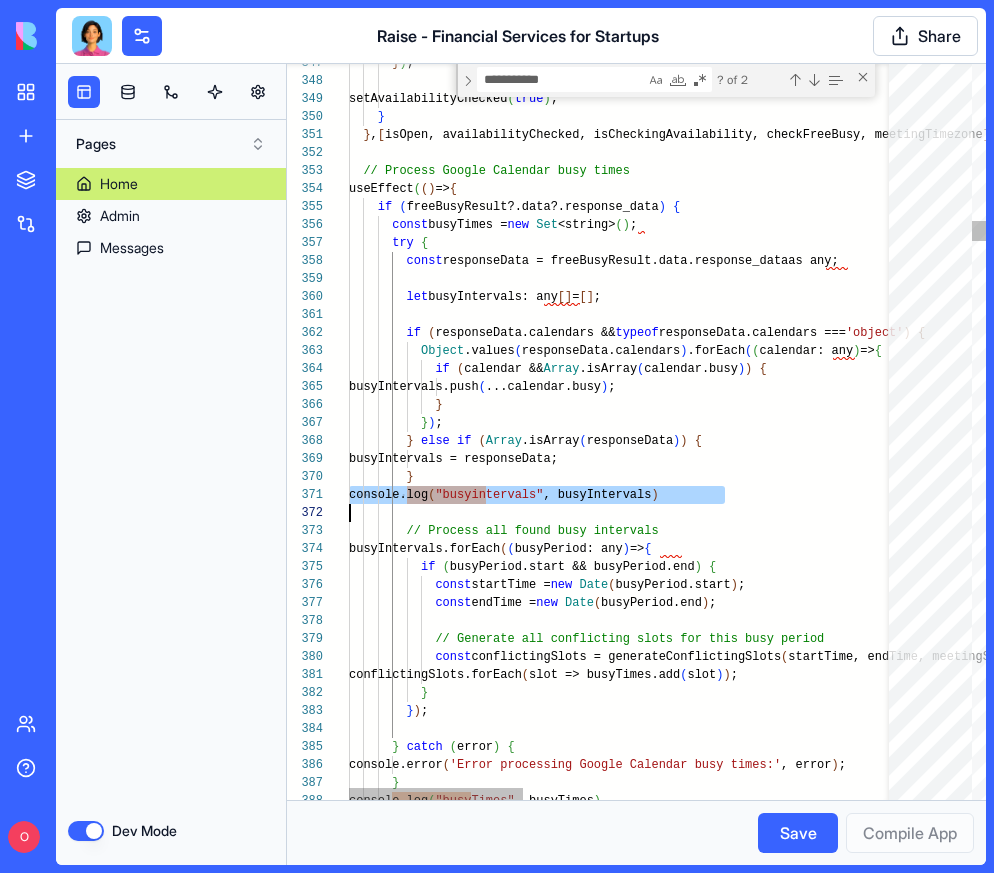 scroll, scrollTop: 0, scrollLeft: 0, axis: both 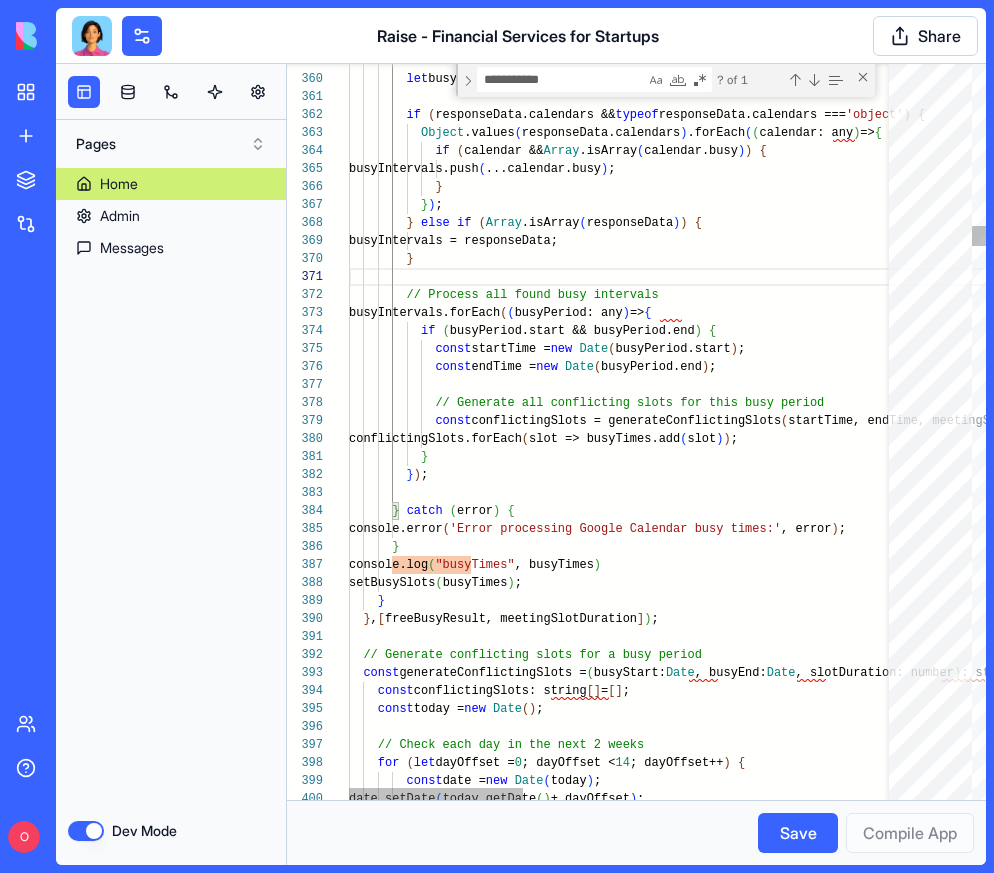 click on "let  busyIntervals: any [ ]  =  [ ] ;                   if   ( responseData.calendars &&  typeof  responseData.calendars ===  'object' )   {            Object .values ( responseData.calendars ) .forEach ( ( calendar: any )  =>  {              if   ( calendar &&  Array .isArray ( calendar.busy ) )   {               busyIntervals.push ( ...calendar.busy ) ;              }            } ) ;          }   else   if   ( Array .isArray ( responseData ) )   {           busyIntervals = responseData;          }                   // Process all found busy intervals         busyIntervals.forEach ( ( busyPeriod: any )  =>  {            if   ( busyPeriod.start && busyPeriod.end )   {              const  startTime =  new   Date ( busyPeriod.start ) ;              const  endTime =  new   Date (" at bounding box center [1204, 8260] 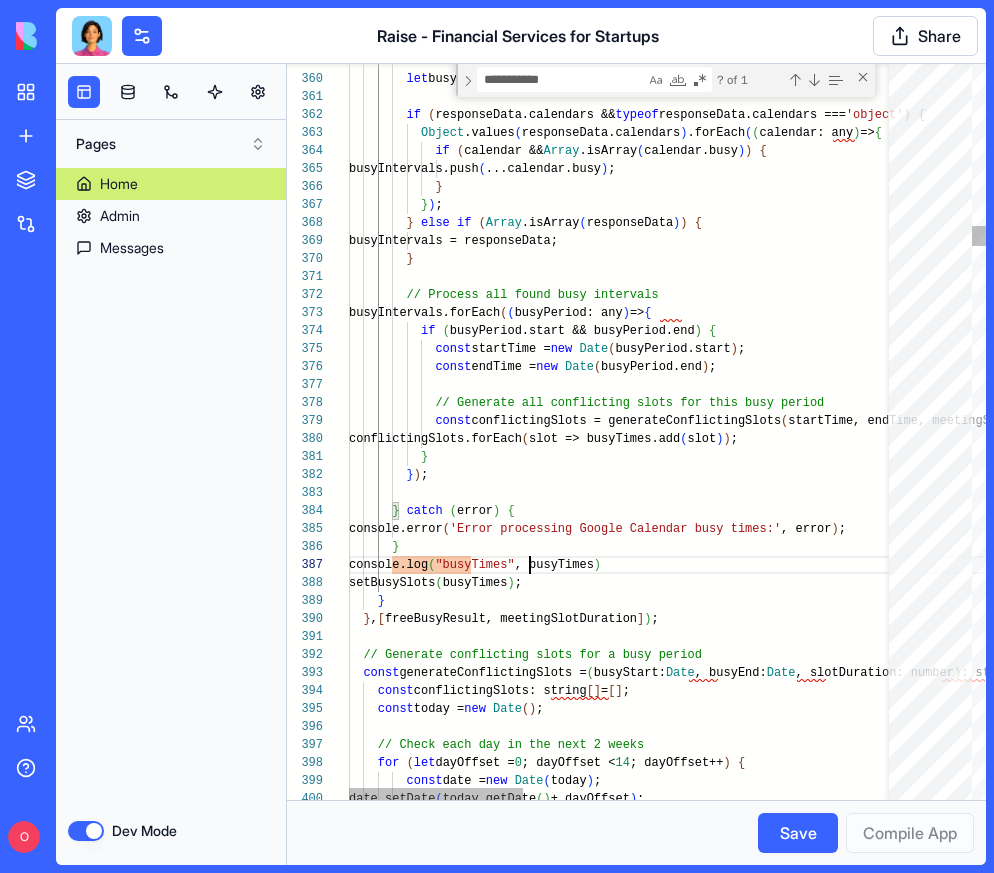 click on "let  busyIntervals: any [ ]  =  [ ] ;                   if   ( responseData.calendars &&  typeof  responseData.calendars ===  'object' )   {            Object .values ( responseData.calendars ) .forEach ( ( calendar: any )  =>  {              if   ( calendar &&  Array .isArray ( calendar.busy ) )   {               busyIntervals.push ( ...calendar.busy ) ;              }            } ) ;          }   else   if   ( Array .isArray ( responseData ) )   {           busyIntervals = responseData;          }                   // Process all found busy intervals         busyIntervals.forEach ( ( busyPeriod: any )  =>  {            if   ( busyPeriod.start && busyPeriod.end )   {              const  startTime =  new   Date ( busyPeriod.start ) ;              const  endTime =  new   Date (" at bounding box center [1204, 8260] 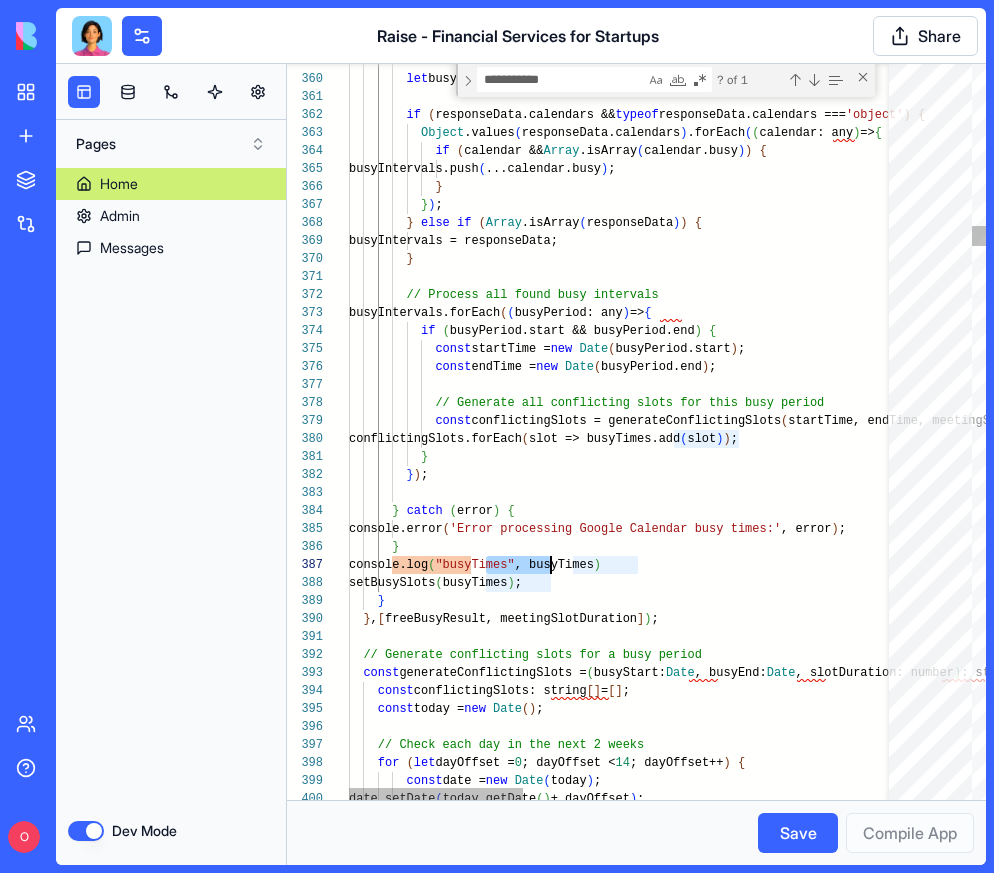 click on "let  busyIntervals: any [ ]  =  [ ] ;                   if   ( responseData.calendars &&  typeof  responseData.calendars ===  'object' )   {            Object .values ( responseData.calendars ) .forEach ( ( calendar: any )  =>  {              if   ( calendar &&  Array .isArray ( calendar.busy ) )   {               busyIntervals.push ( ...calendar.busy ) ;              }            } ) ;          }   else   if   ( Array .isArray ( responseData ) )   {           busyIntervals = responseData;          }                   // Process all found busy intervals         busyIntervals.forEach ( ( busyPeriod: any )  =>  {            if   ( busyPeriod.start && busyPeriod.end )   {              const  startTime =  new   Date ( busyPeriod.start ) ;              const  endTime =  new   Date (" at bounding box center (1204, 8260) 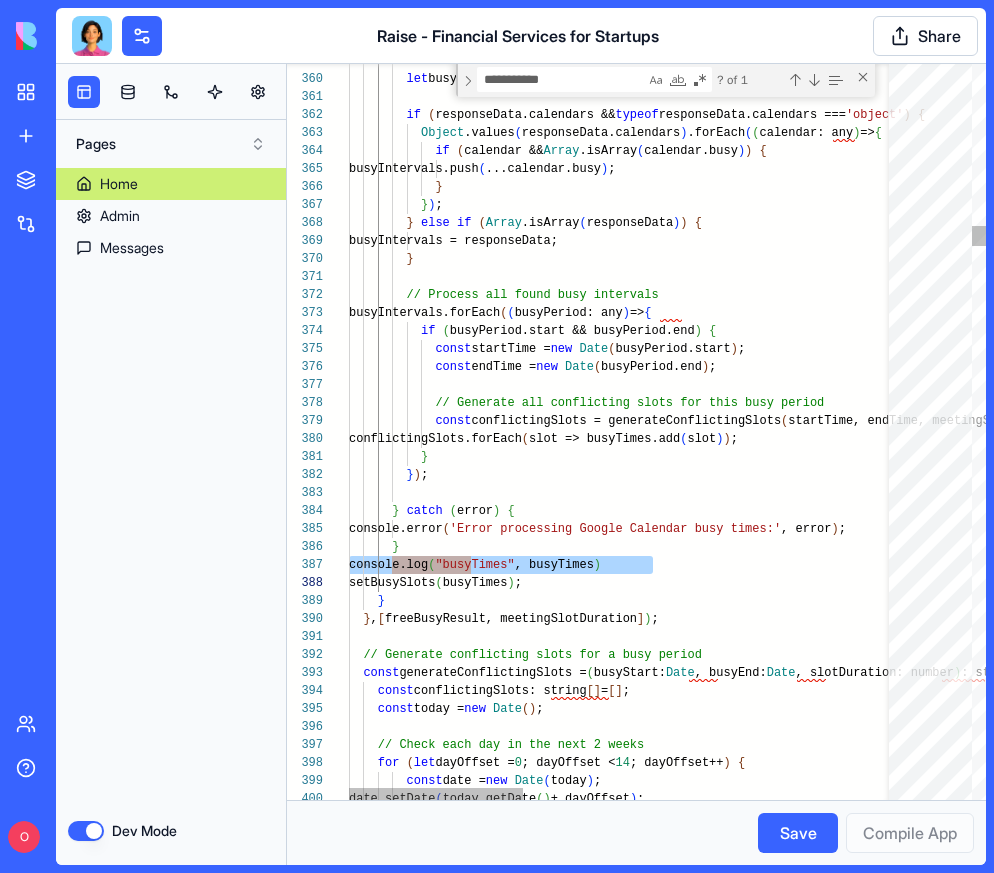 type on "**********" 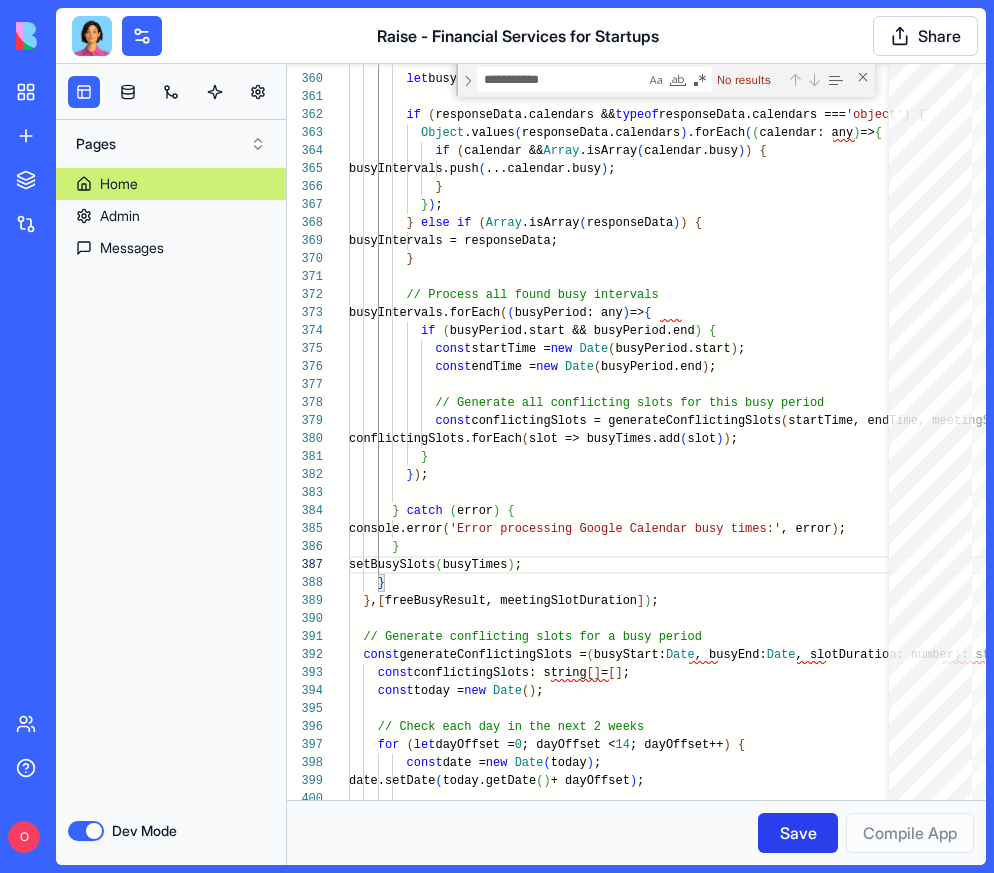 click on "Save" at bounding box center [798, 833] 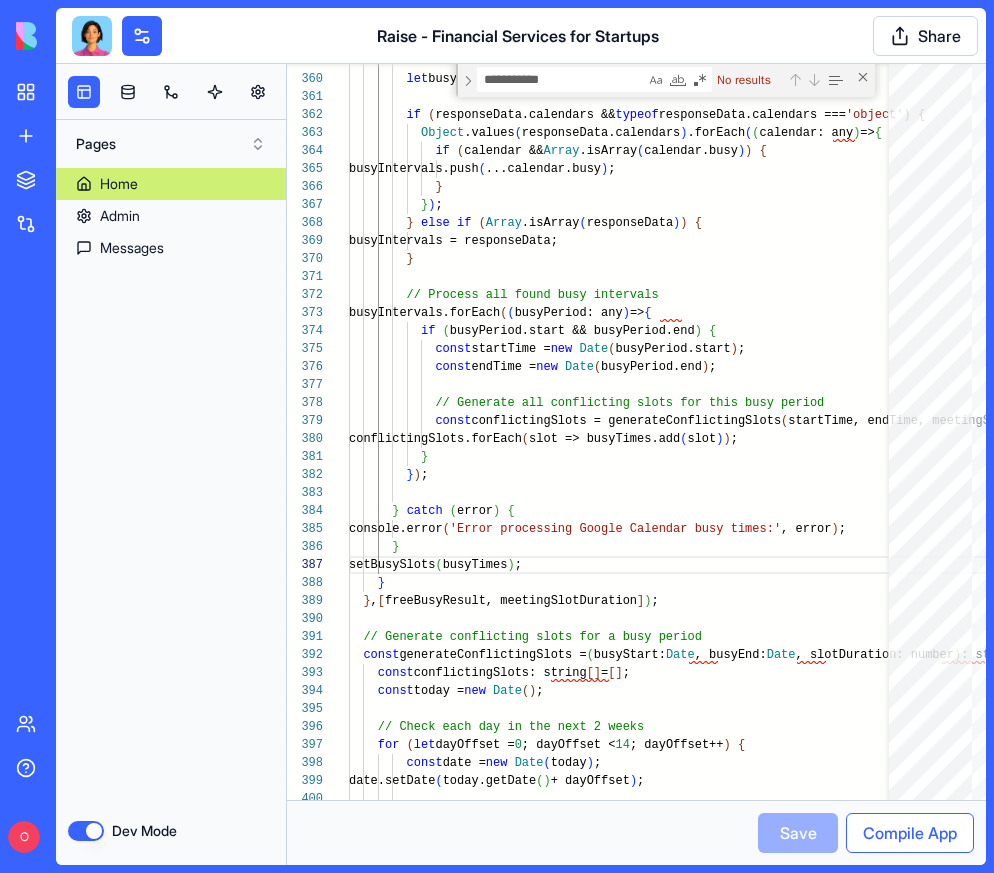 click on "Compile App" at bounding box center [910, 833] 